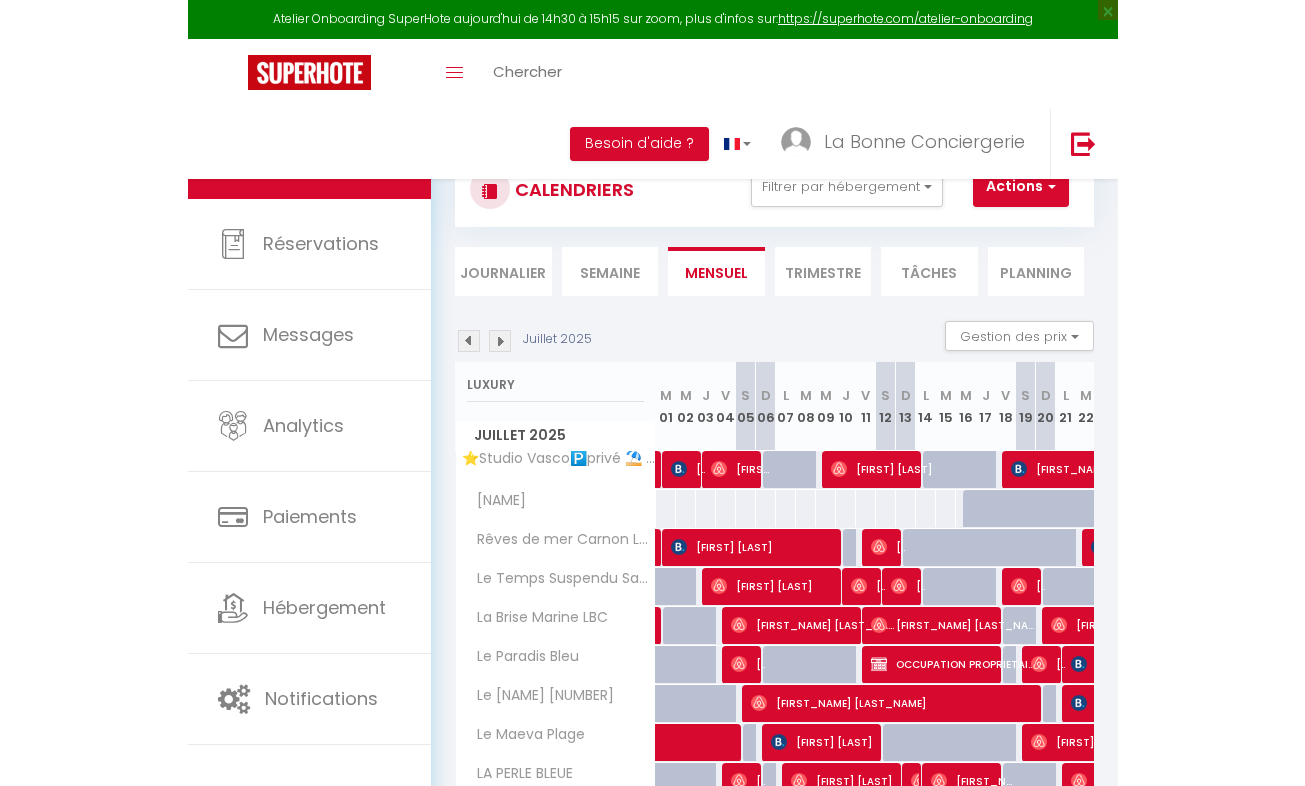 scroll, scrollTop: 0, scrollLeft: 0, axis: both 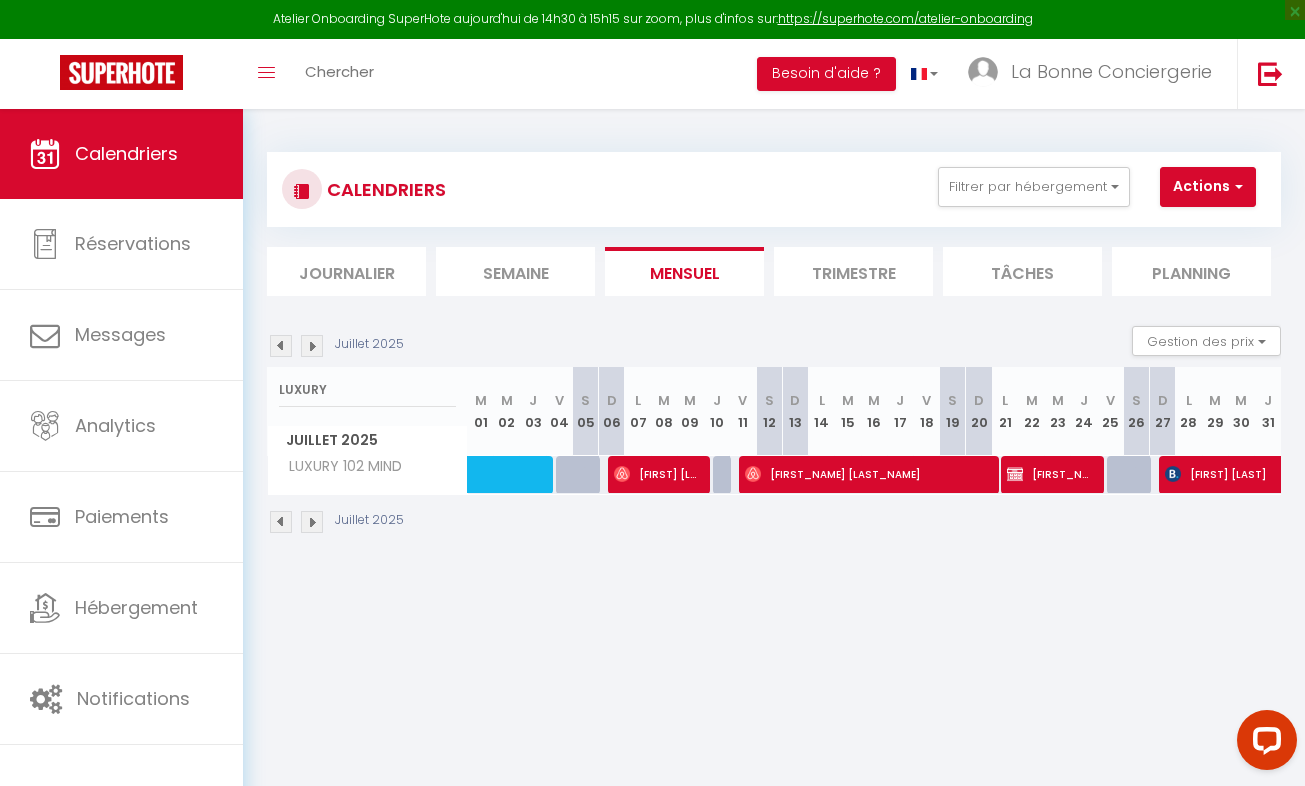 type on "LUXURY" 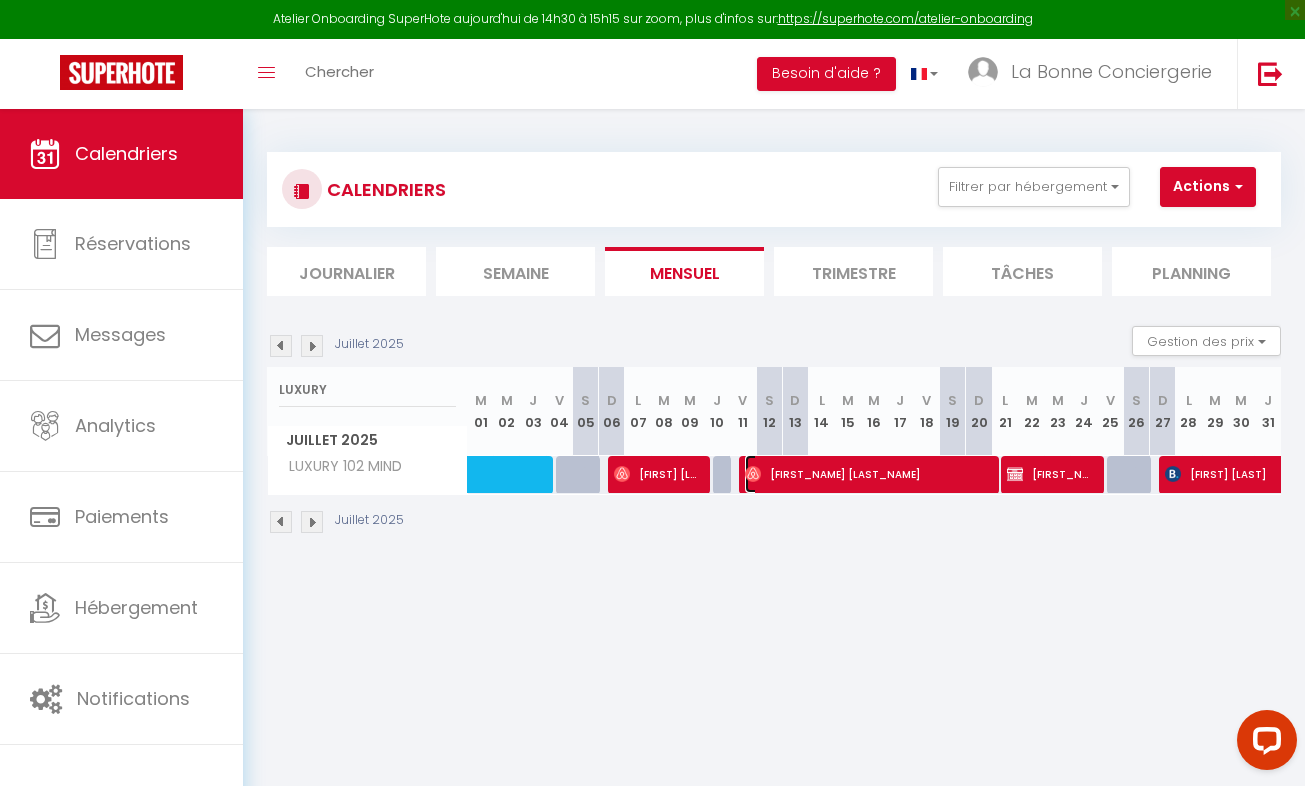 click on "[FIRST_NAME] [LAST_NAME]" at bounding box center (866, 474) 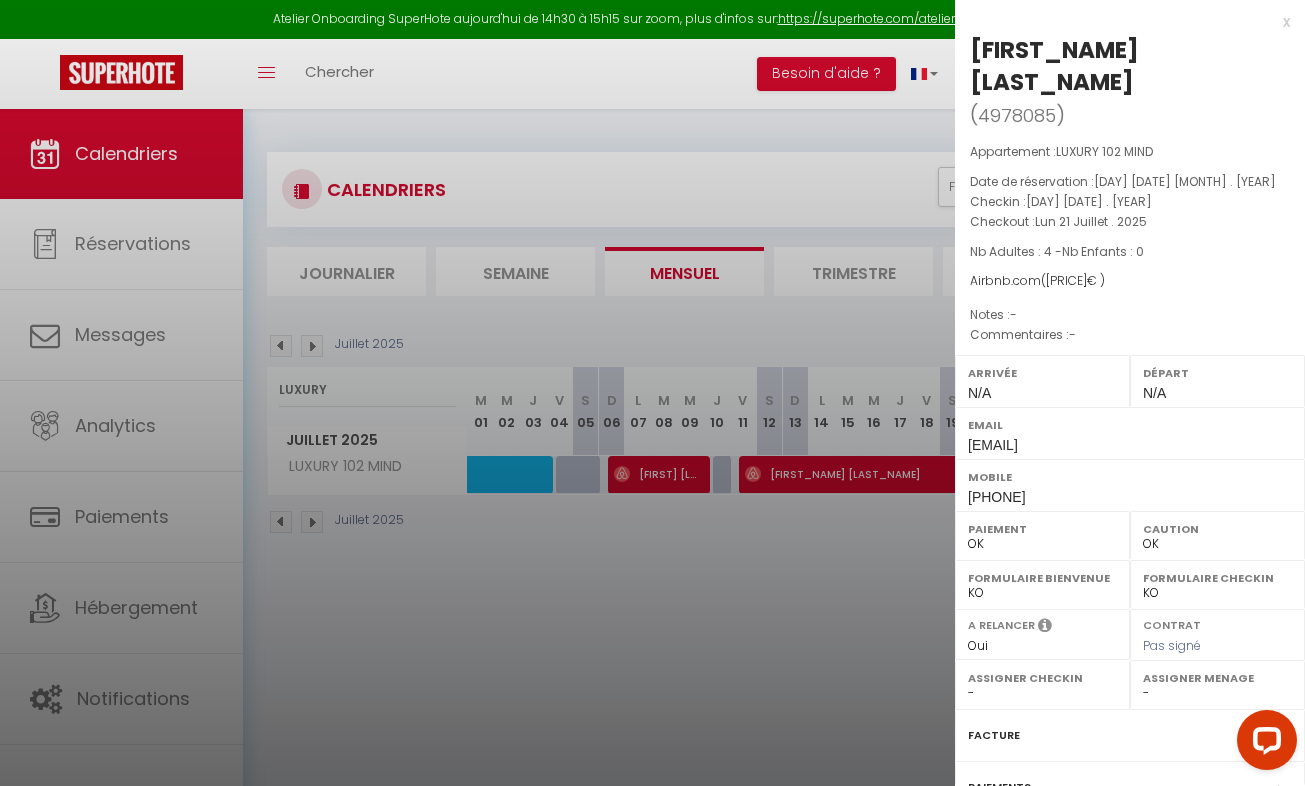 click at bounding box center (652, 393) 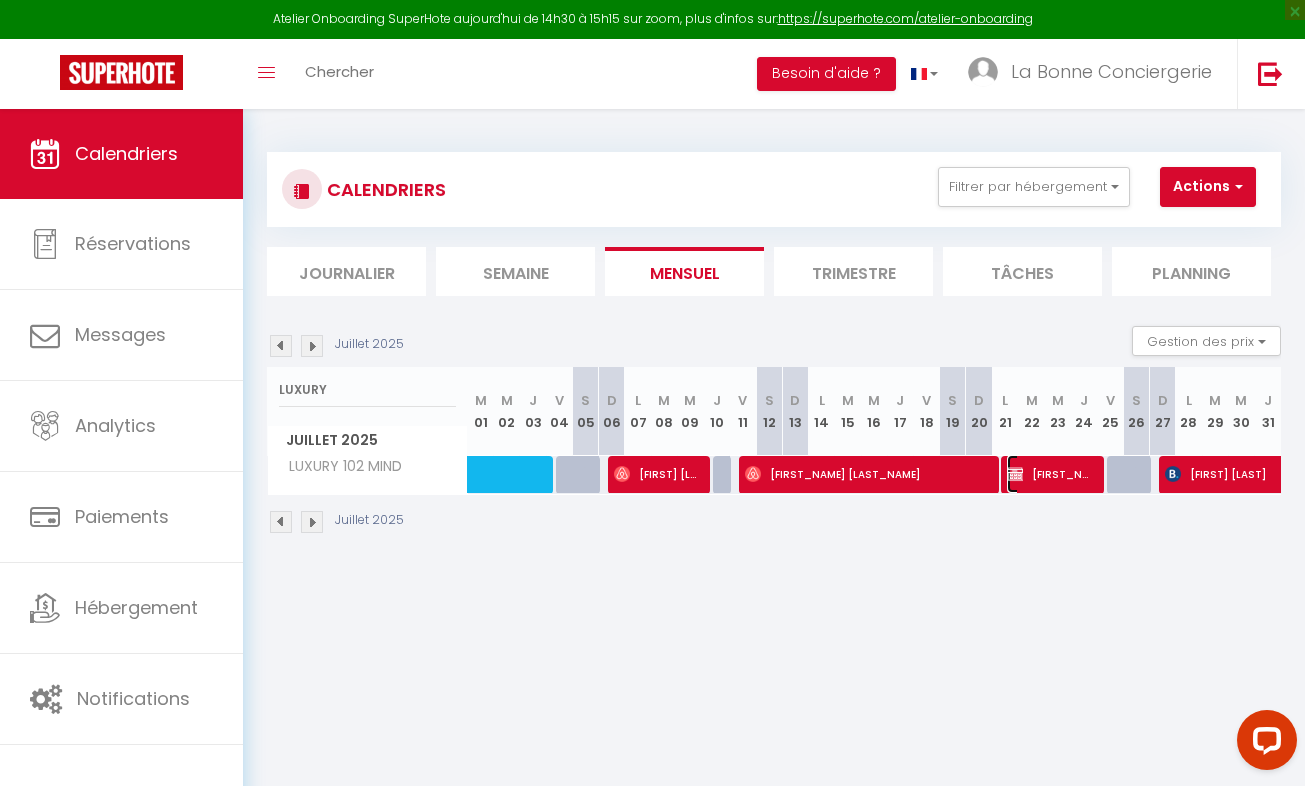 click on "[FIRST_NAME] [LAST_NAME]" at bounding box center [1050, 474] 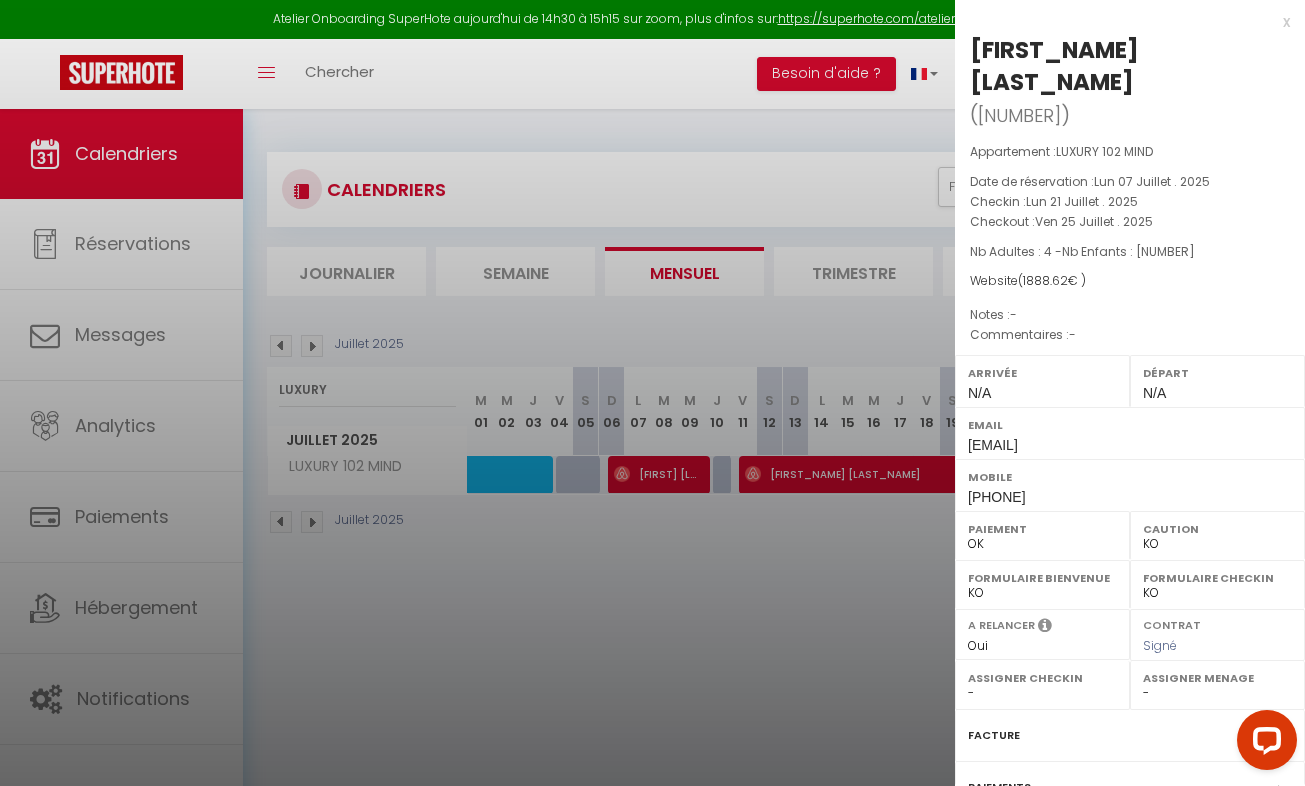 click at bounding box center [652, 393] 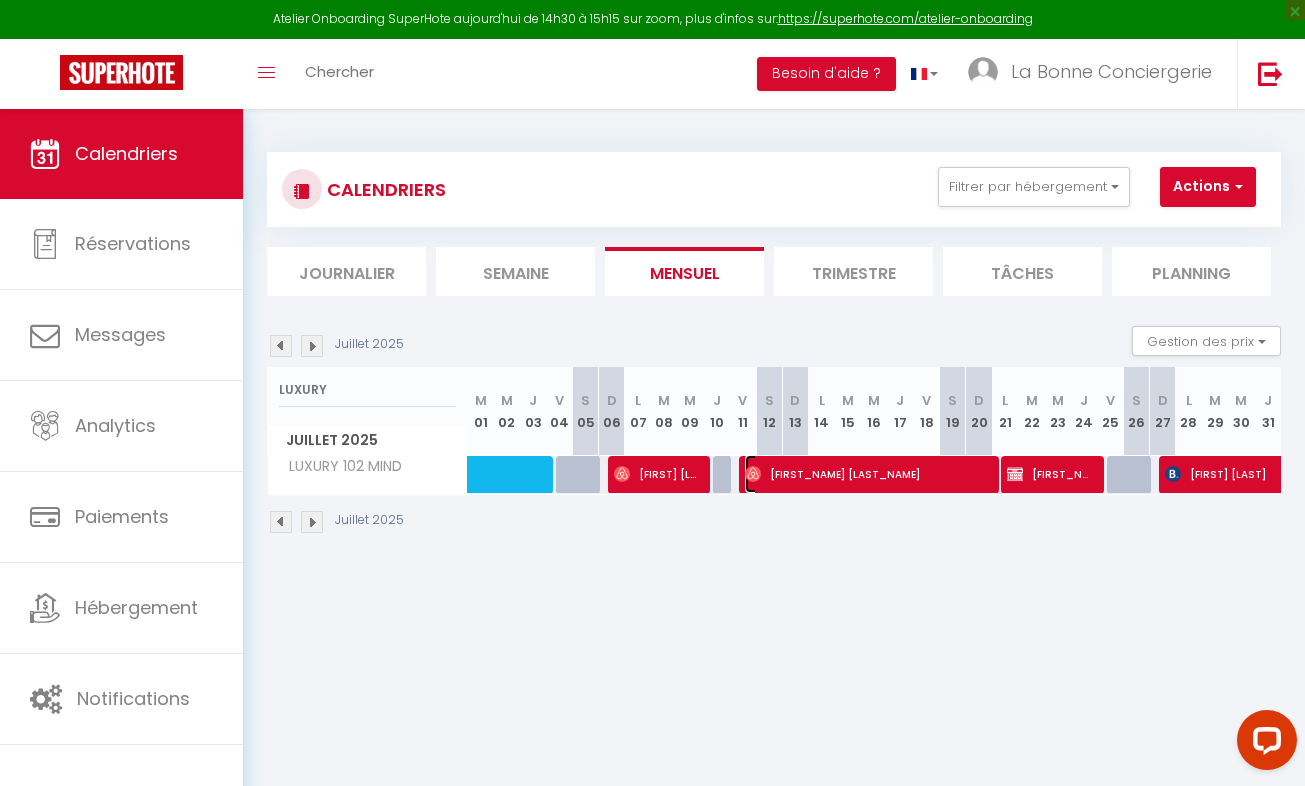 click on "[FIRST_NAME] [LAST_NAME]" at bounding box center [866, 474] 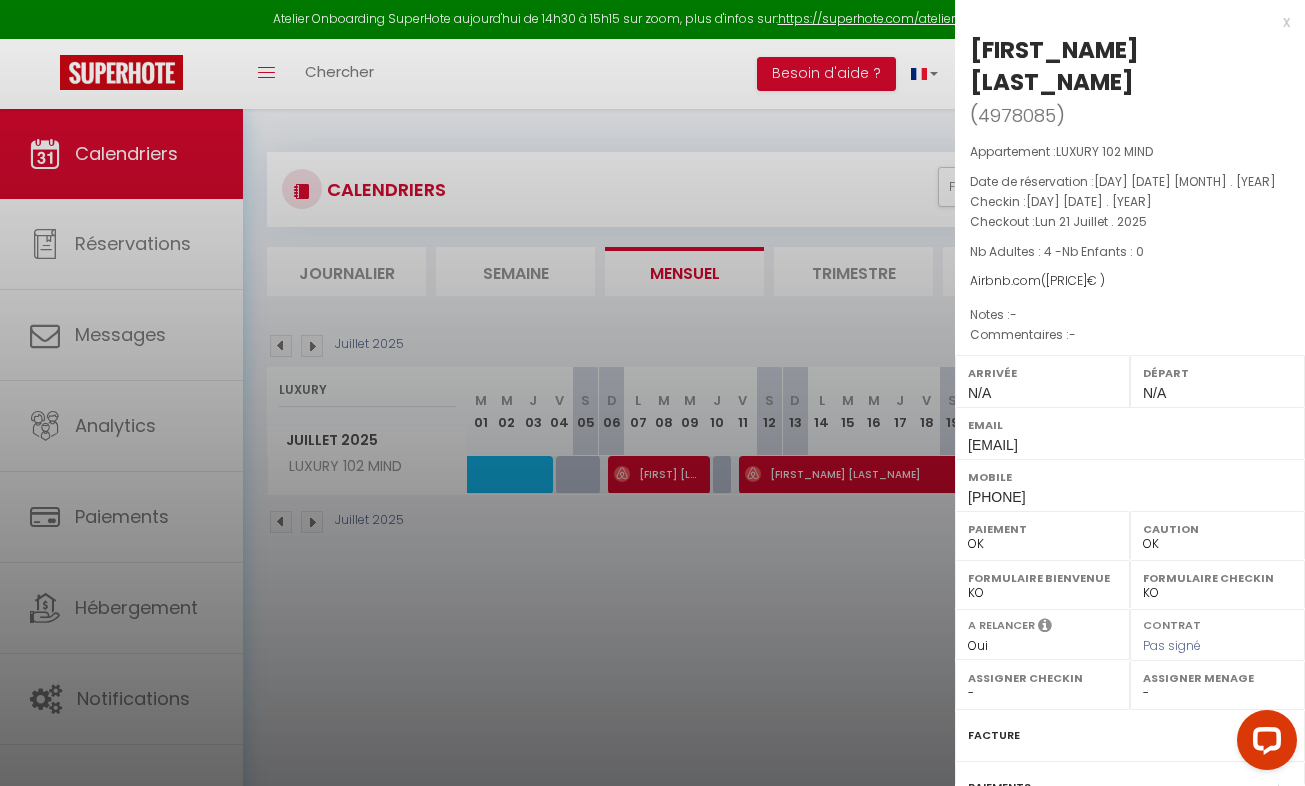 click at bounding box center (652, 393) 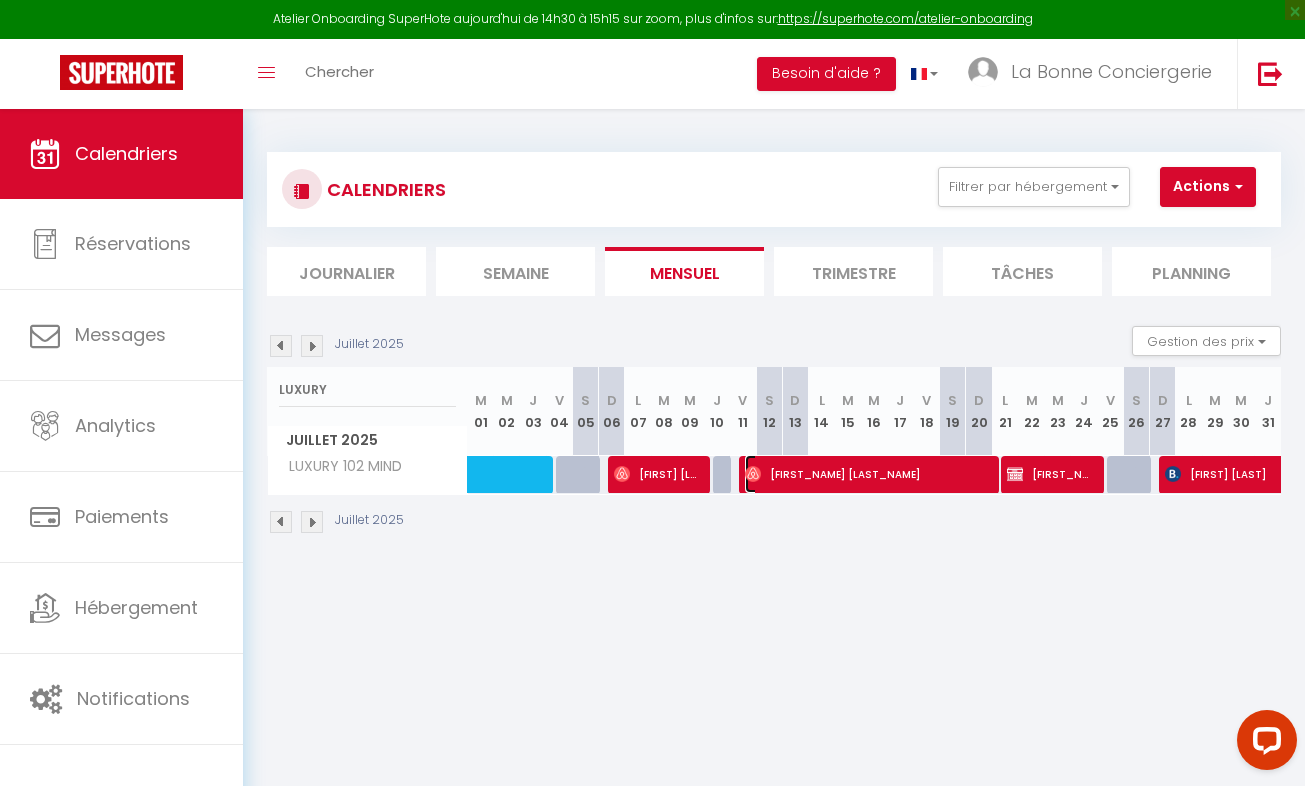click on "[FIRST_NAME] [LAST_NAME]" at bounding box center (866, 474) 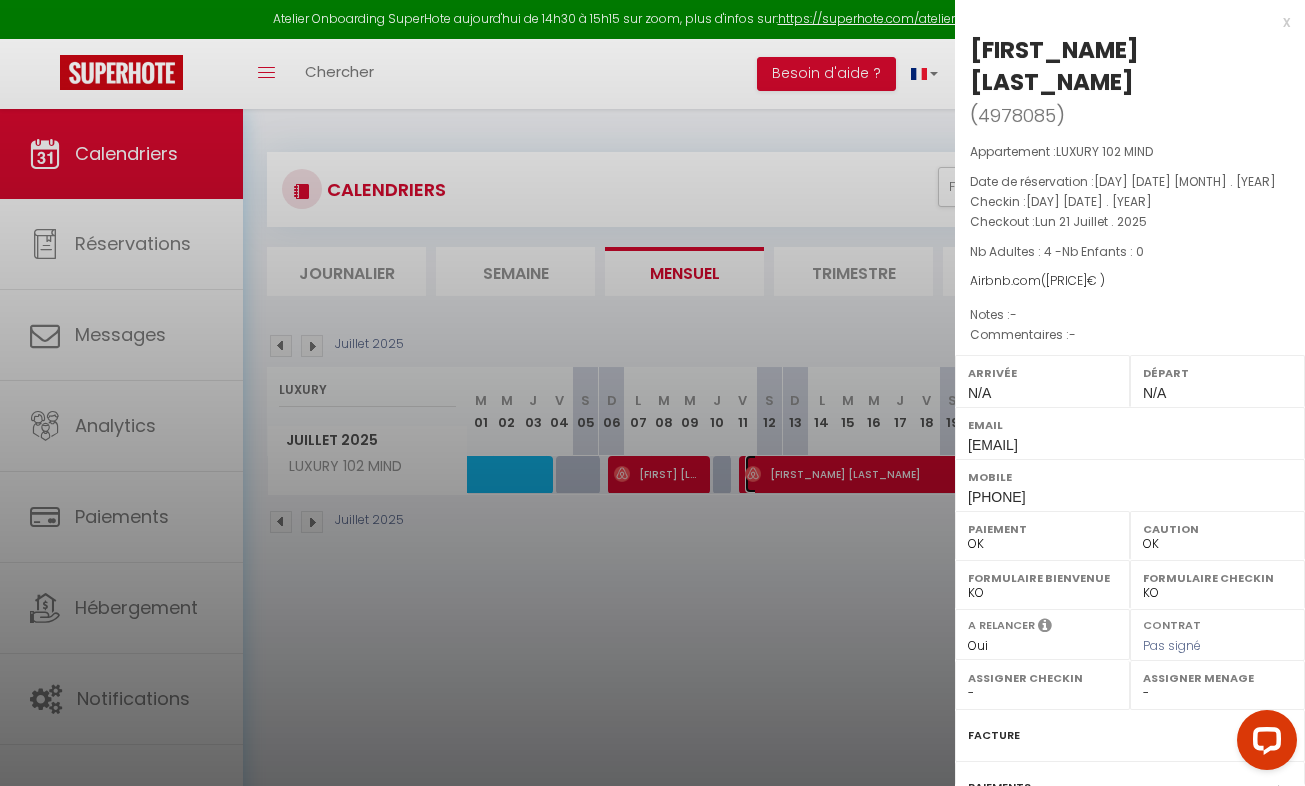 scroll, scrollTop: 146, scrollLeft: 0, axis: vertical 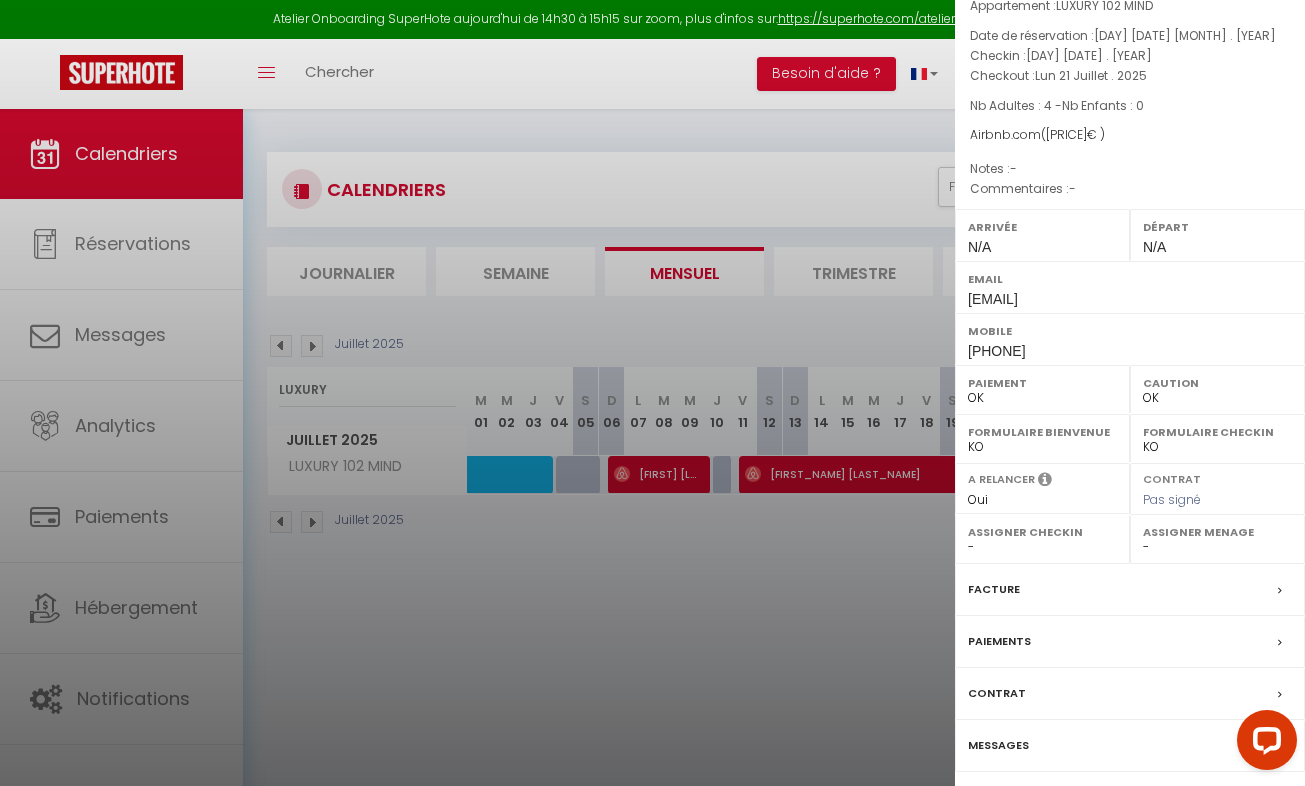 click on "Détails de la réservation" at bounding box center (1130, 806) 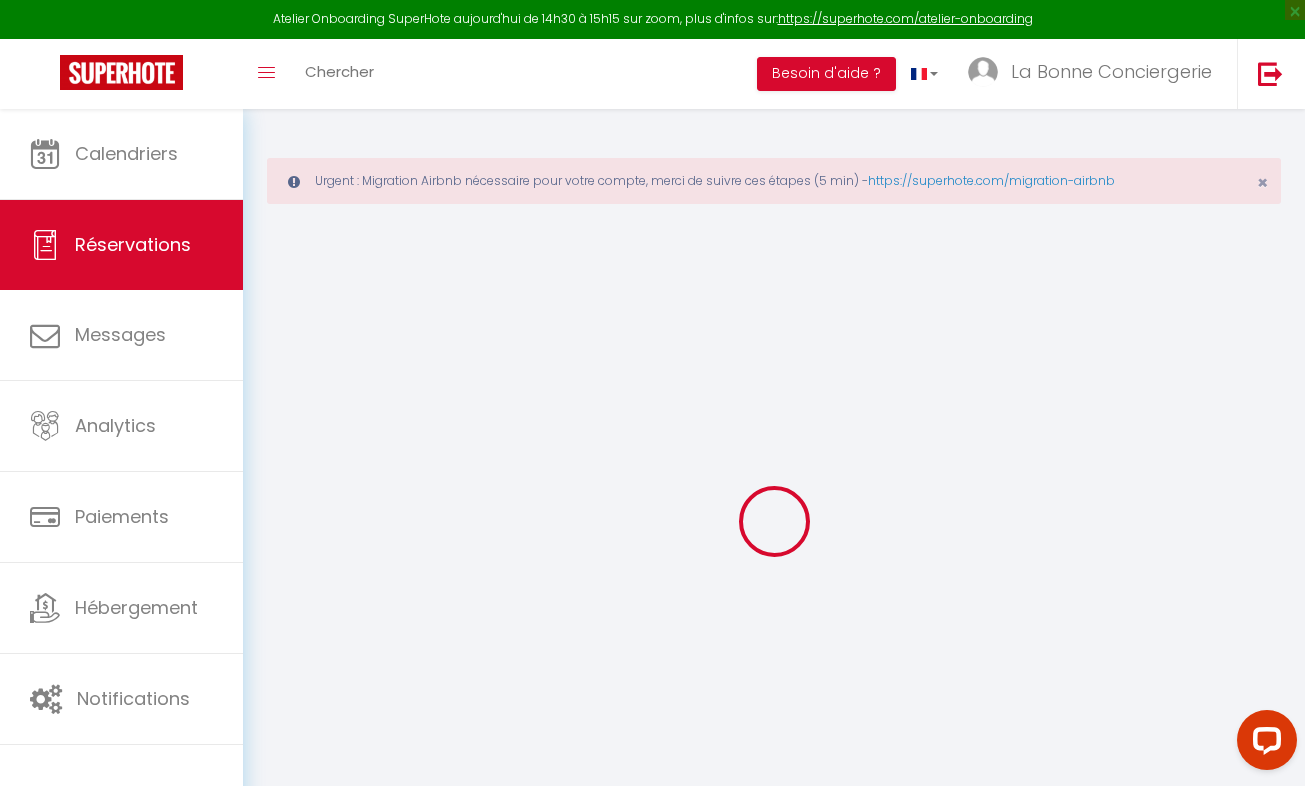 type on "[FIRST_NAME]" 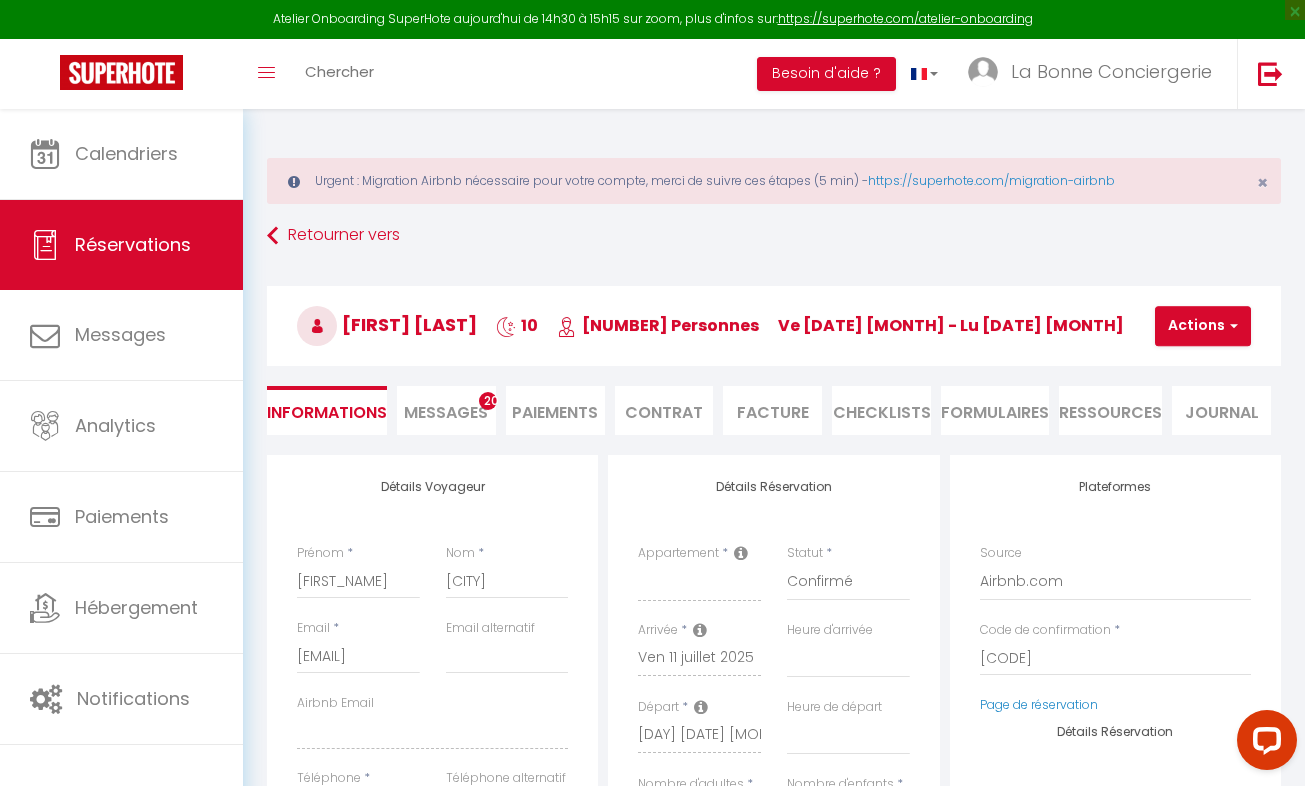 select 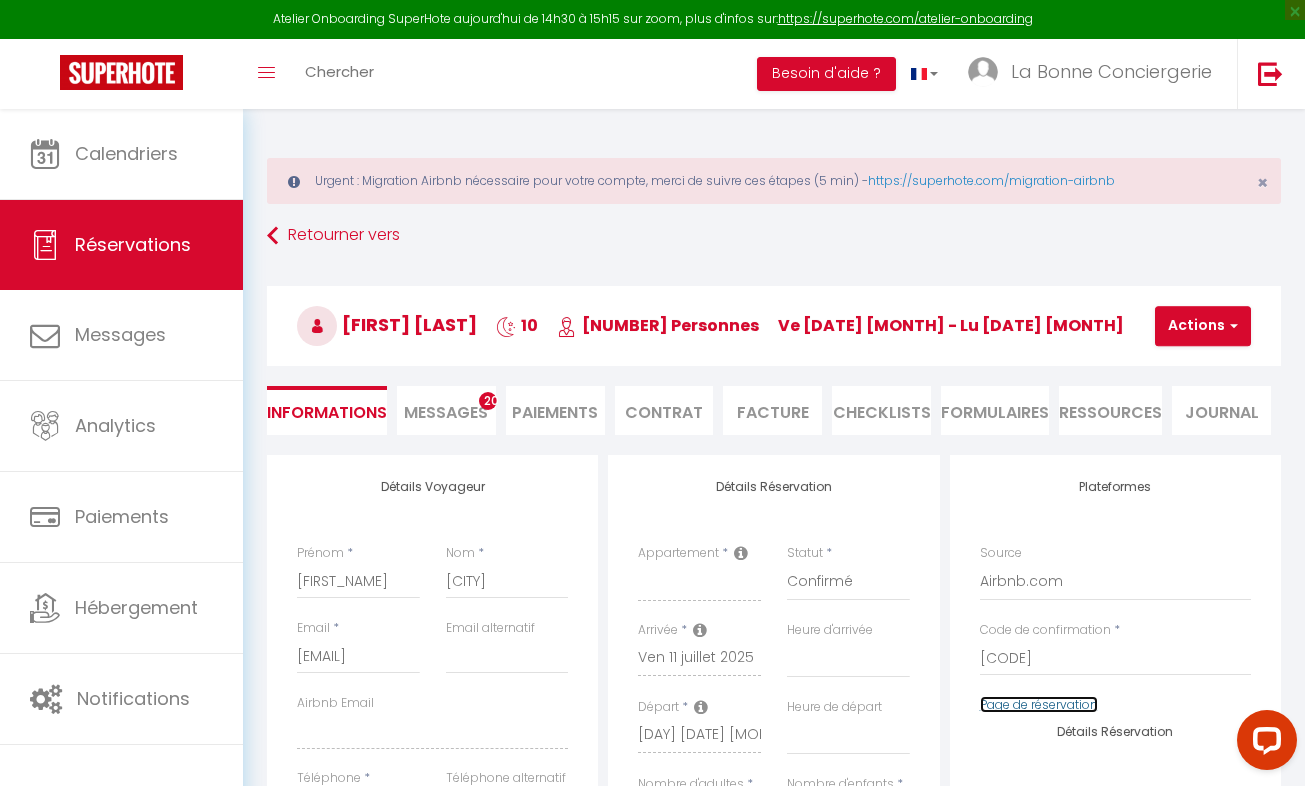 click on "Page de réservation" at bounding box center [1039, 704] 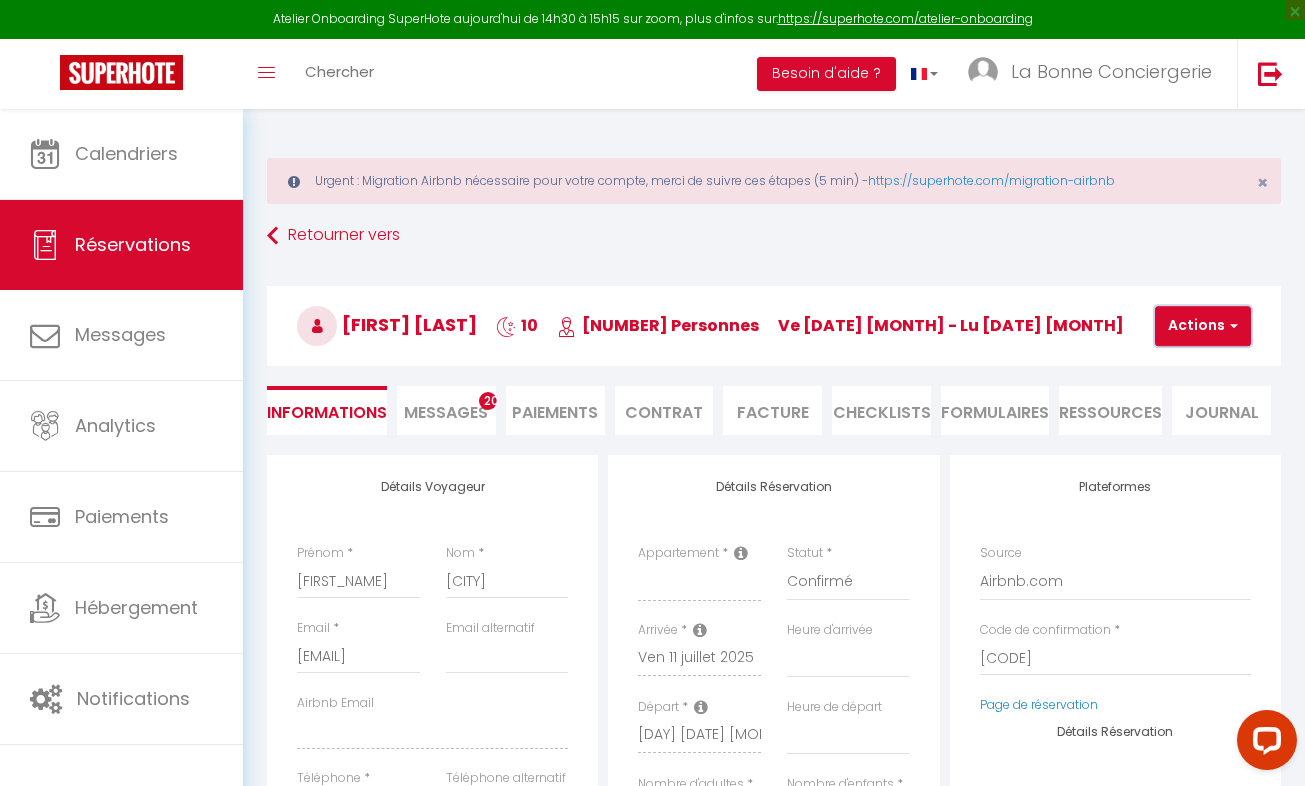 click on "Actions" at bounding box center (1203, 326) 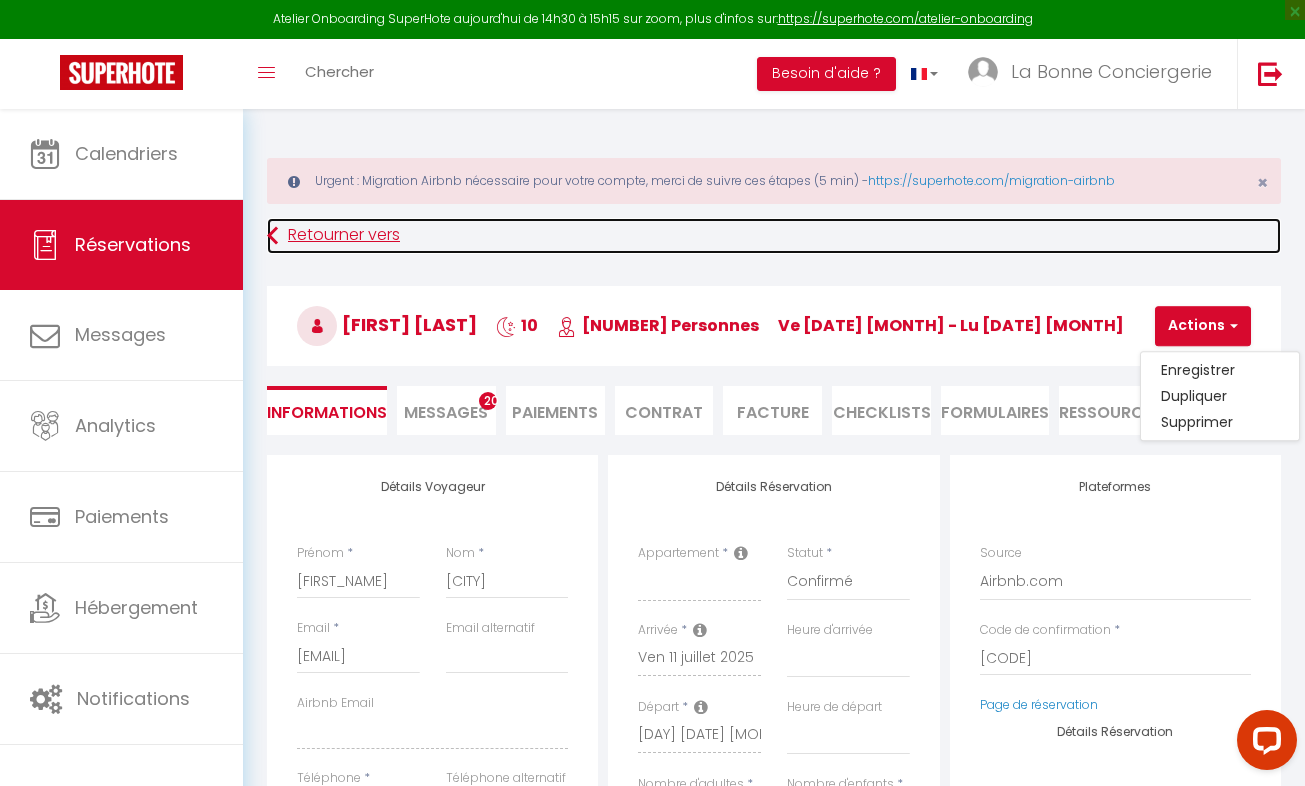 click on "Retourner vers" at bounding box center (774, 236) 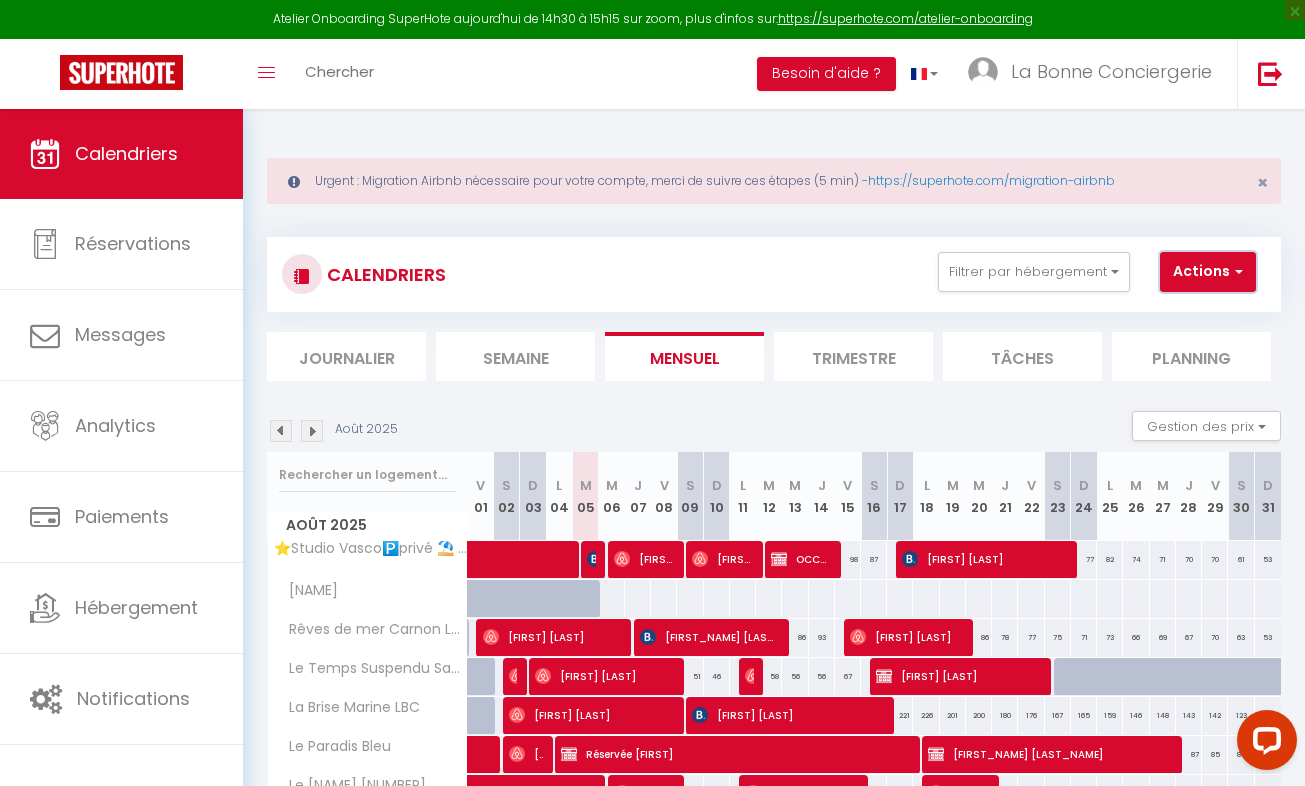 click on "Actions" at bounding box center (1208, 272) 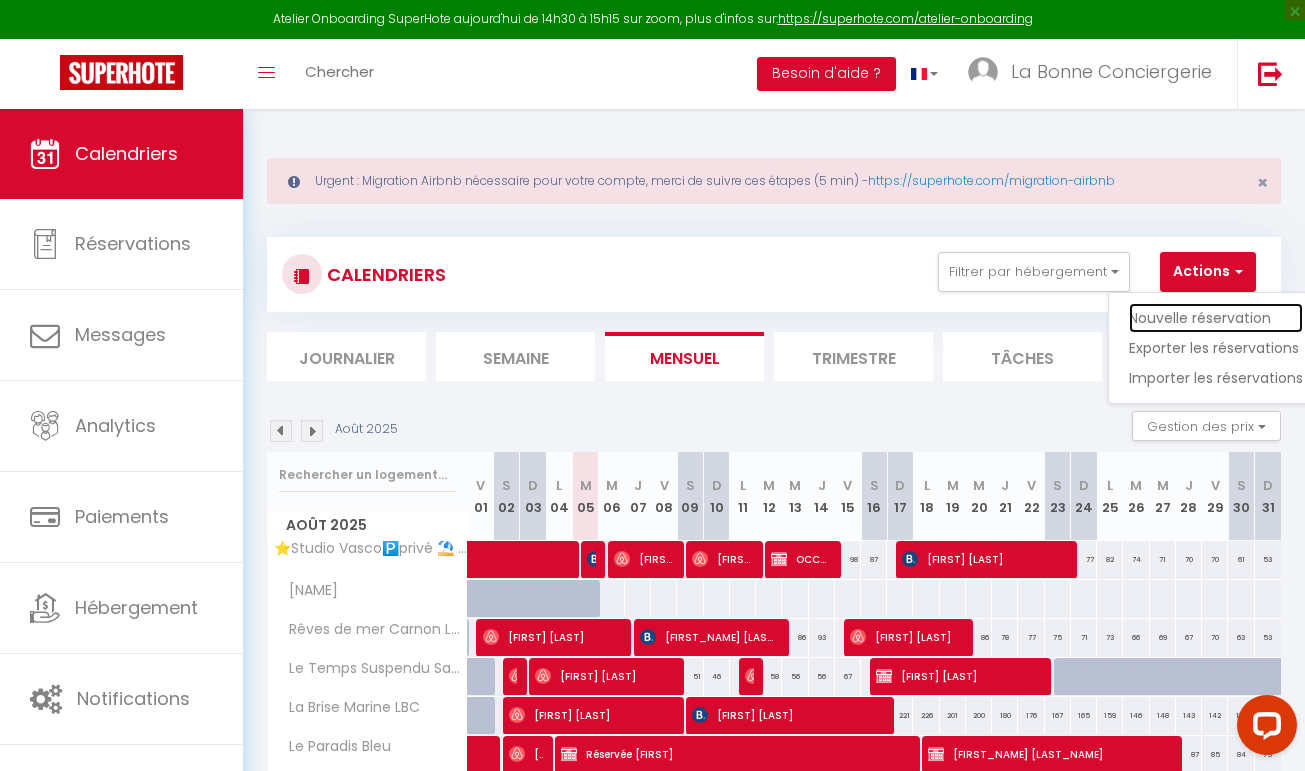 click on "Nouvelle réservation" at bounding box center [1216, 318] 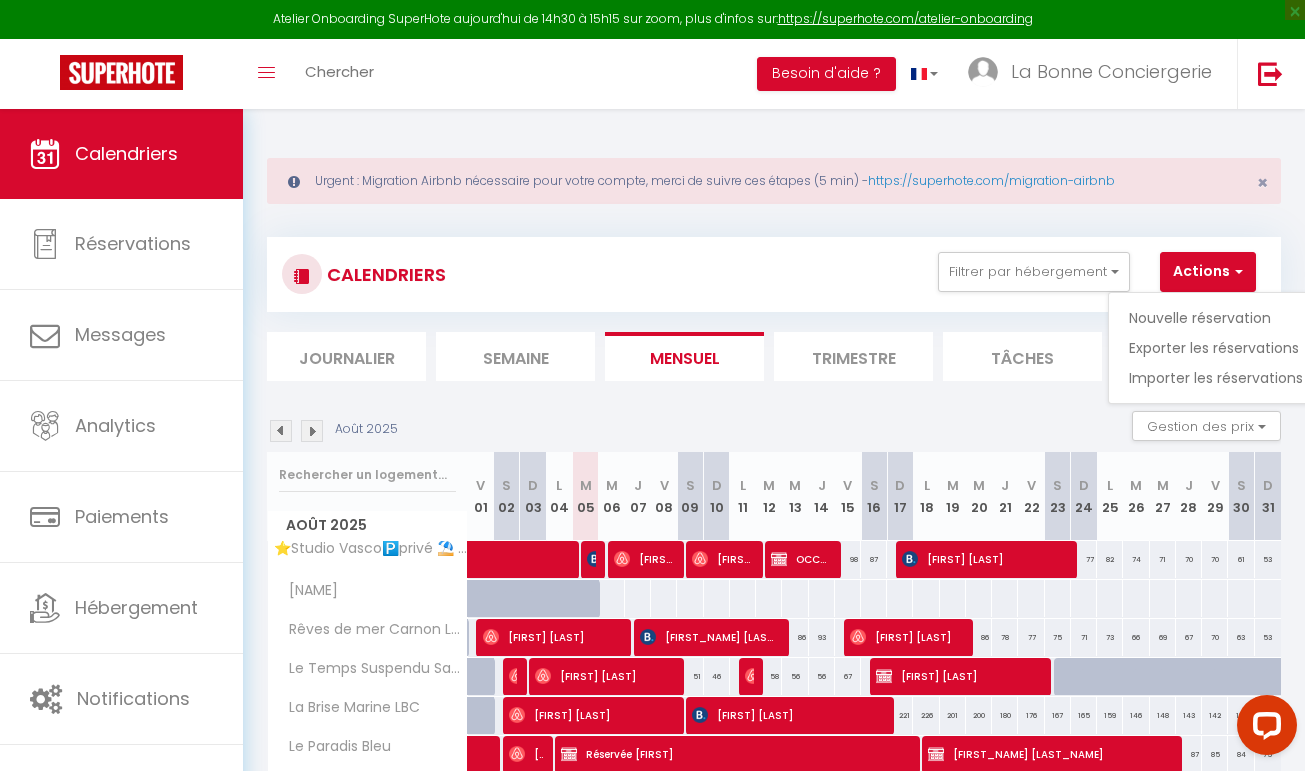 select 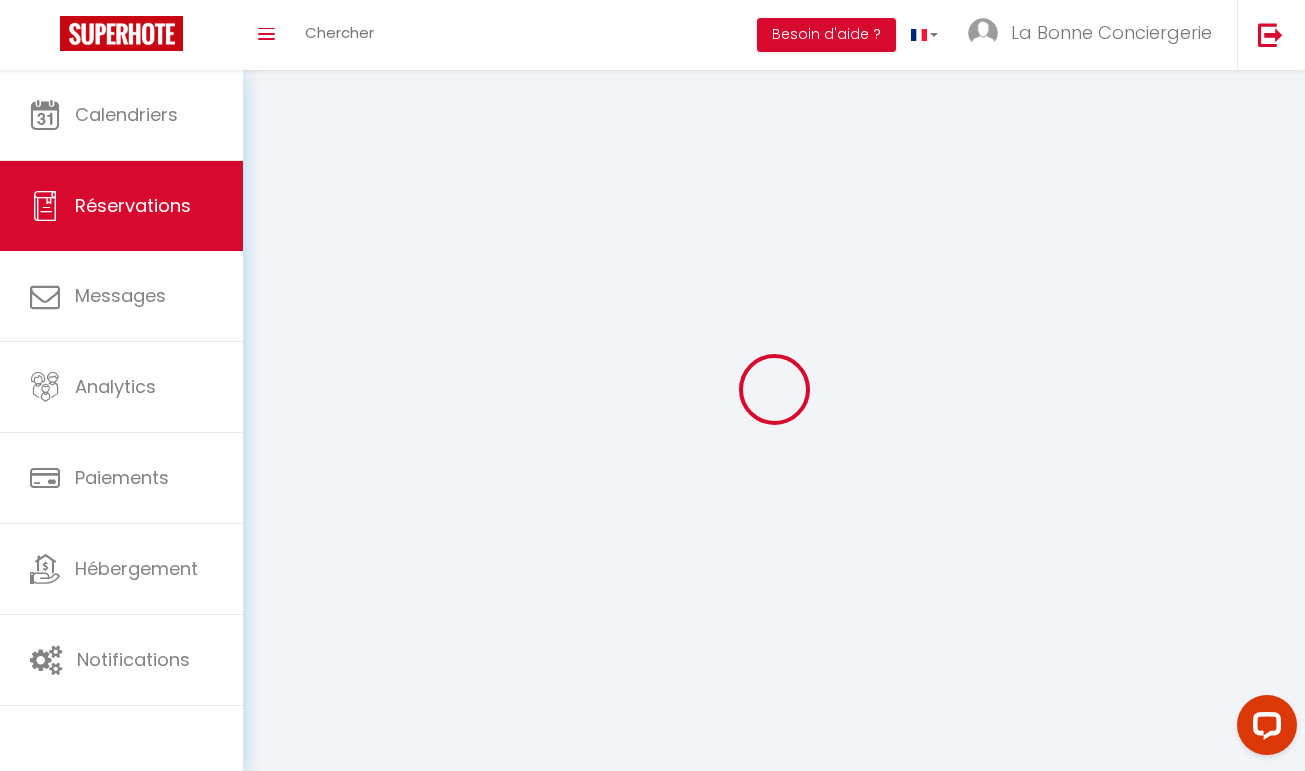 select 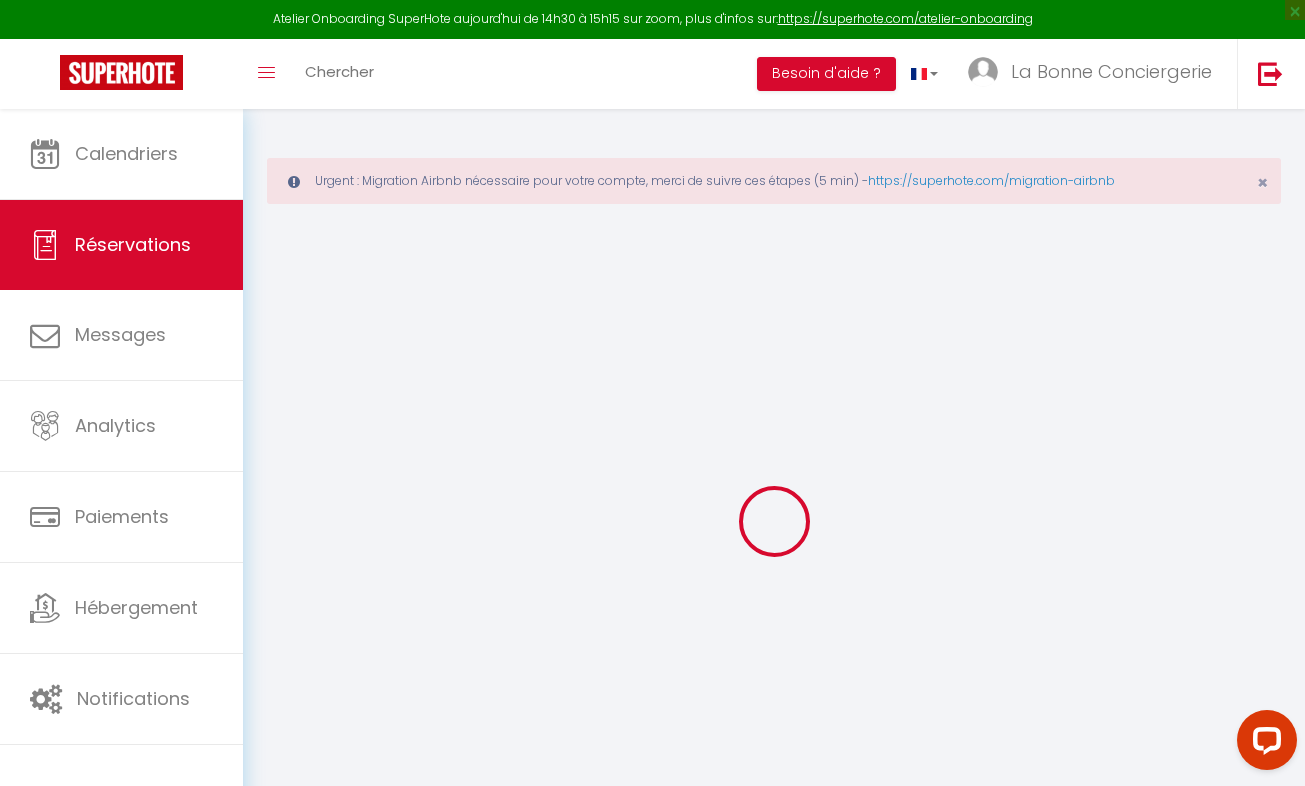 select 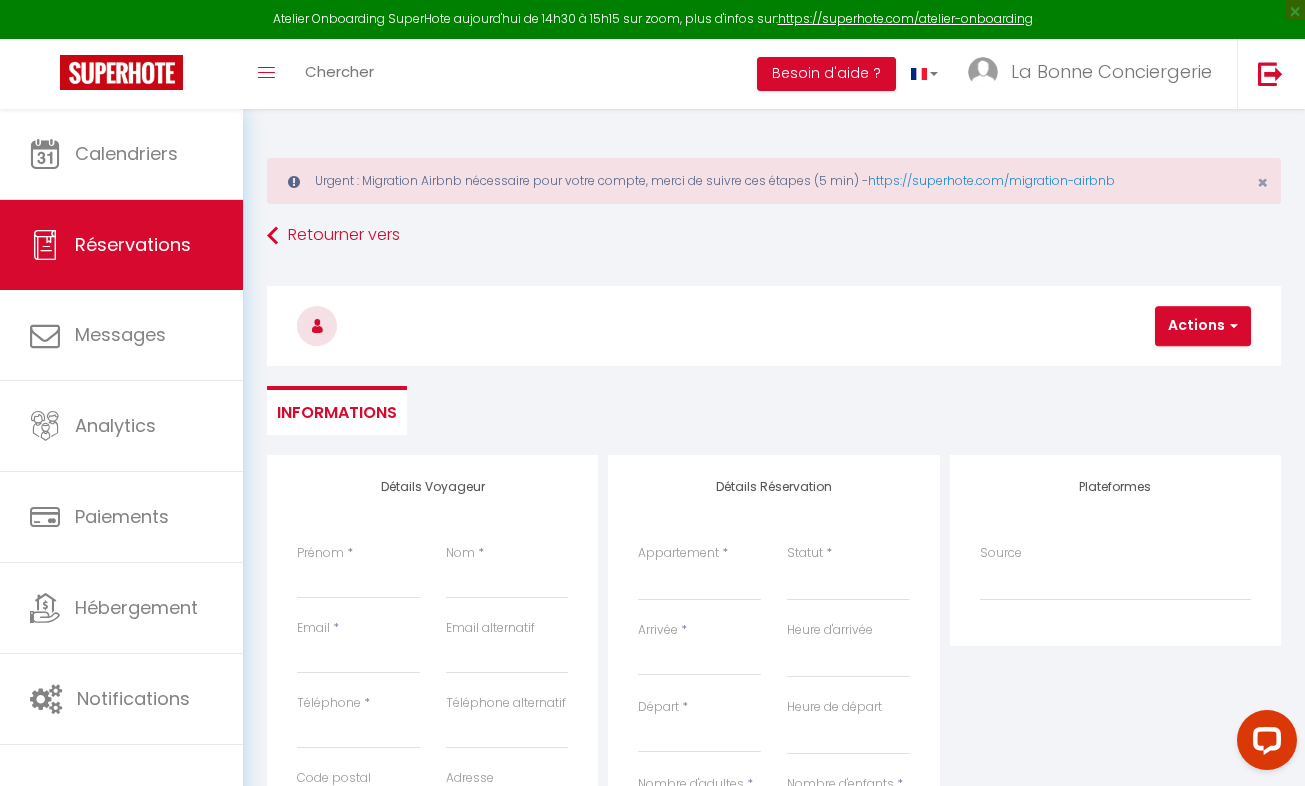 select 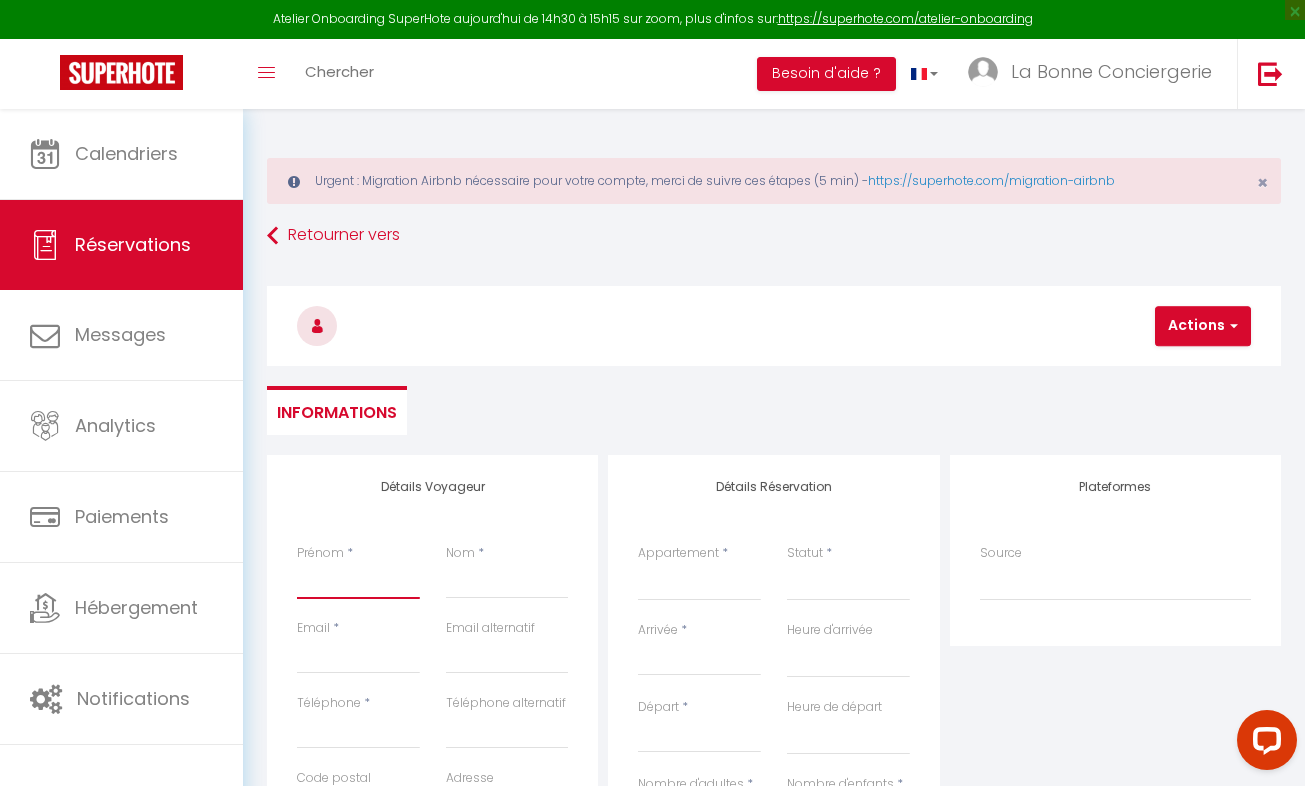 click on "Prénom" at bounding box center (358, 581) 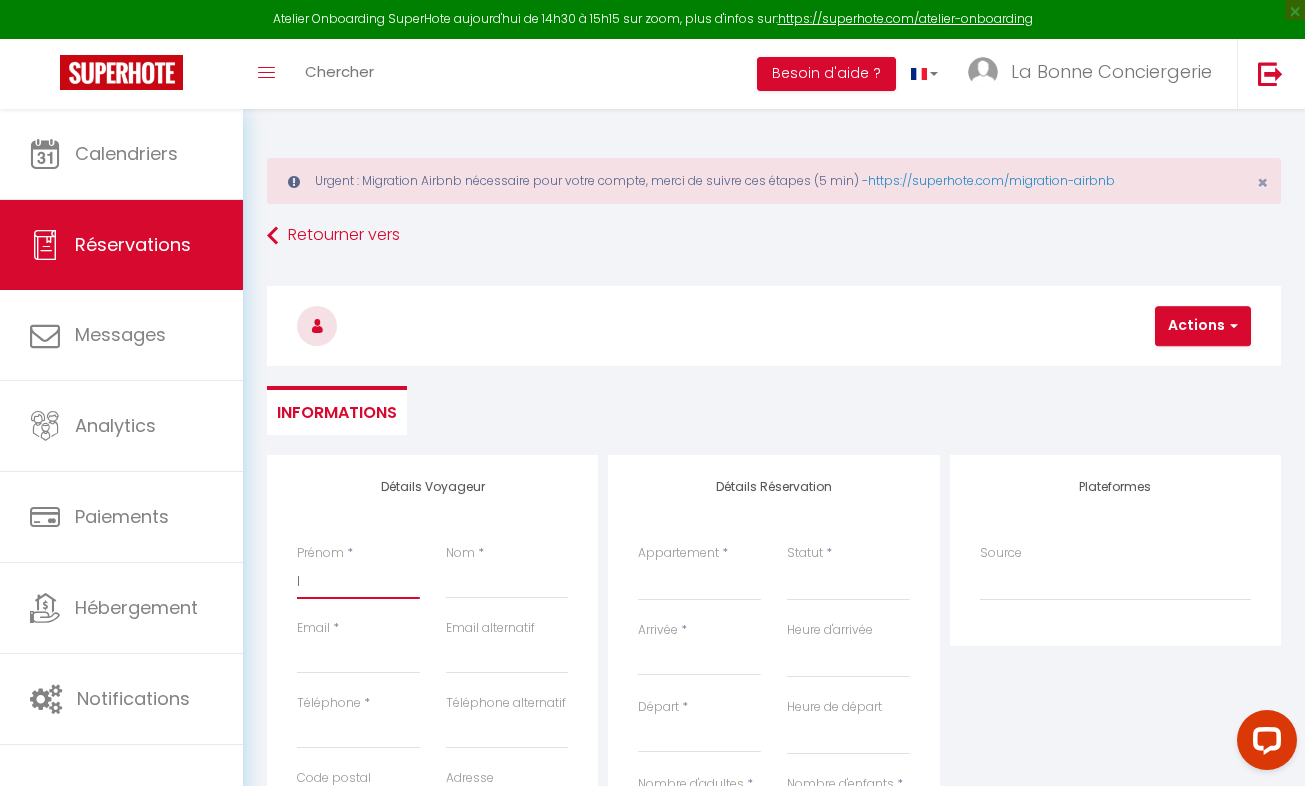 select 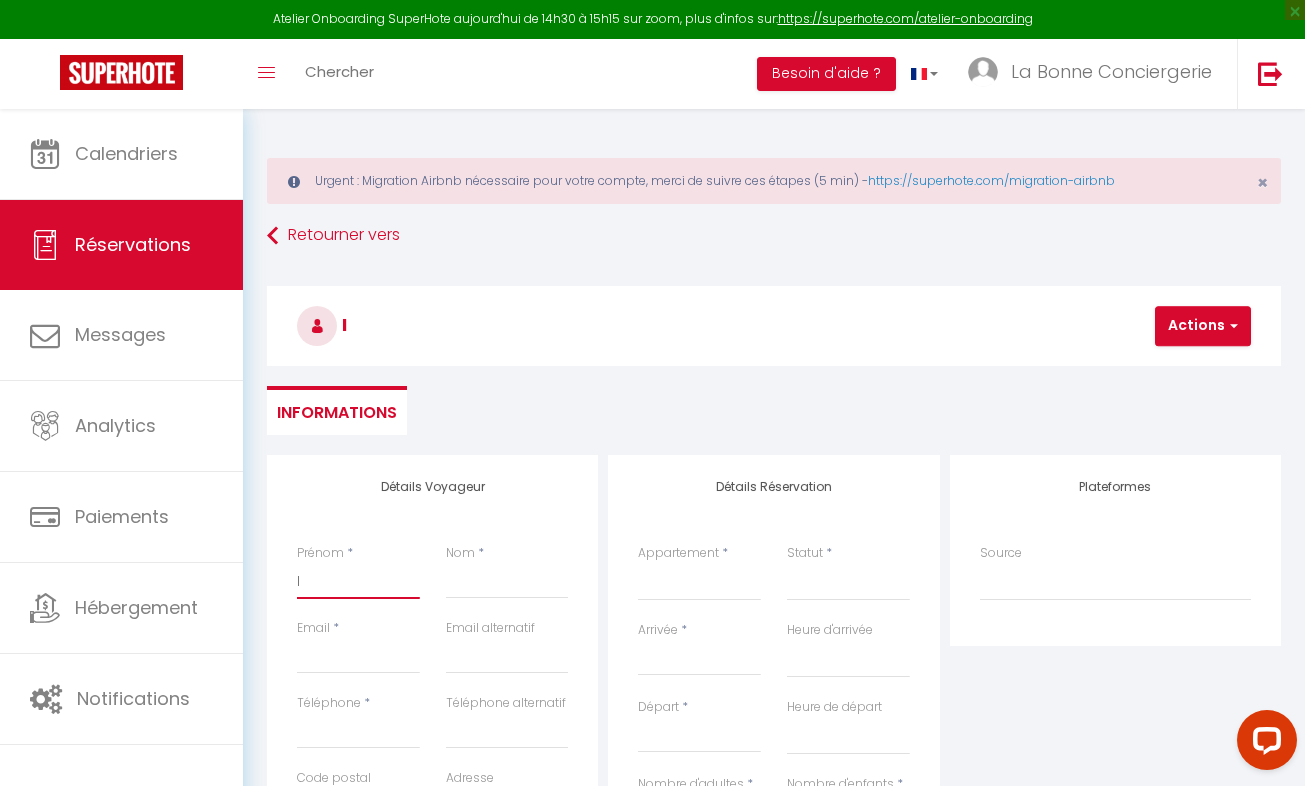 type on "IN" 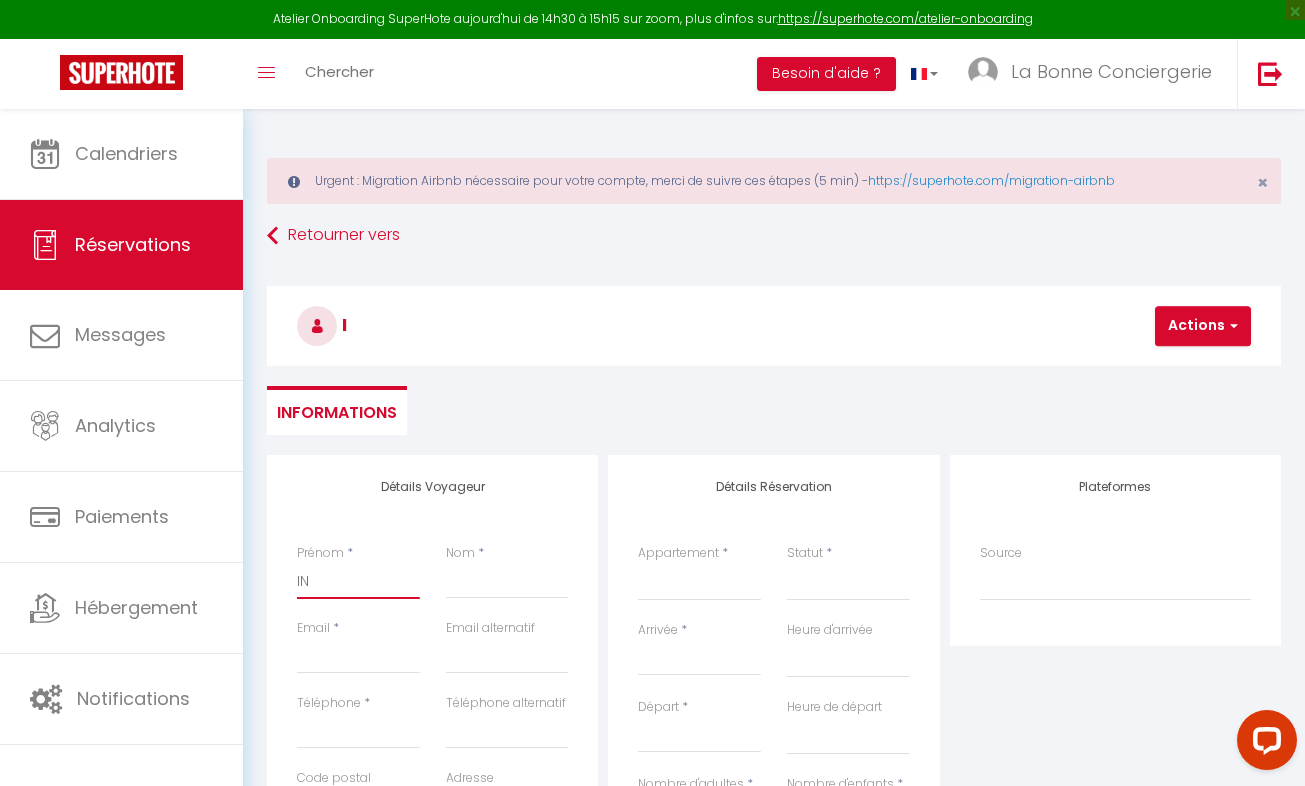 select 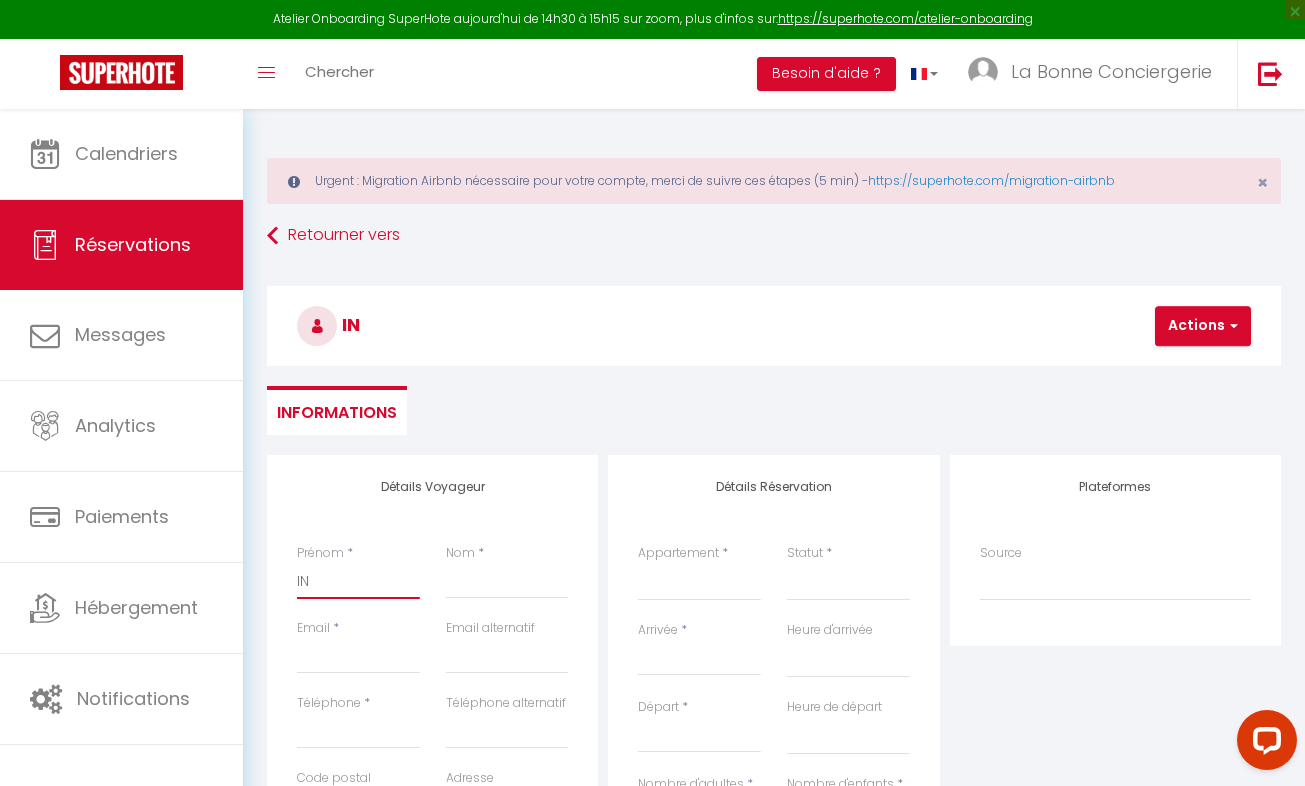 type on "INT" 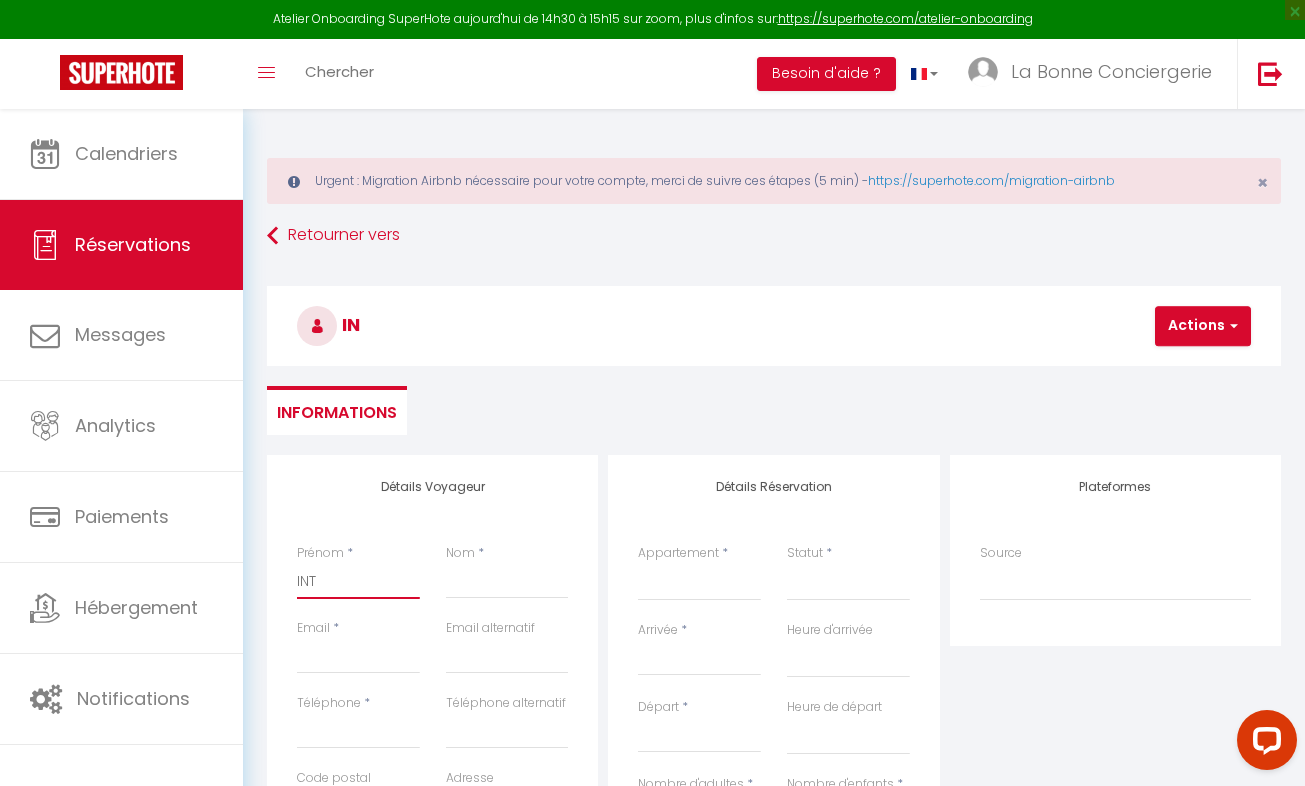 select 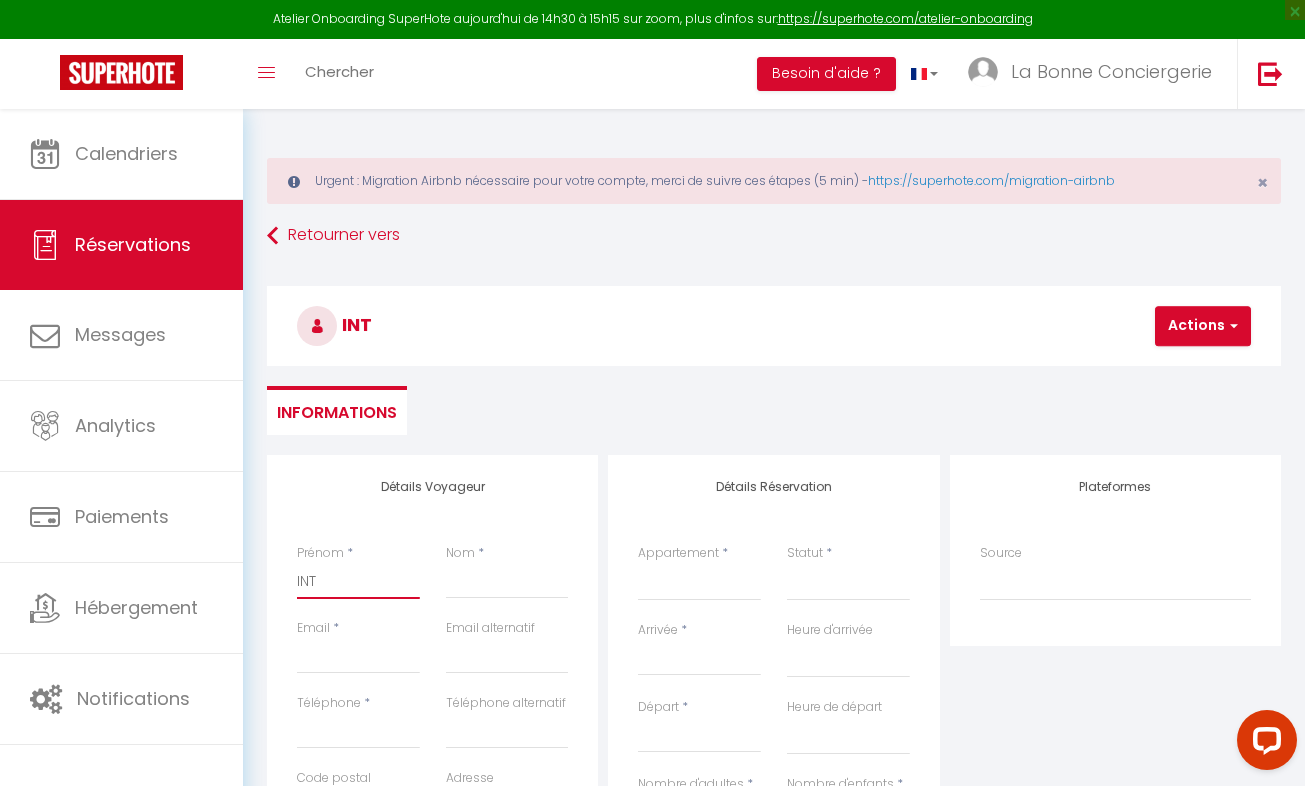 type on "INTE" 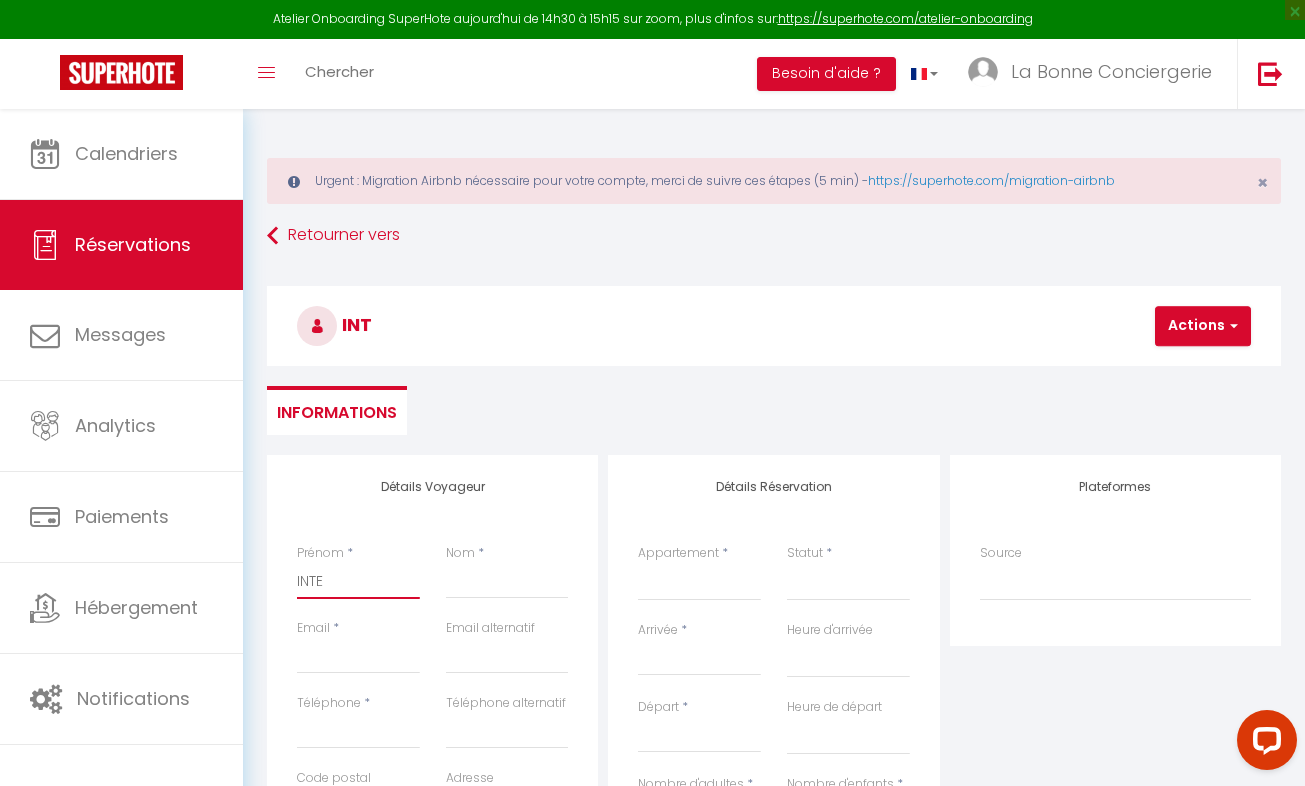 select 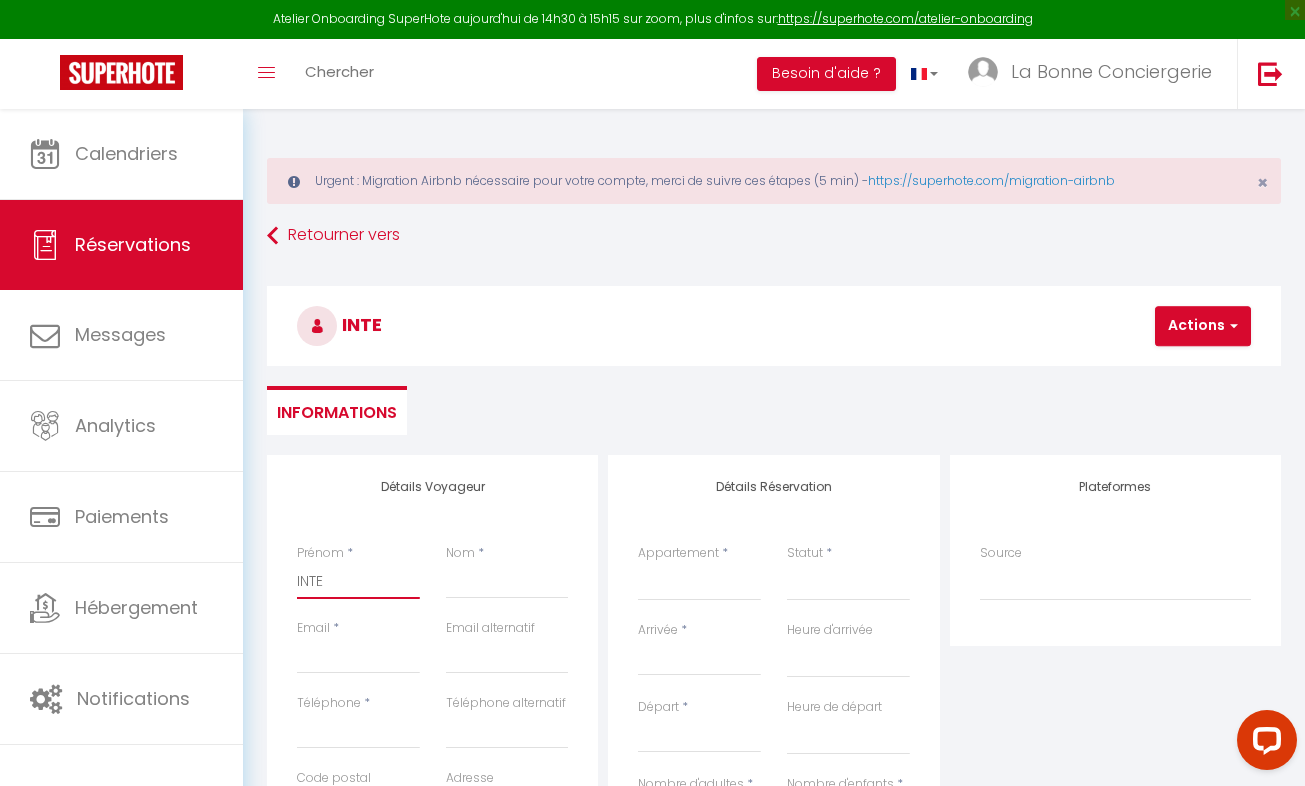 type on "INTED" 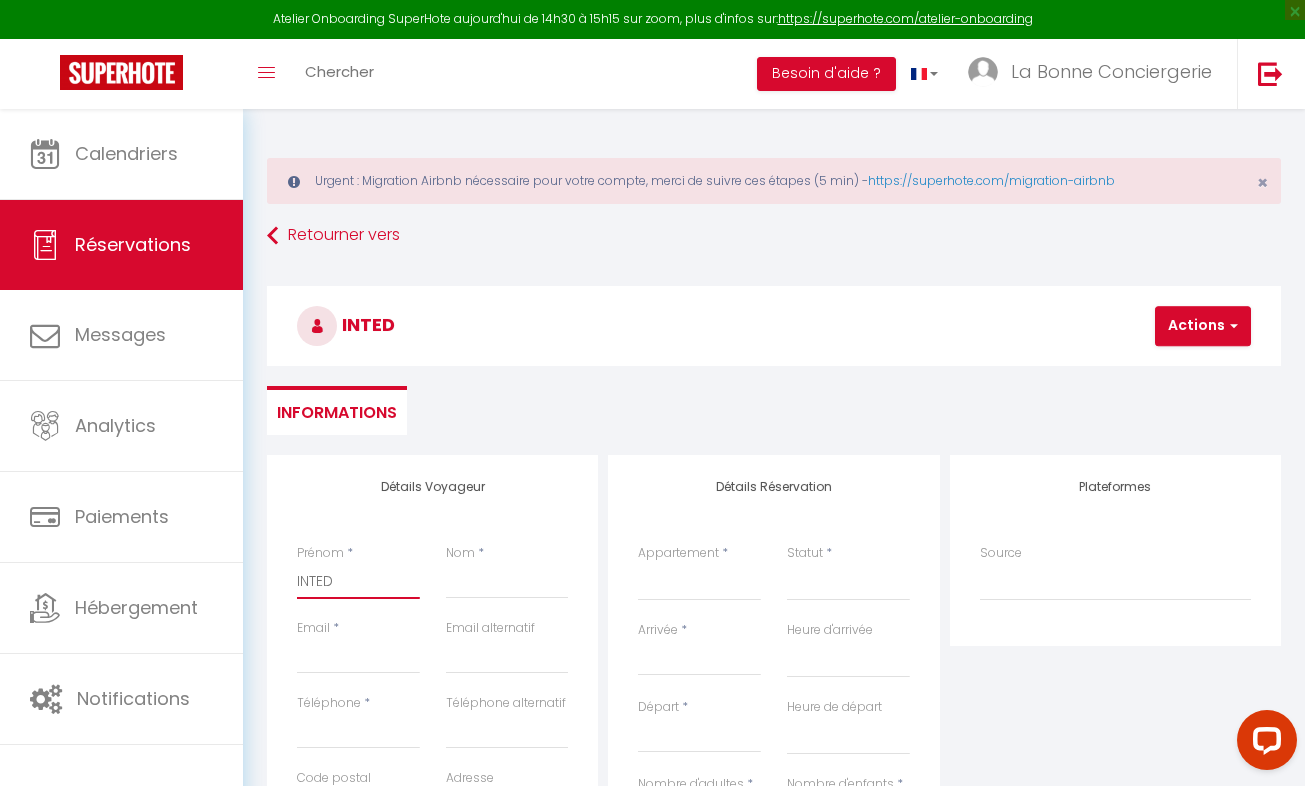 select 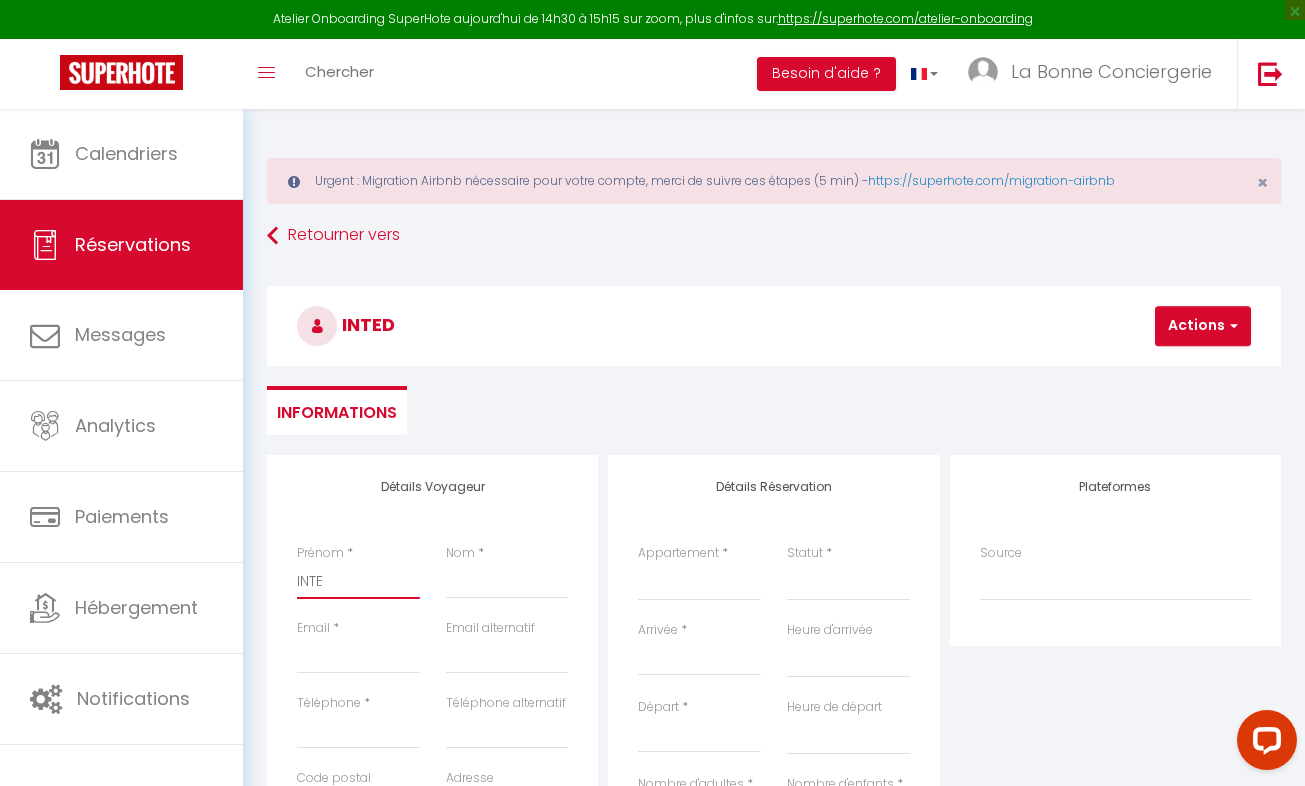 select 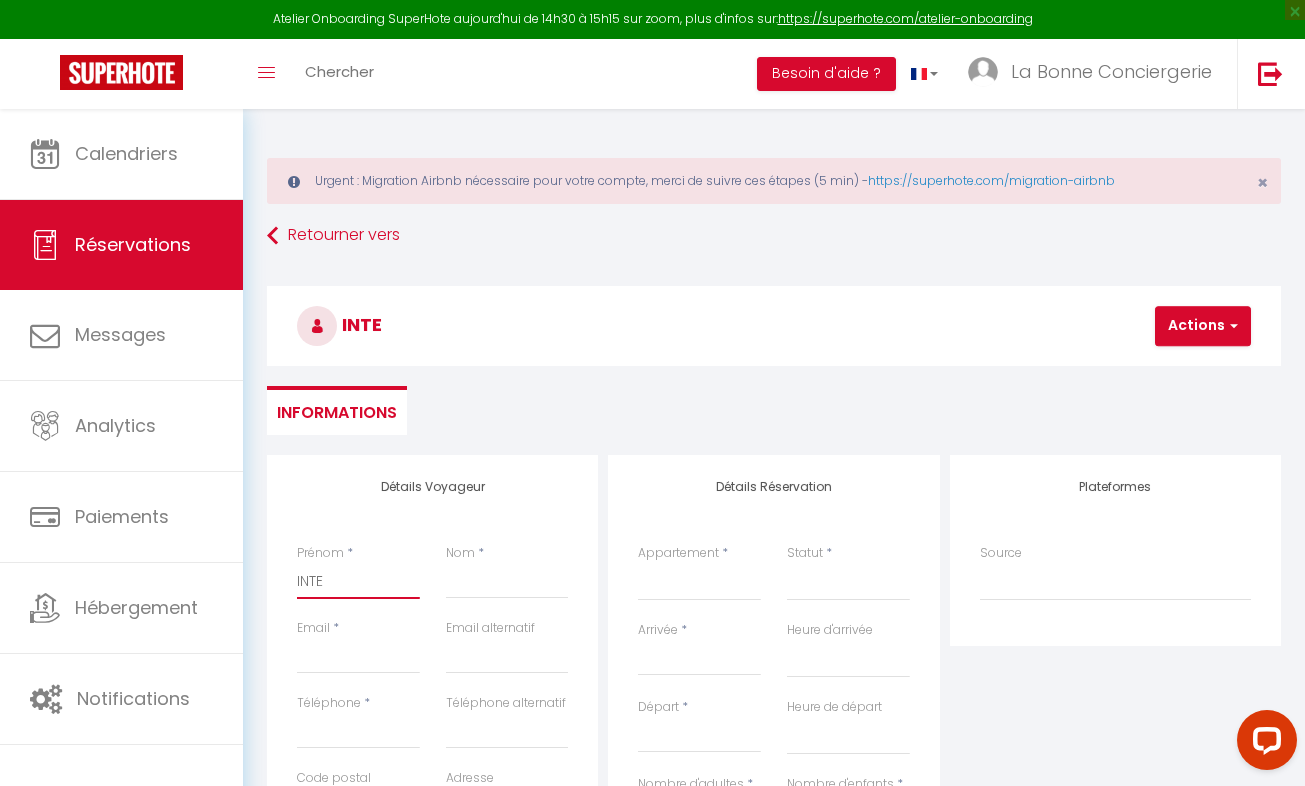 type on "INTEN" 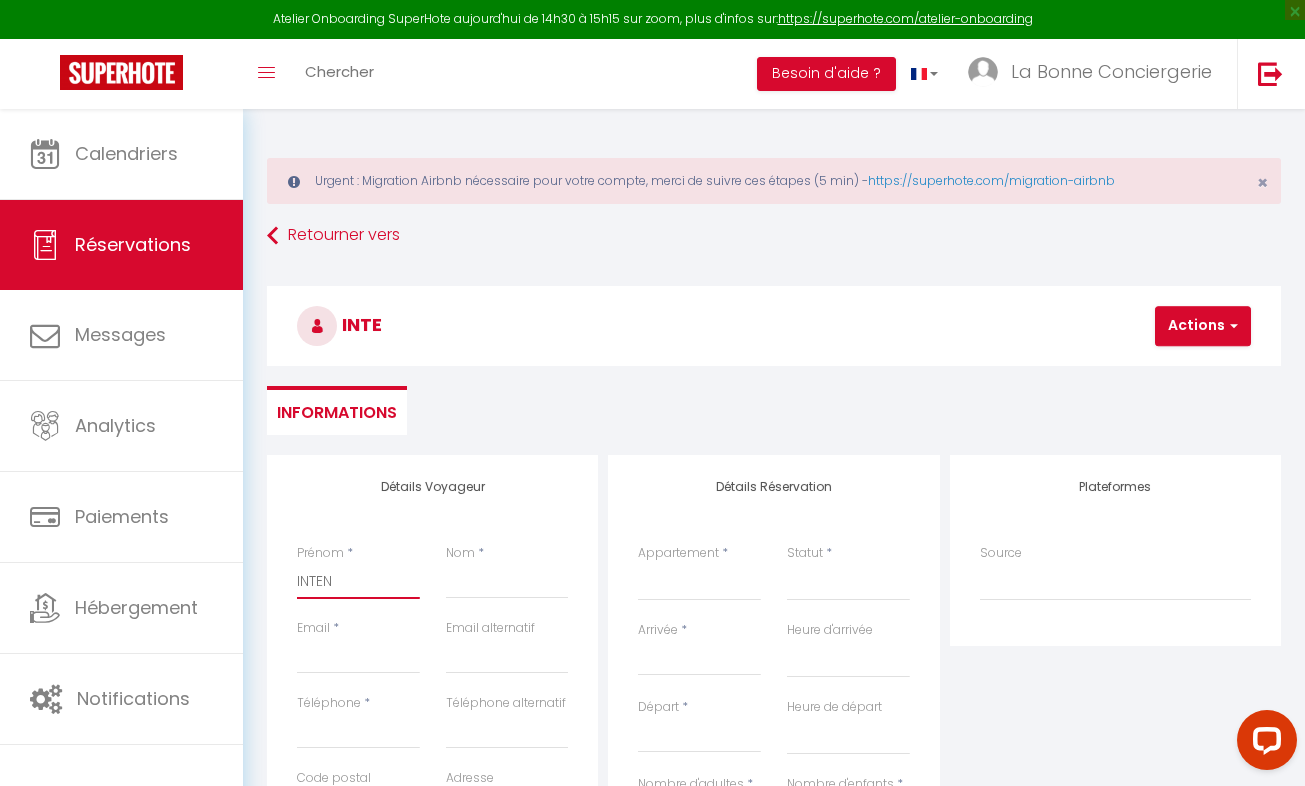 select 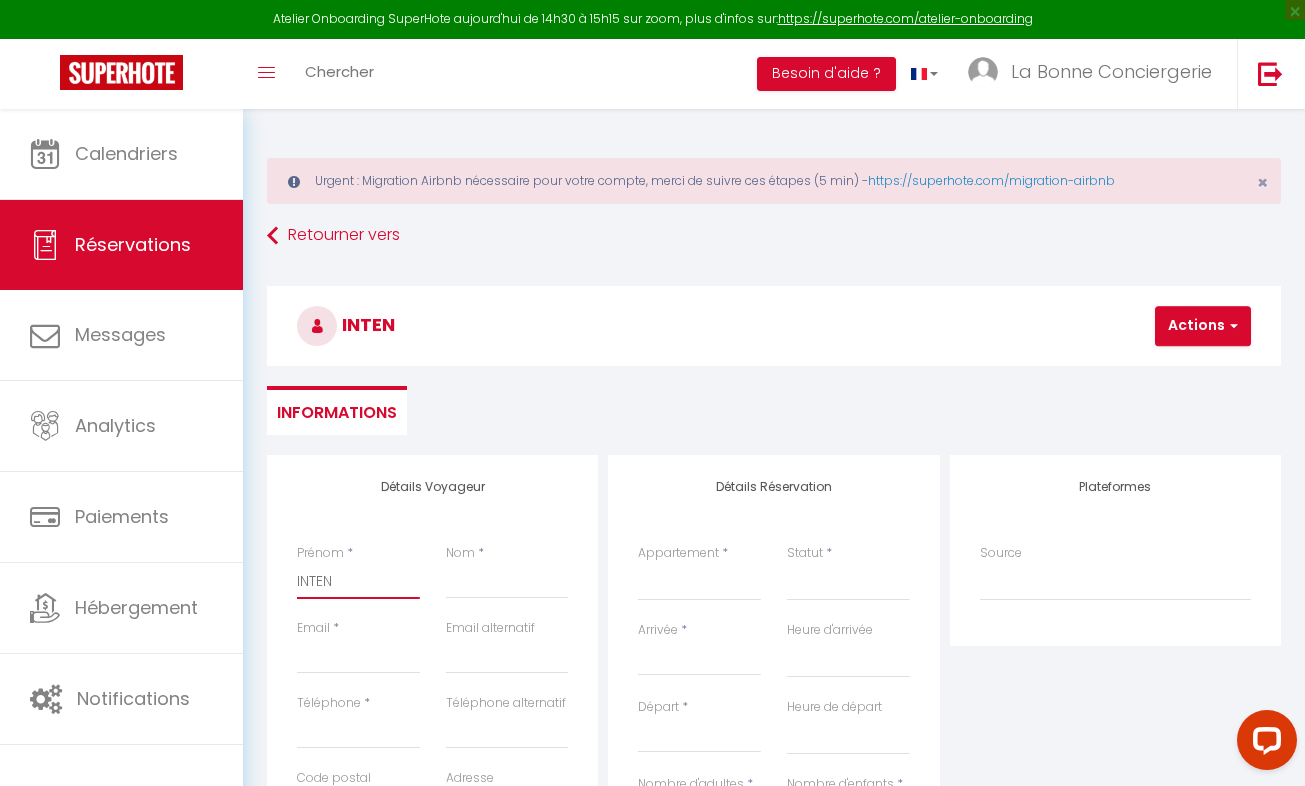 type on "INTEND" 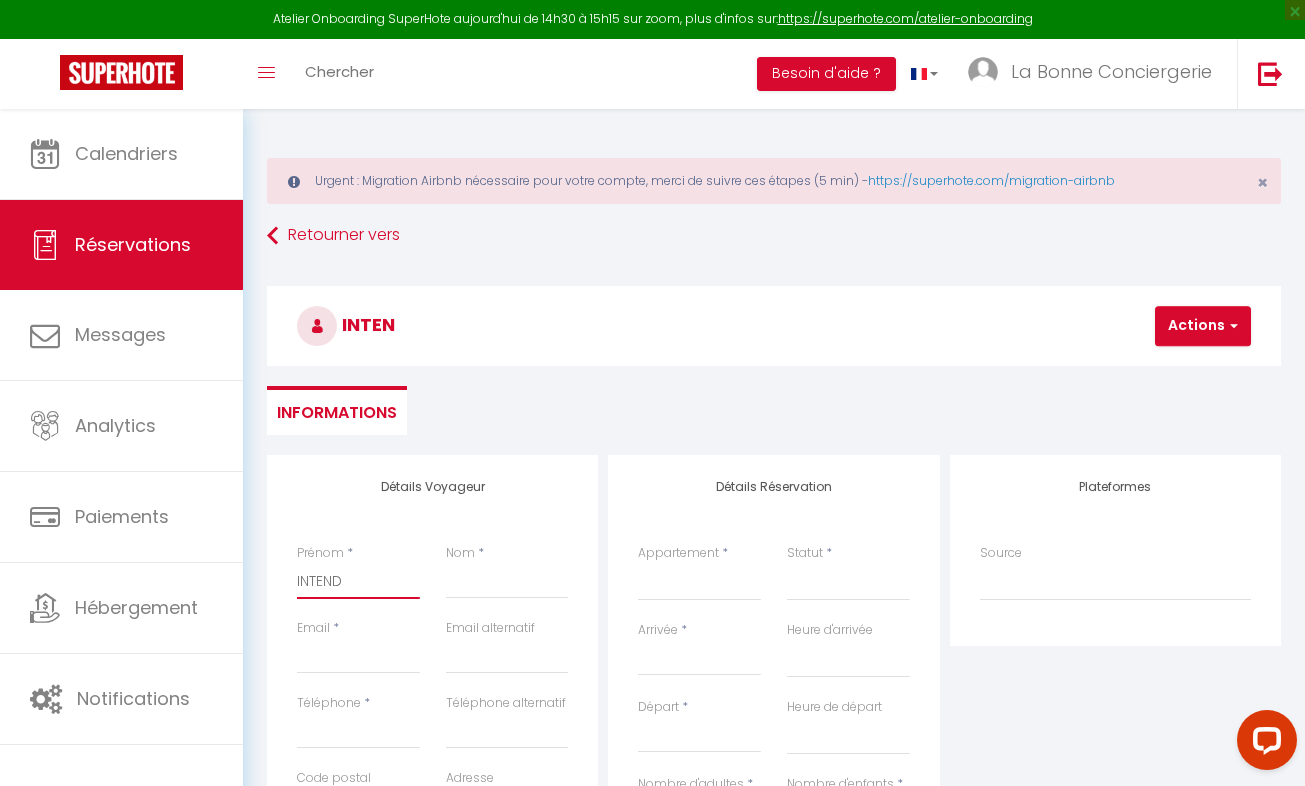 select 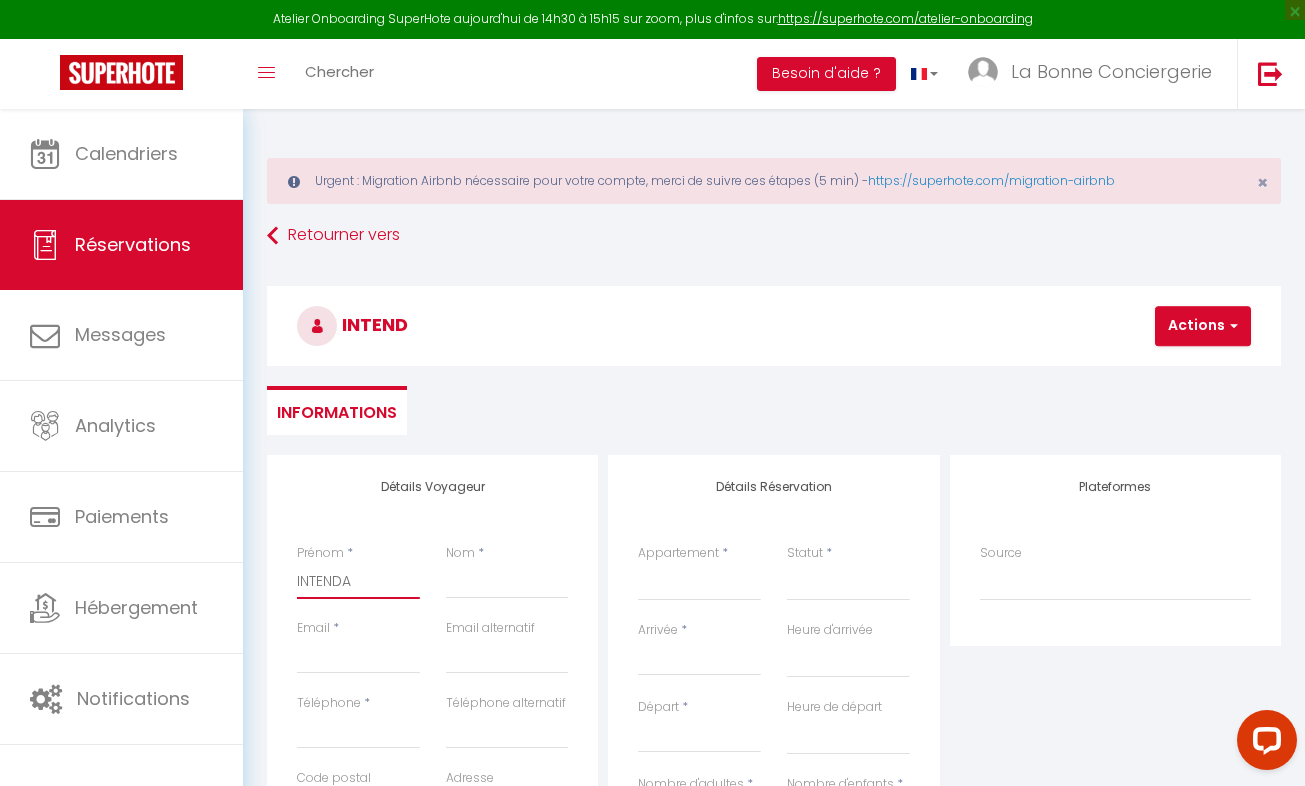type on "INTENDAN" 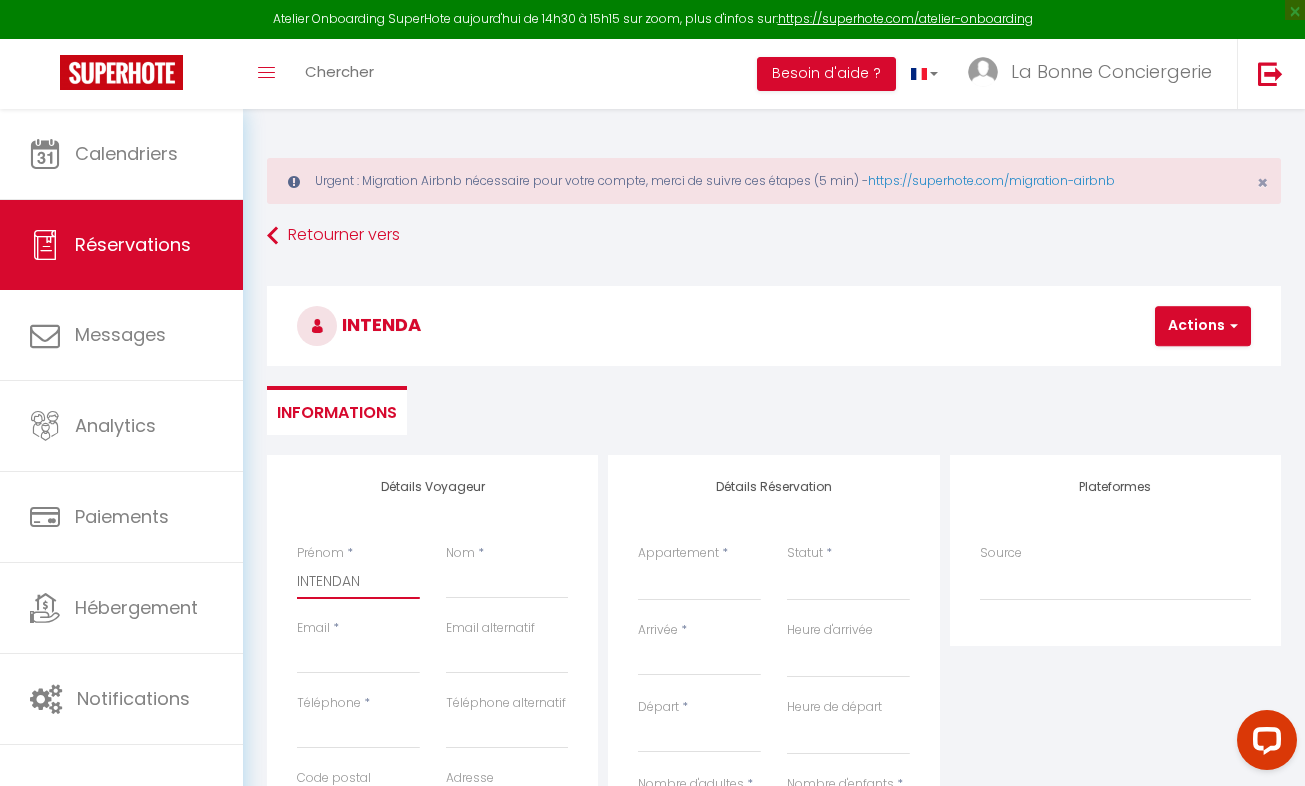 select 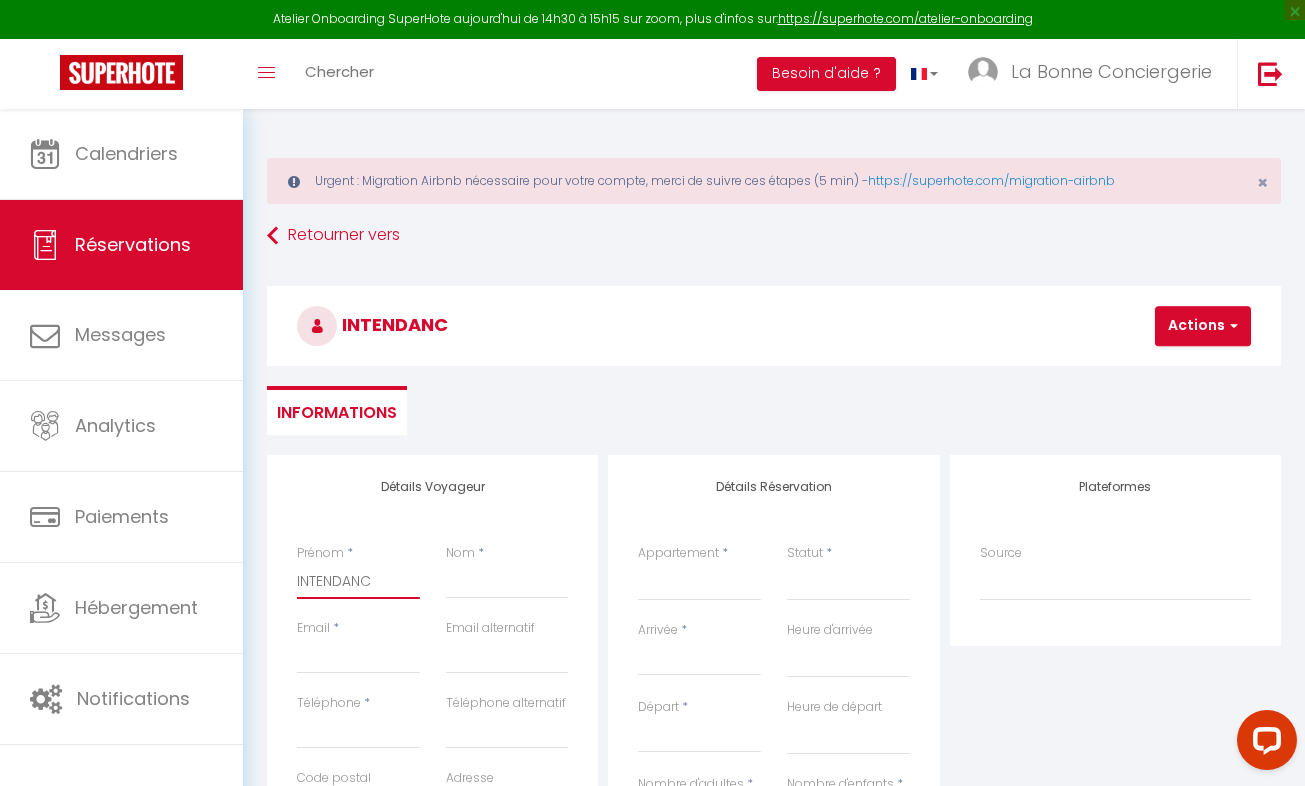 select 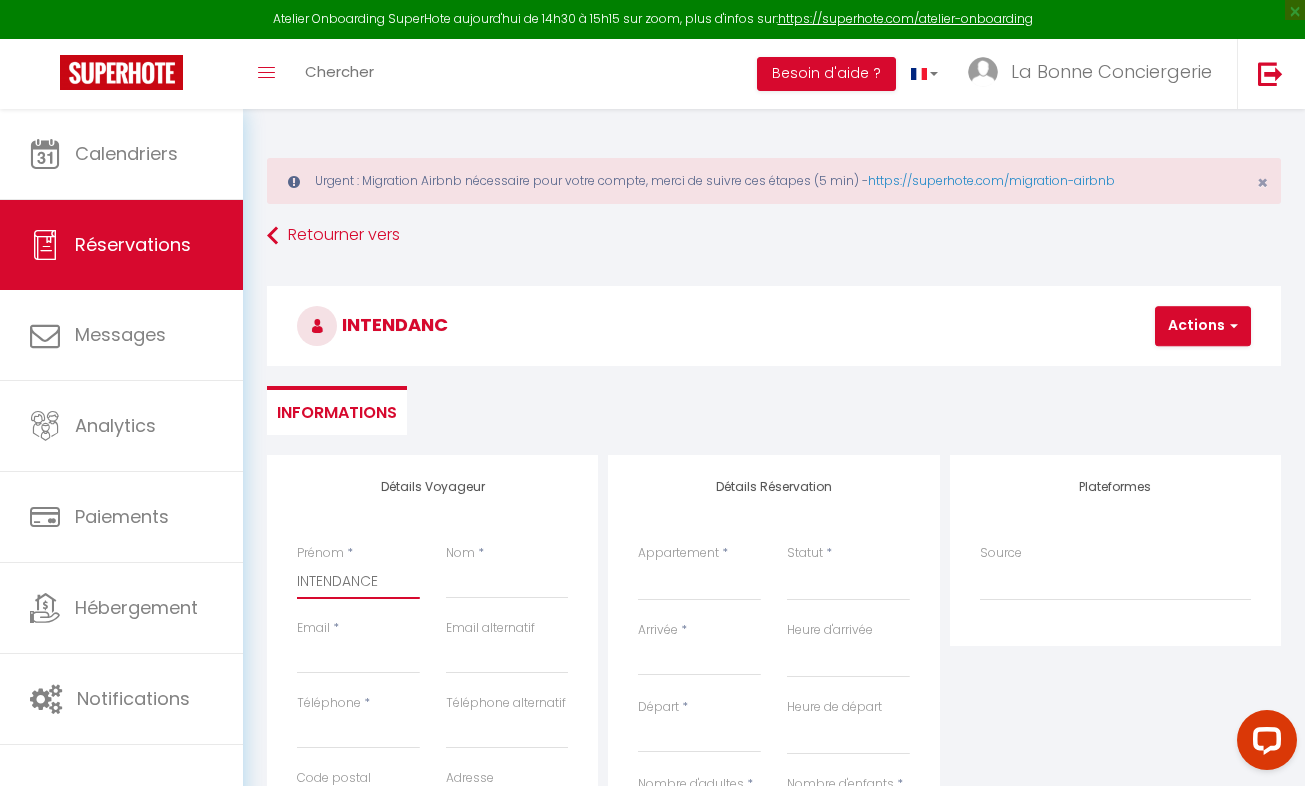 select 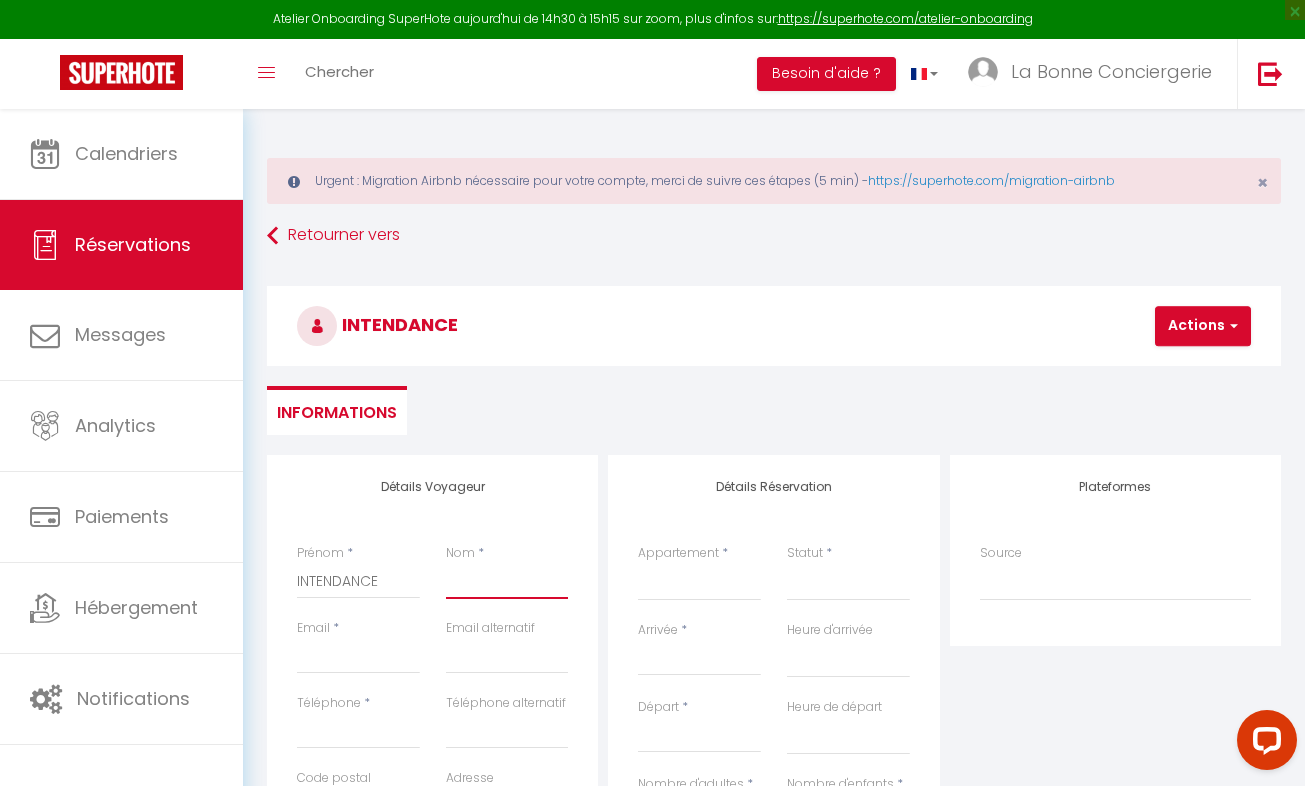 click on "Nom" at bounding box center [507, 581] 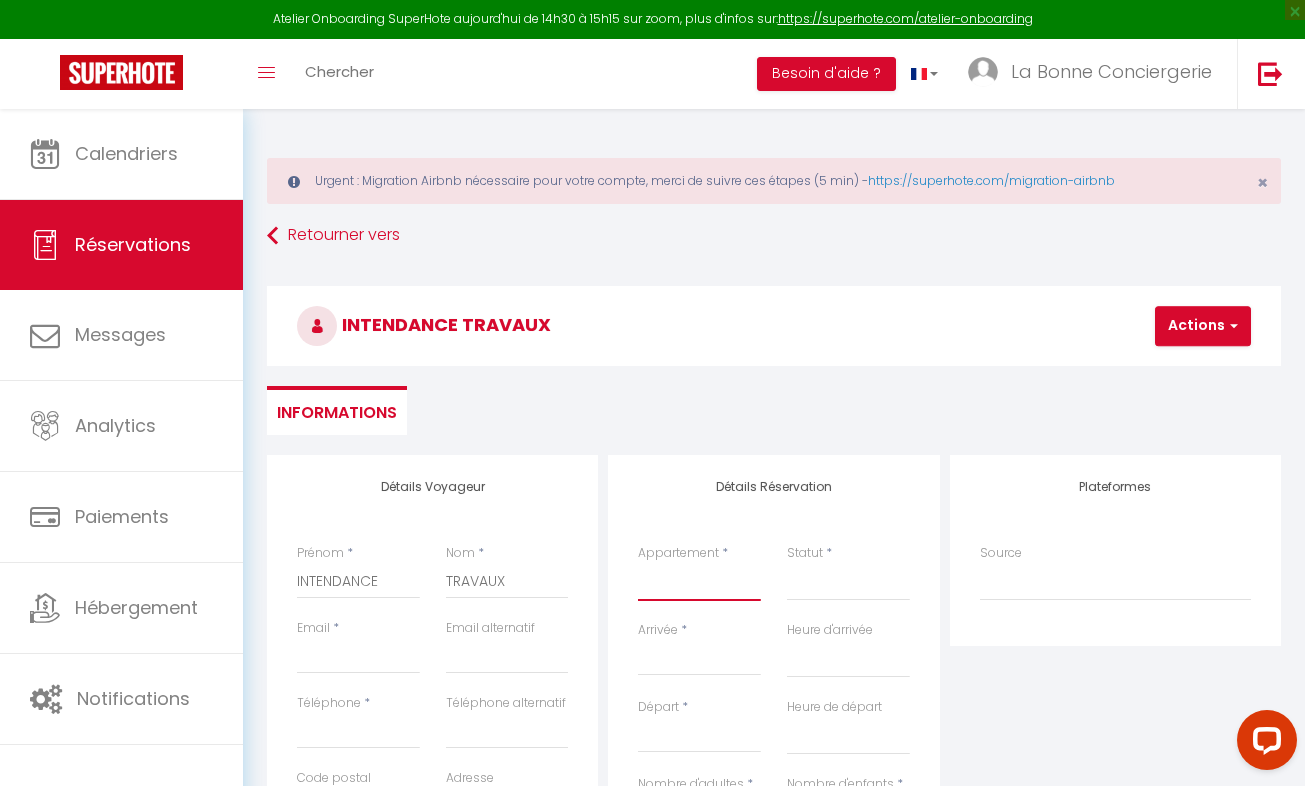 click on "⭐Studio Vasco🅿️privé ⛱️ Proche plage Rêves de mer Carnon LBC Le Temps Suspendu Sauve La Brise Marine LBC Le Paradis Bleu Le Westy 2 Le Maeva Plage LA PERLE BLEUE L'Aréna LBC Escapades Marines LBC 🏄‍♀️Le Surfing⛱️Proche plage☀️LaBonneConciergerie Studio Le Goéland LBC ⛱️studio Proche mer👒Terrasse/Parking/le Bahia Le Seventies ☀️Le Superbe⛱️proche mer ❄️clim☀️ Terrasse +🅿️ Studio Marineland Le Chéops Le Panoramique LBC La perle du port La Plage O Maeva Les jardins du couchant La Perle Marine Bat10 Juste la plage La petite Motte La tranquilité des flots Reves ensablés Le Murmure des Palmiers LBC L'étang de l'or Carnon LBC Le Jamaique LBC Les Dunes Flamant Rose Chemin de la plage port john II La Plage absolue Bleu Soleil Superland Apalooza Surf & Yoga Sous le soleil Bat8 Les flots turquoises La grande pyramide Les jardins de la mer Martinic L'Orée du Couchant Escapade Camarguaise Le Corail LBC AMIRAL II Fleur de sel Le Paradis à la Plage Cap Sud" at bounding box center [699, 582] 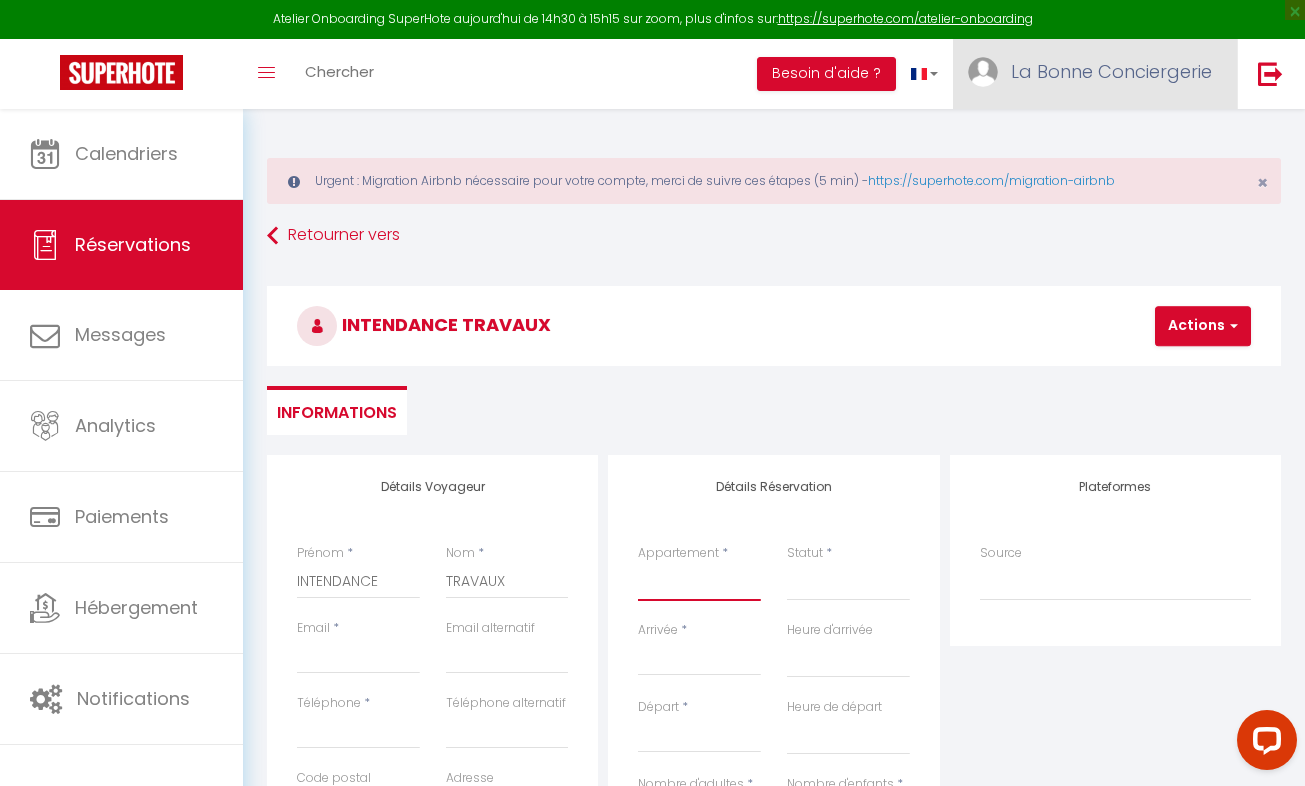 click on "⭐Studio Vasco🅿️privé ⛱️ Proche plage Rêves de mer Carnon LBC Le Temps Suspendu Sauve La Brise Marine LBC Le Paradis Bleu Le Westy 2 Le Maeva Plage LA PERLE BLEUE L'Aréna LBC Escapades Marines LBC 🏄‍♀️Le Surfing⛱️Proche plage☀️LaBonneConciergerie Studio Le Goéland LBC ⛱️studio Proche mer👒Terrasse/Parking/le Bahia Le Seventies ☀️Le Superbe⛱️proche mer ❄️clim☀️ Terrasse +🅿️ Studio Marineland Le Chéops Le Panoramique LBC La perle du port La Plage O Maeva Les jardins du couchant La Perle Marine Bat10 Juste la plage La petite Motte La tranquilité des flots Reves ensablés Le Murmure des Palmiers LBC L'étang de l'or Carnon LBC Le Jamaique LBC Les Dunes Flamant Rose Chemin de la plage port john II La Plage absolue Bleu Soleil Superland Apalooza Surf & Yoga Sous le soleil Bat8 Les flots turquoises La grande pyramide Les jardins de la mer Martinic L'Orée du Couchant Escapade Camarguaise Le Corail LBC AMIRAL II Fleur de sel Le Paradis à la Plage Cap Sud" at bounding box center [699, 582] 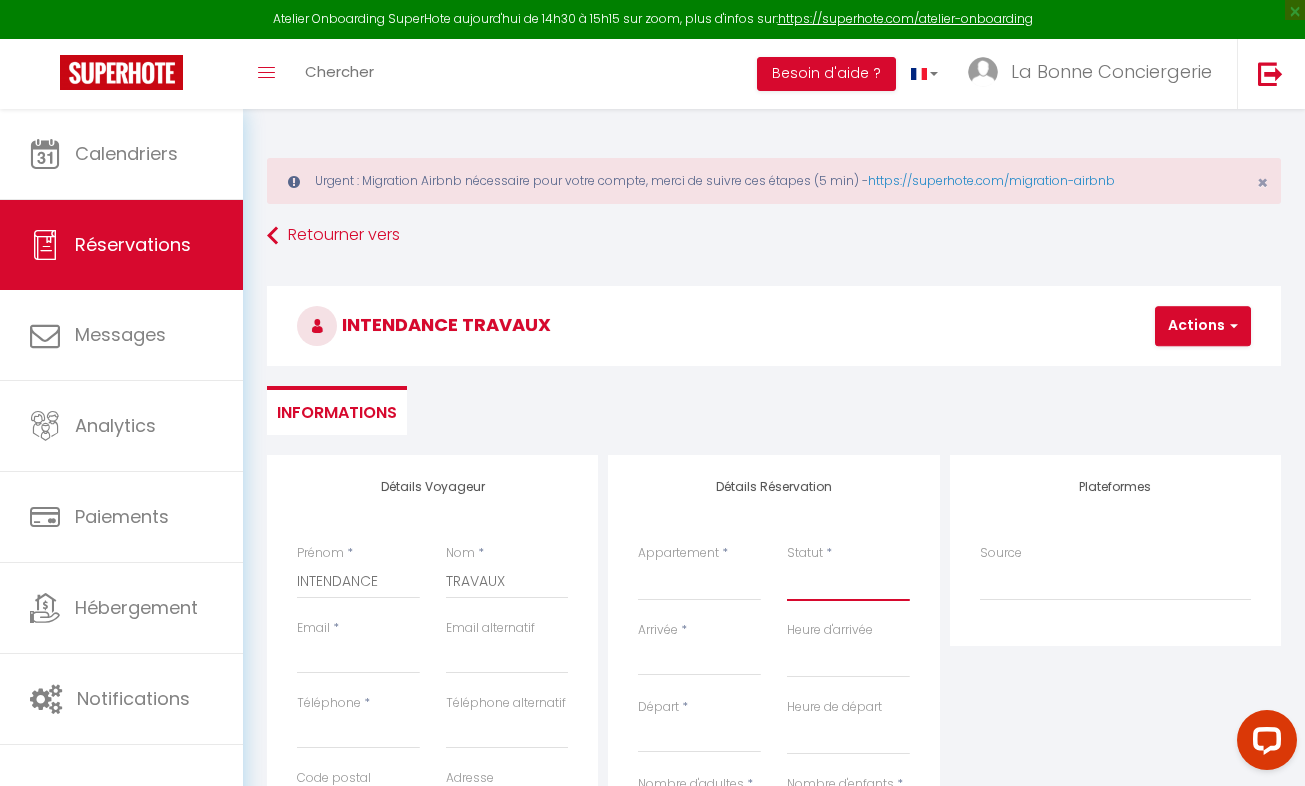 click on "Confirmé Non Confirmé Annulé Annulé par le voyageur No Show Request" at bounding box center [848, 582] 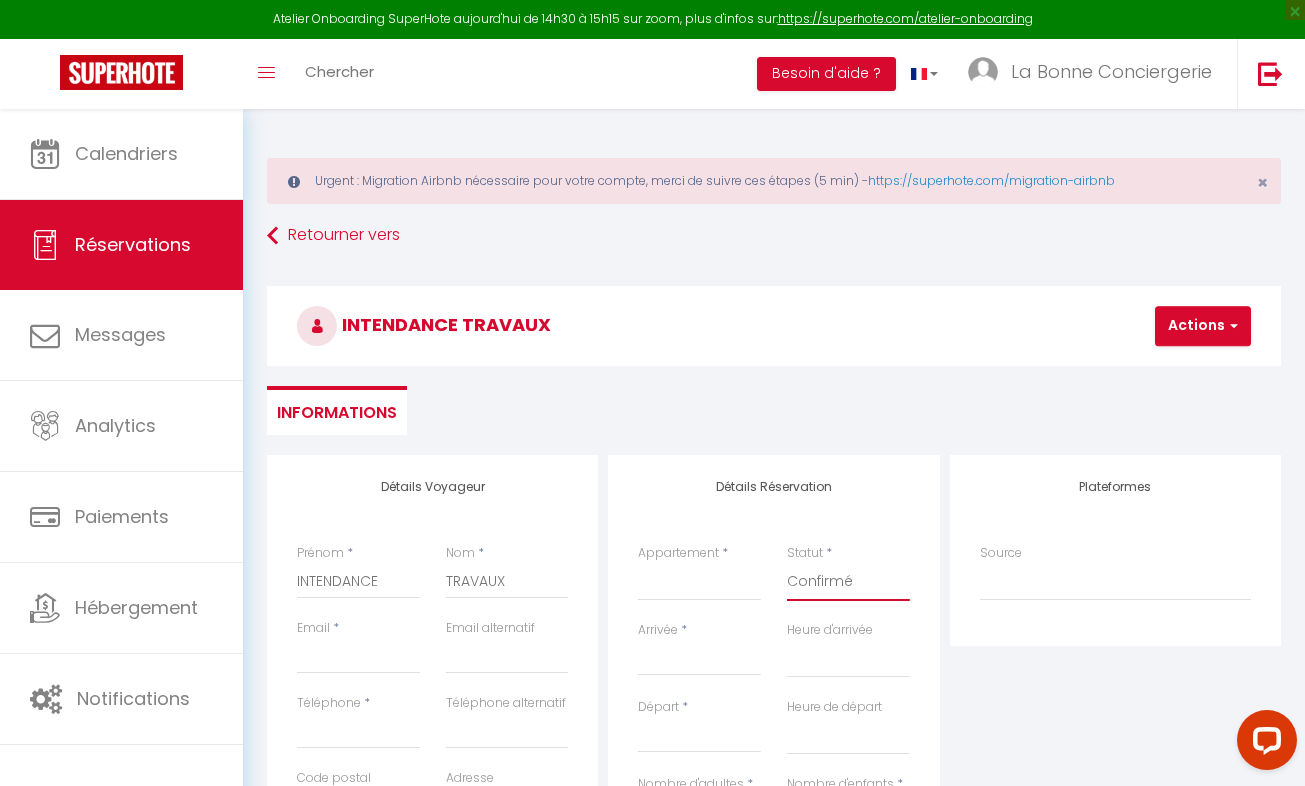 click on "Confirmé Non Confirmé Annulé Annulé par le voyageur No Show Request" at bounding box center [848, 582] 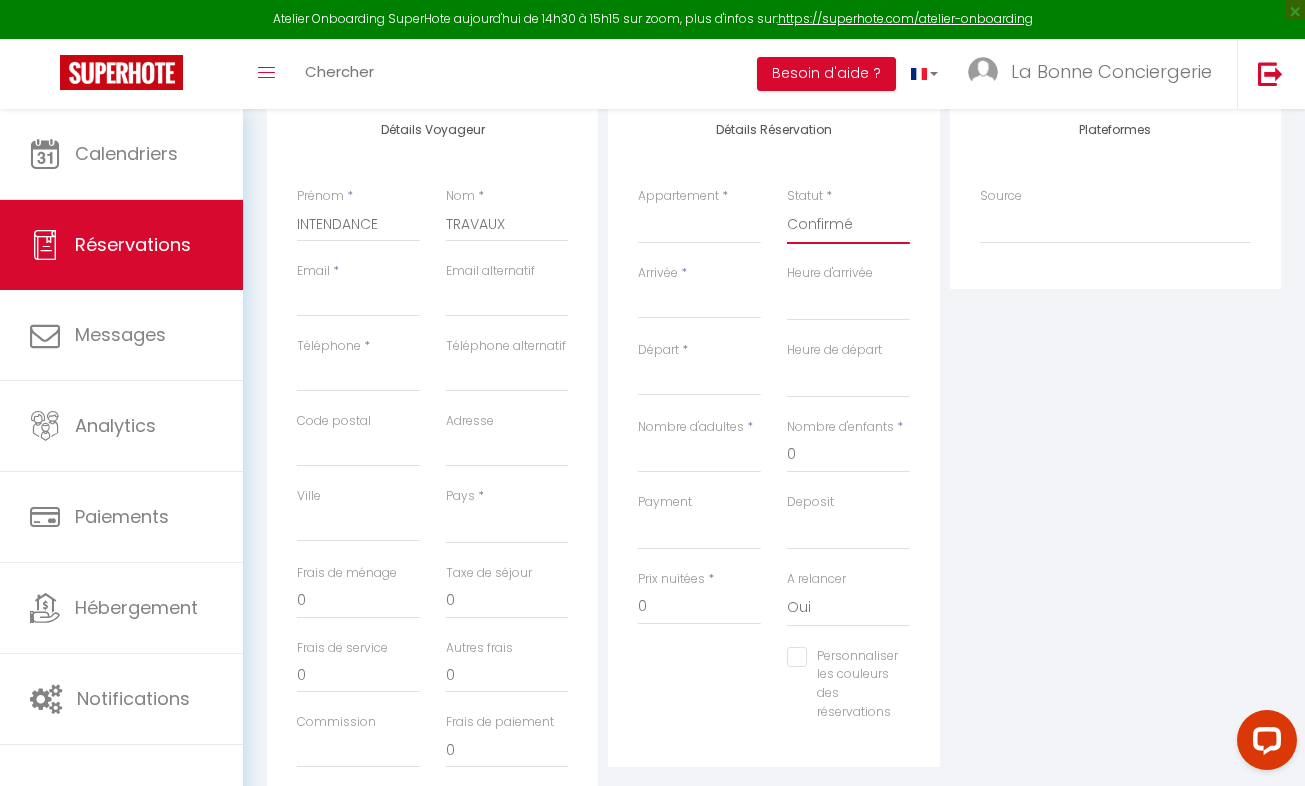 scroll, scrollTop: 369, scrollLeft: 0, axis: vertical 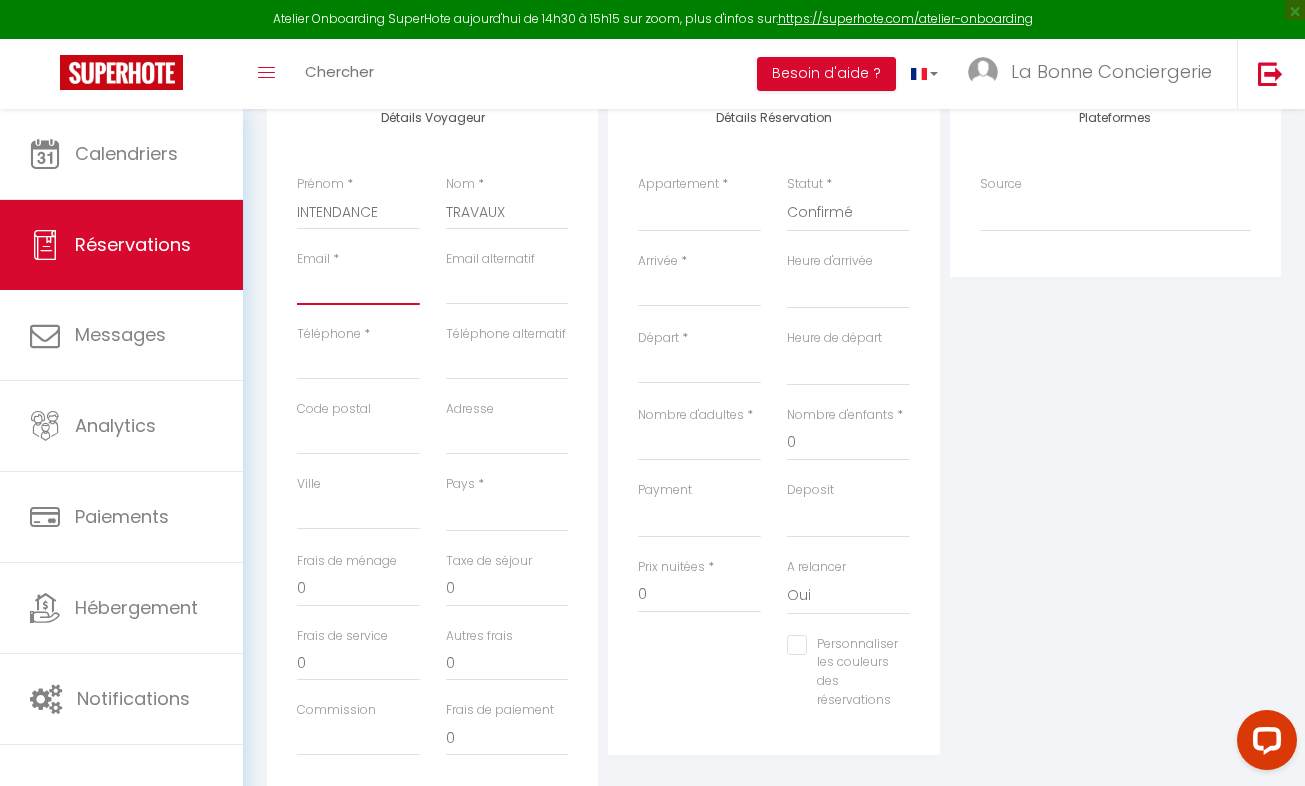 click on "Email client" at bounding box center (358, 287) 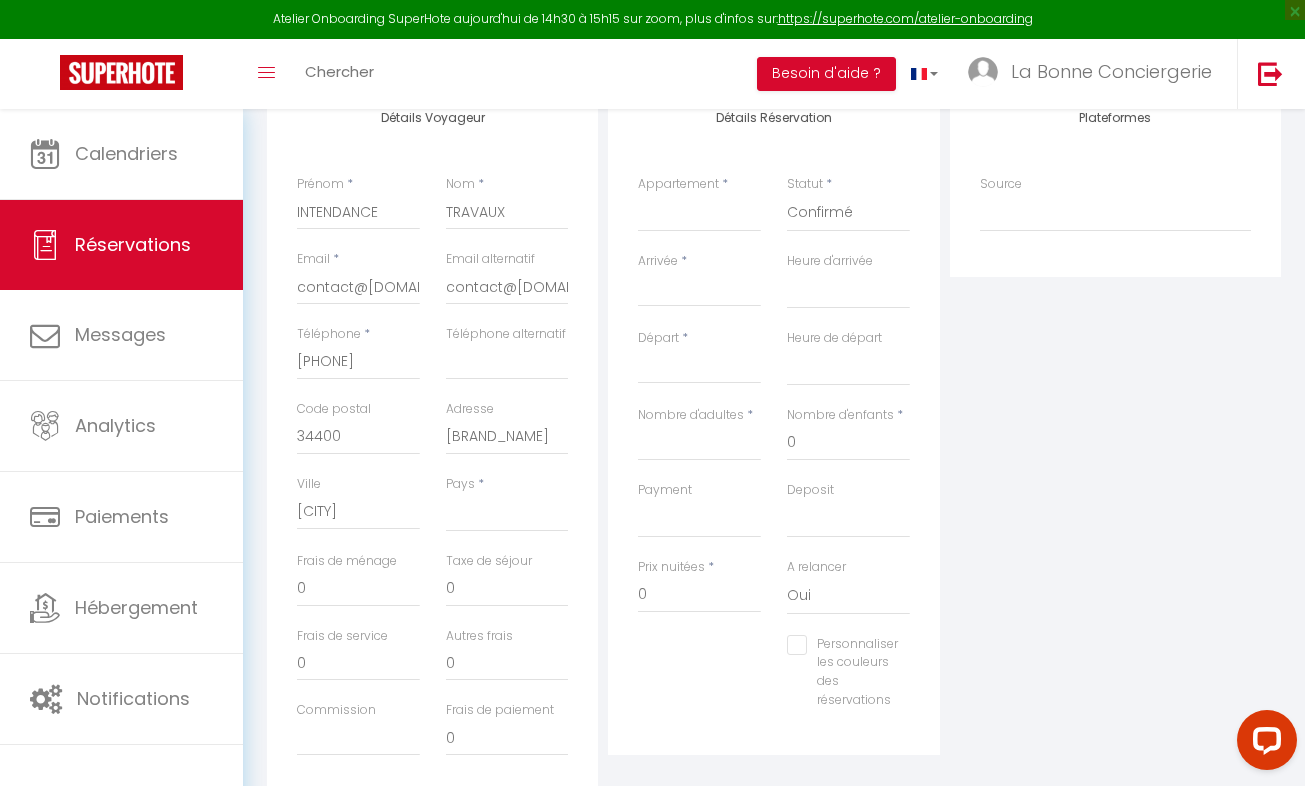 click on "Arrivée   *               <   [MONTH] [YEAR]   >   Dim Lun Mar Mer Jeu Ven Sam   1 2 3 4 5 6 7 8 9 10 11 12 13 14 15 16 17 18 19 20 21 22 23 24 25 26 27 28 29 30 31     <   [YEAR]   >   Janvier Février Mars Avril Mai Juin Juillet Août Septembre Octobre Novembre Décembre     <   [YEAR_RANGE]   >   2020 2021 2022 2023 2024 2025 2026 2027 2028 2029" at bounding box center (699, 290) 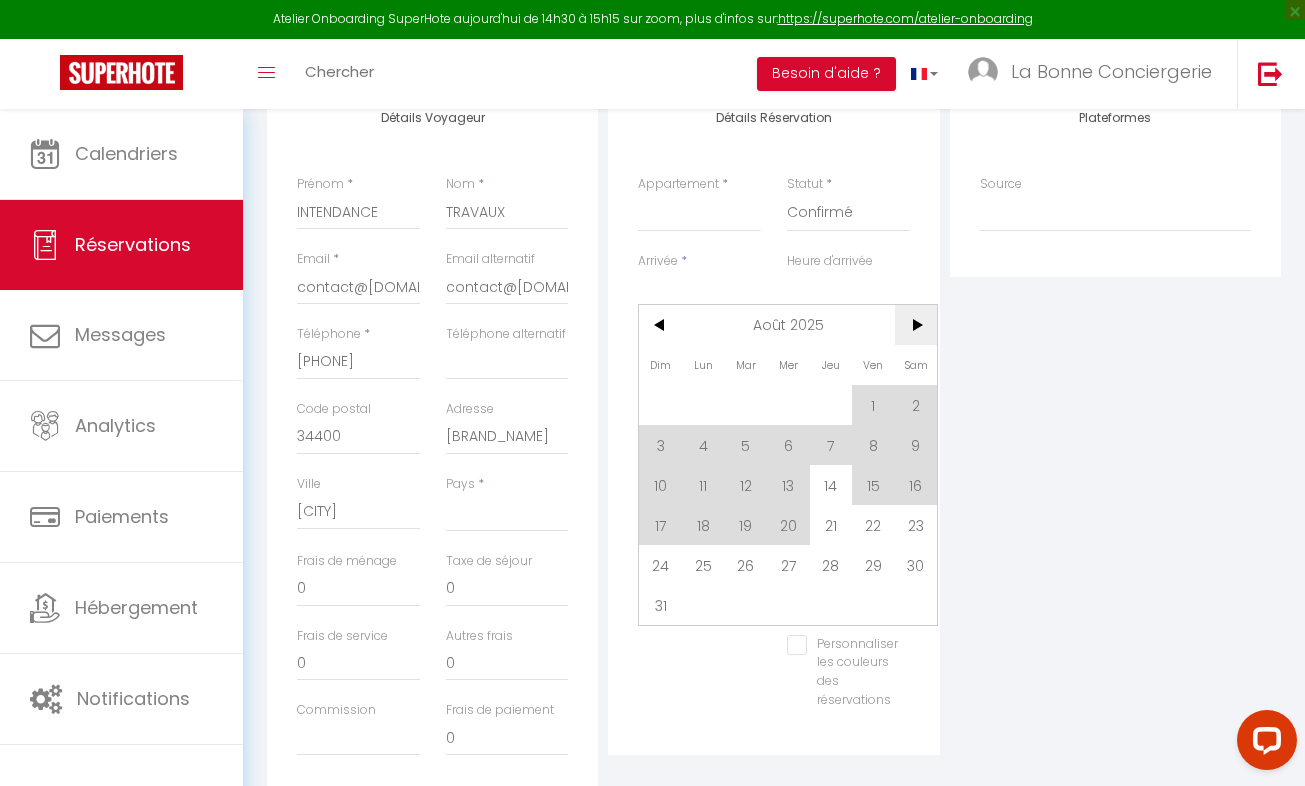 click on ">" at bounding box center (916, 325) 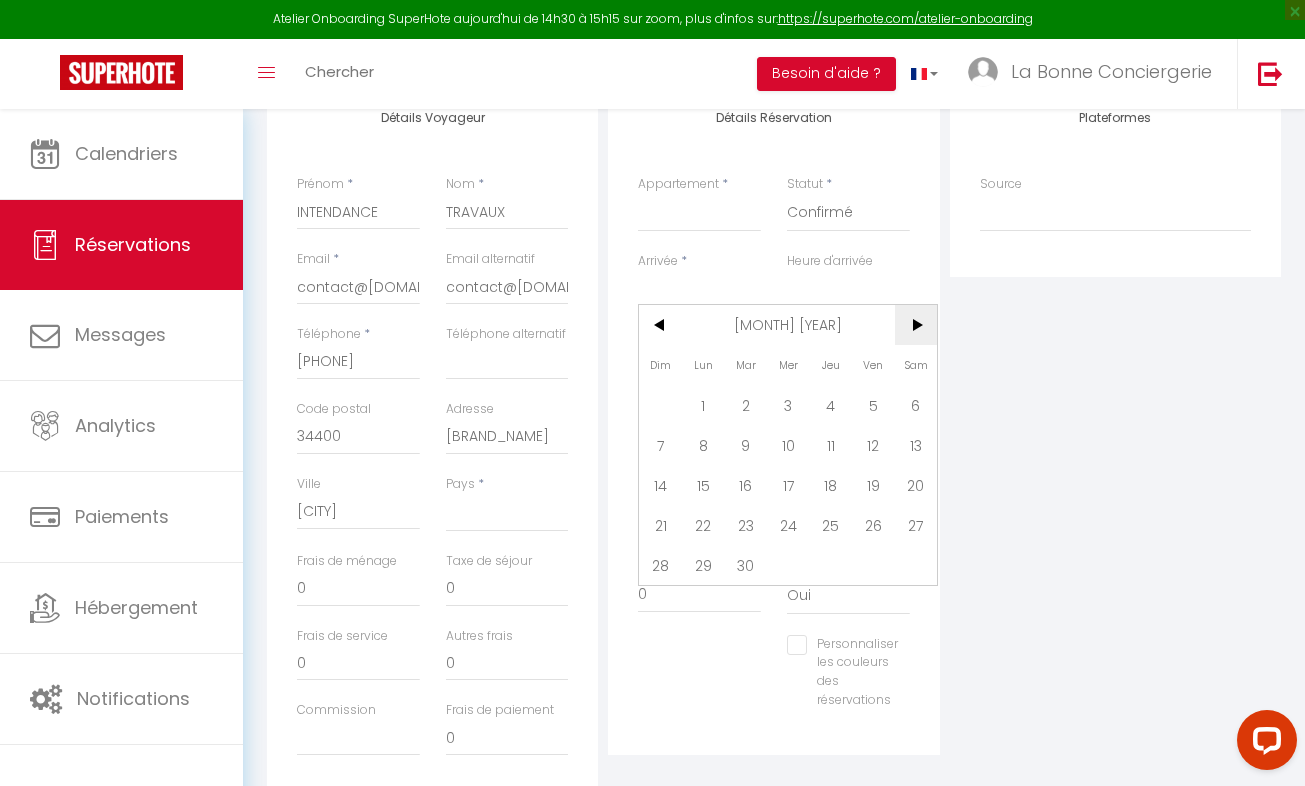 click on ">" at bounding box center [916, 325] 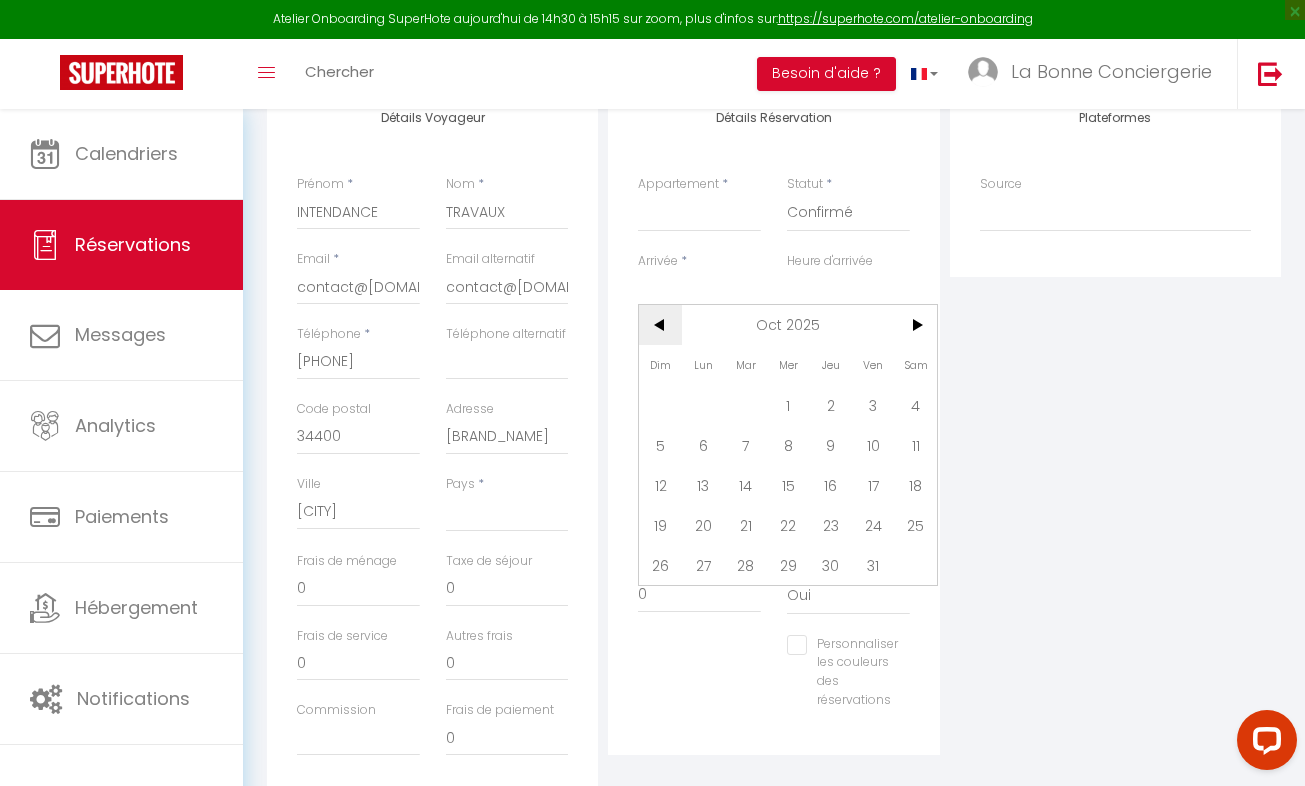 click on "<" at bounding box center [660, 325] 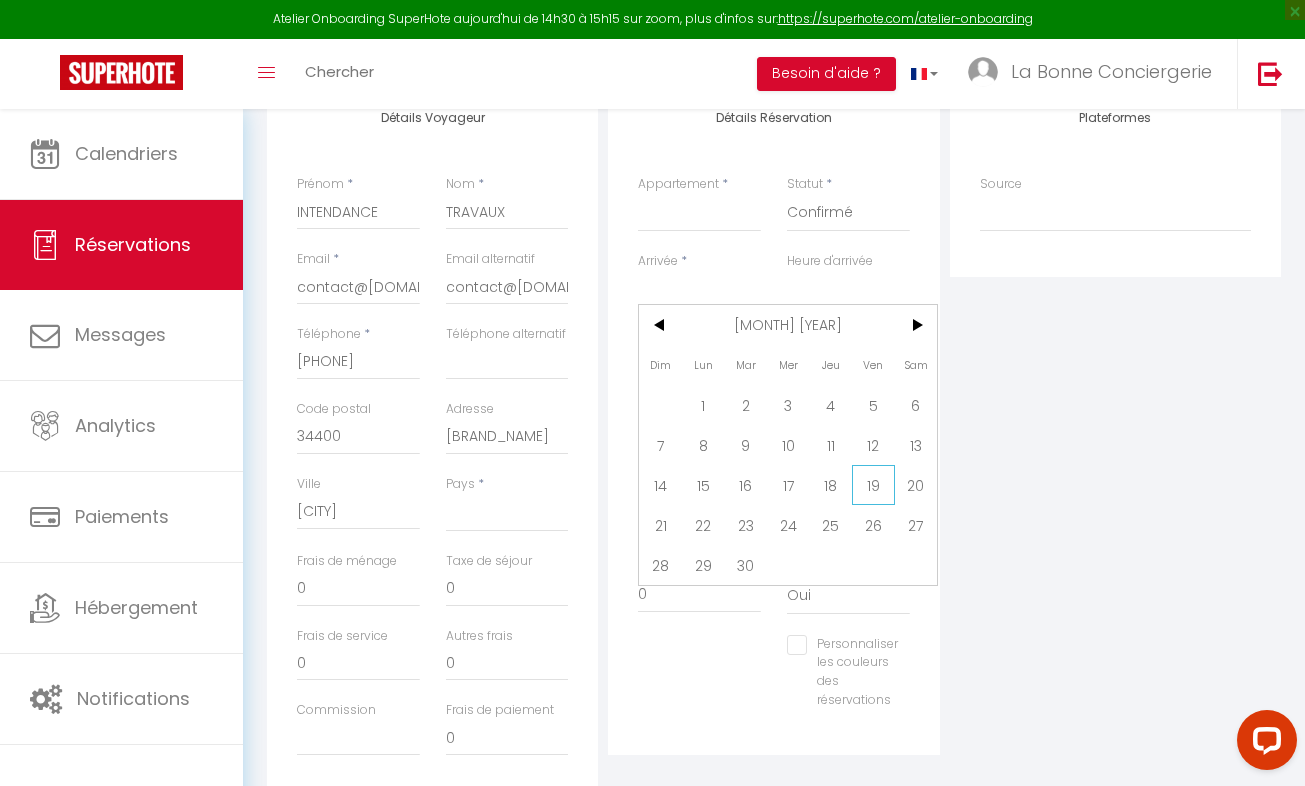 click on "19" at bounding box center [873, 485] 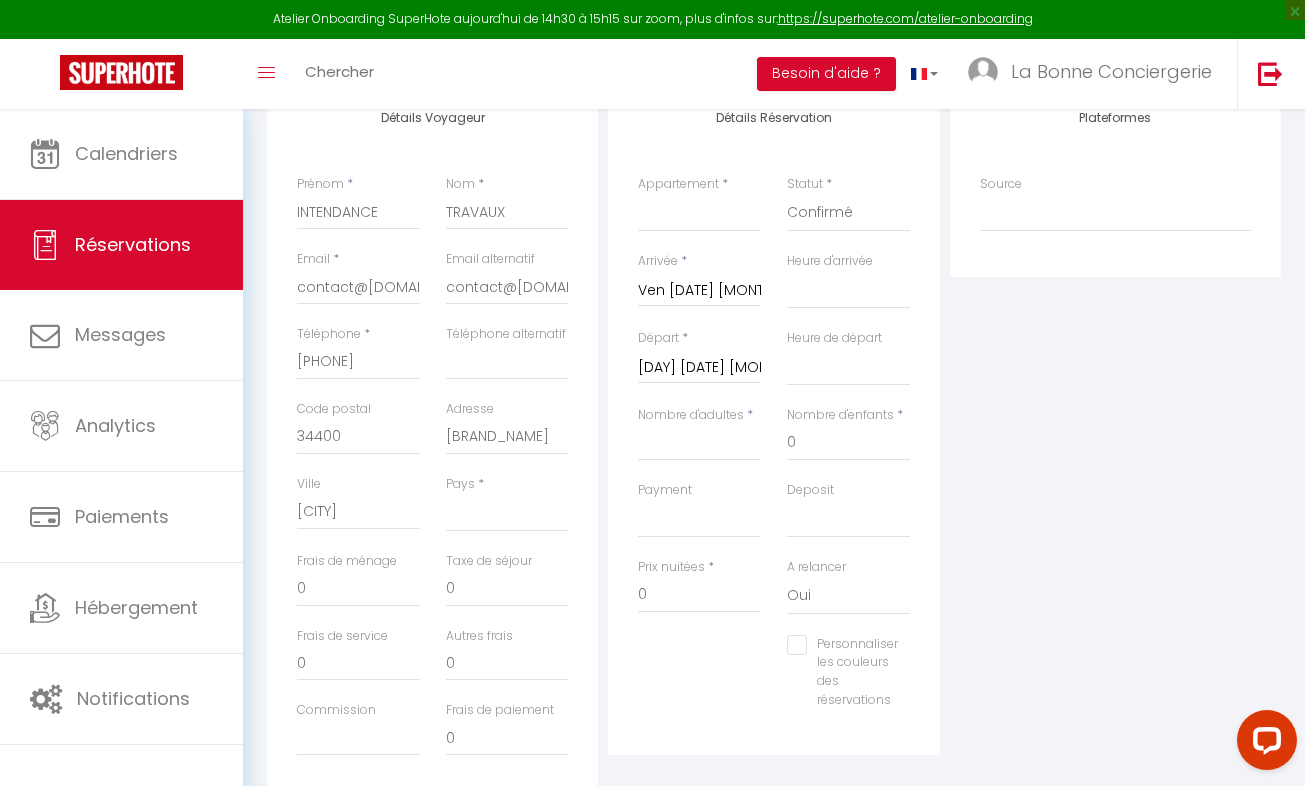 click on "[DAY] [DATE] [MONTH] [YEAR]" at bounding box center (699, 368) 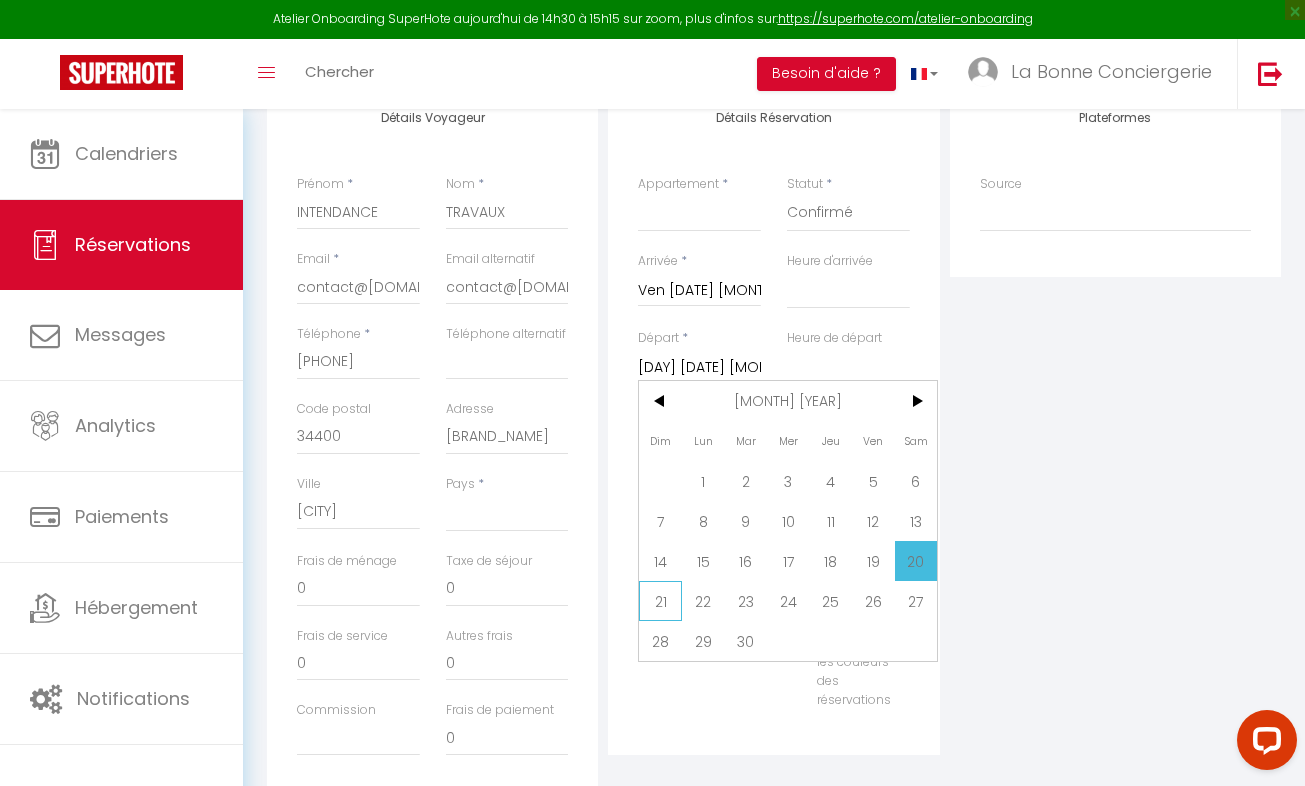 click on "21" at bounding box center (660, 601) 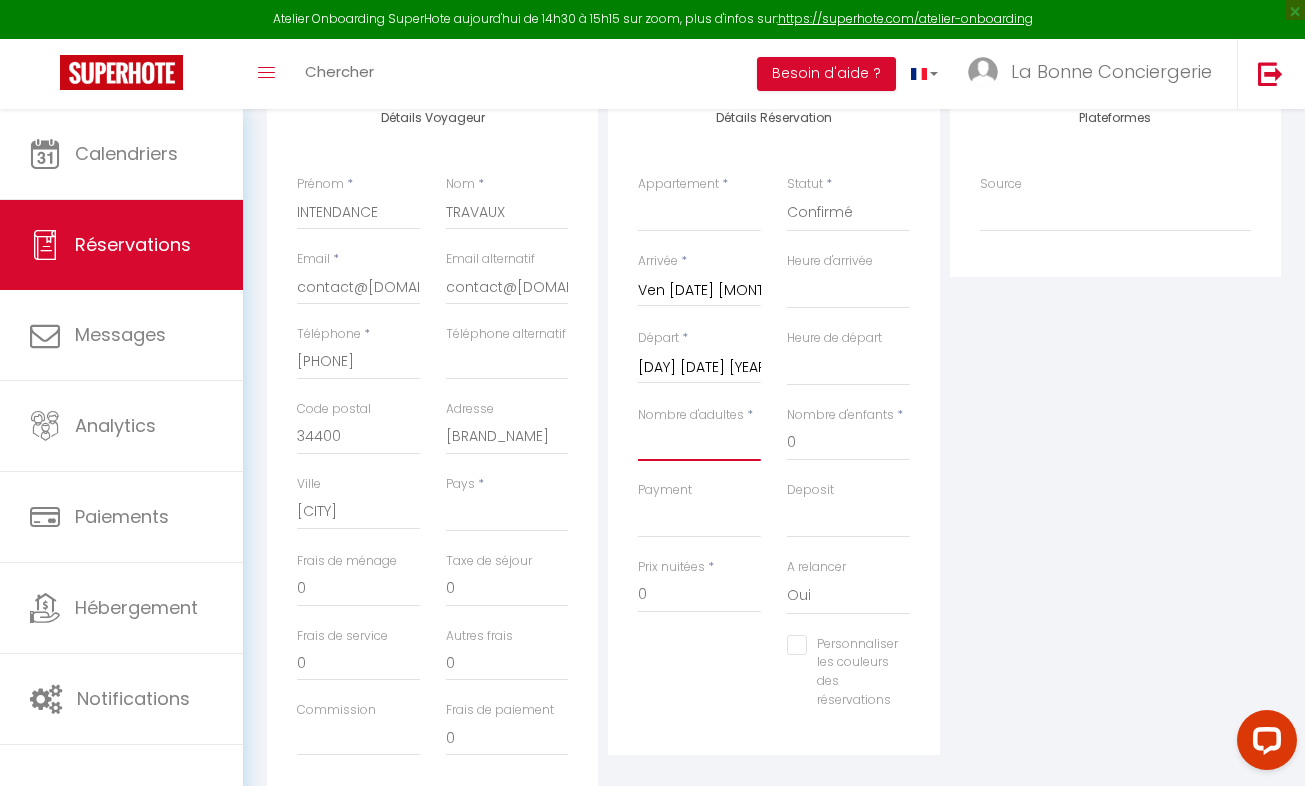 click on "Nombre d'adultes" at bounding box center (699, 443) 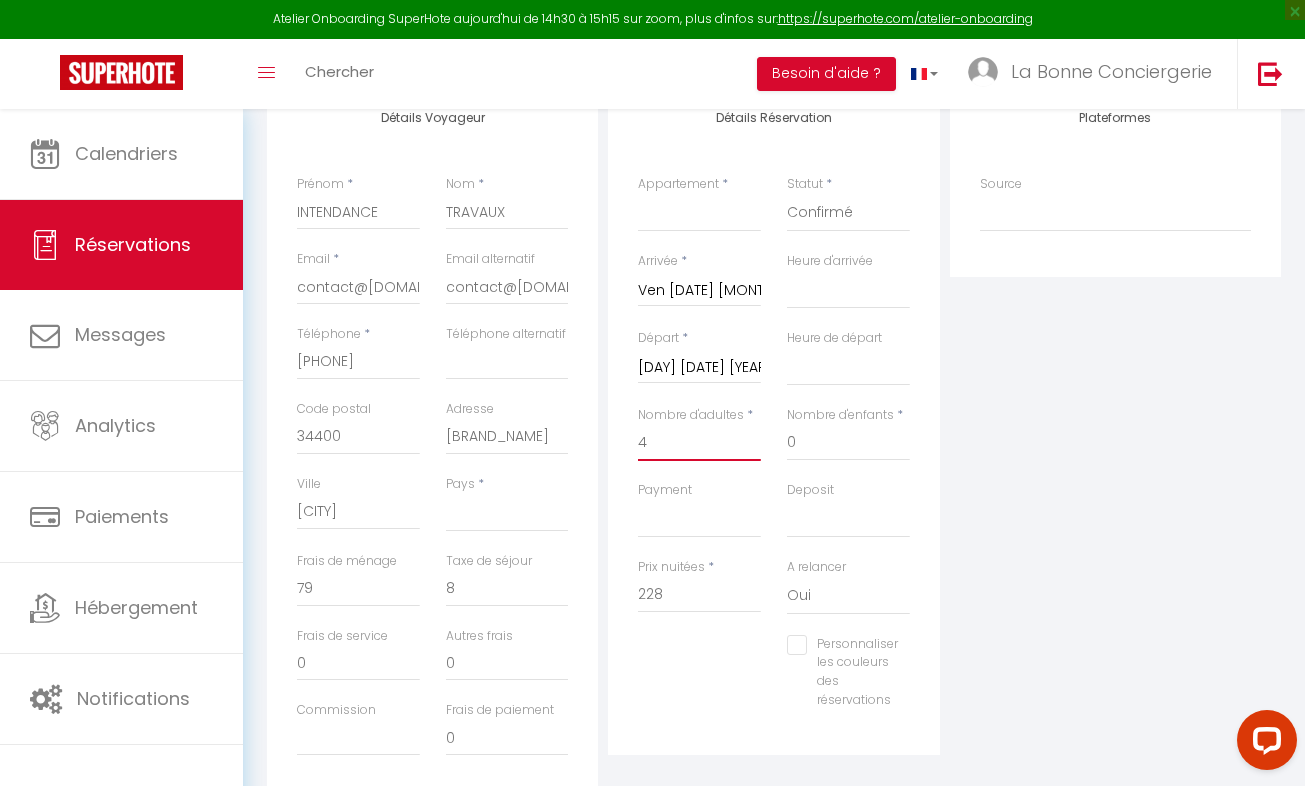 scroll, scrollTop: 456, scrollLeft: 0, axis: vertical 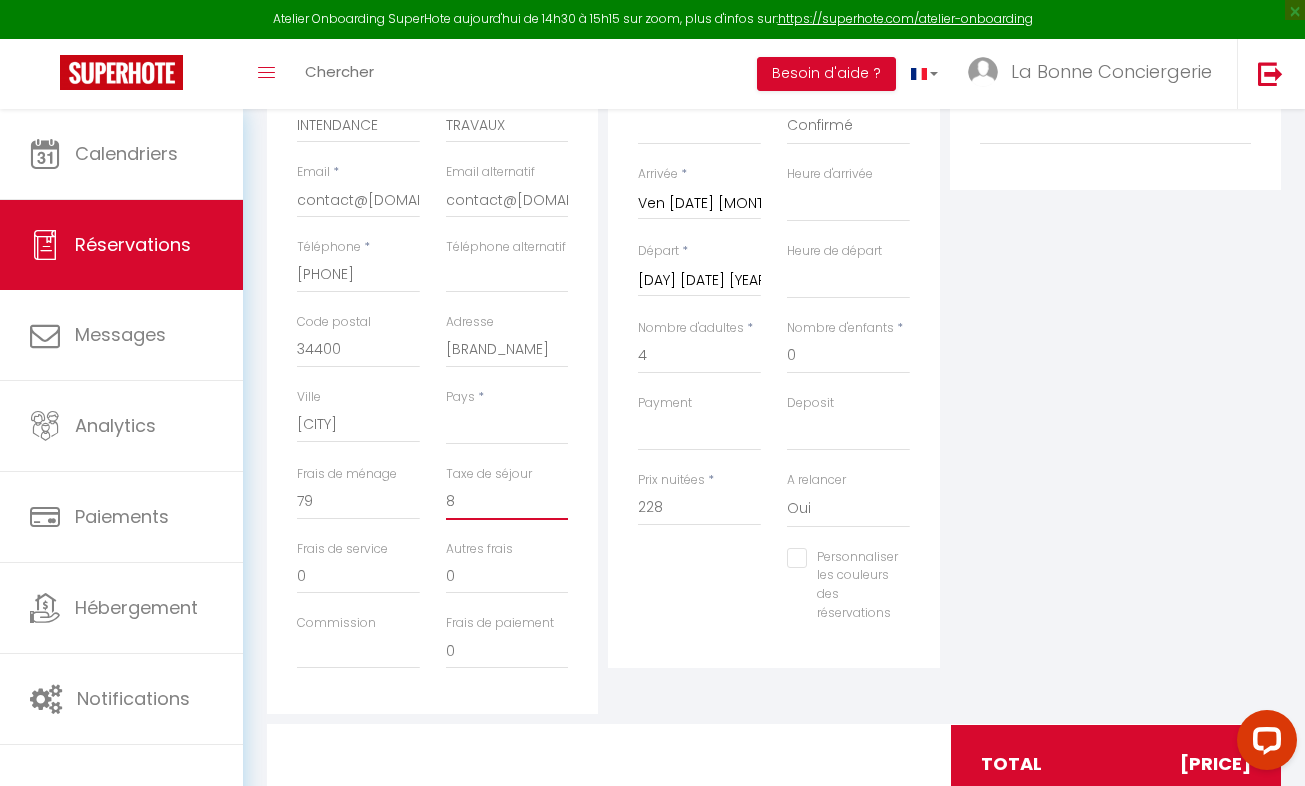 click on "8" at bounding box center [507, 502] 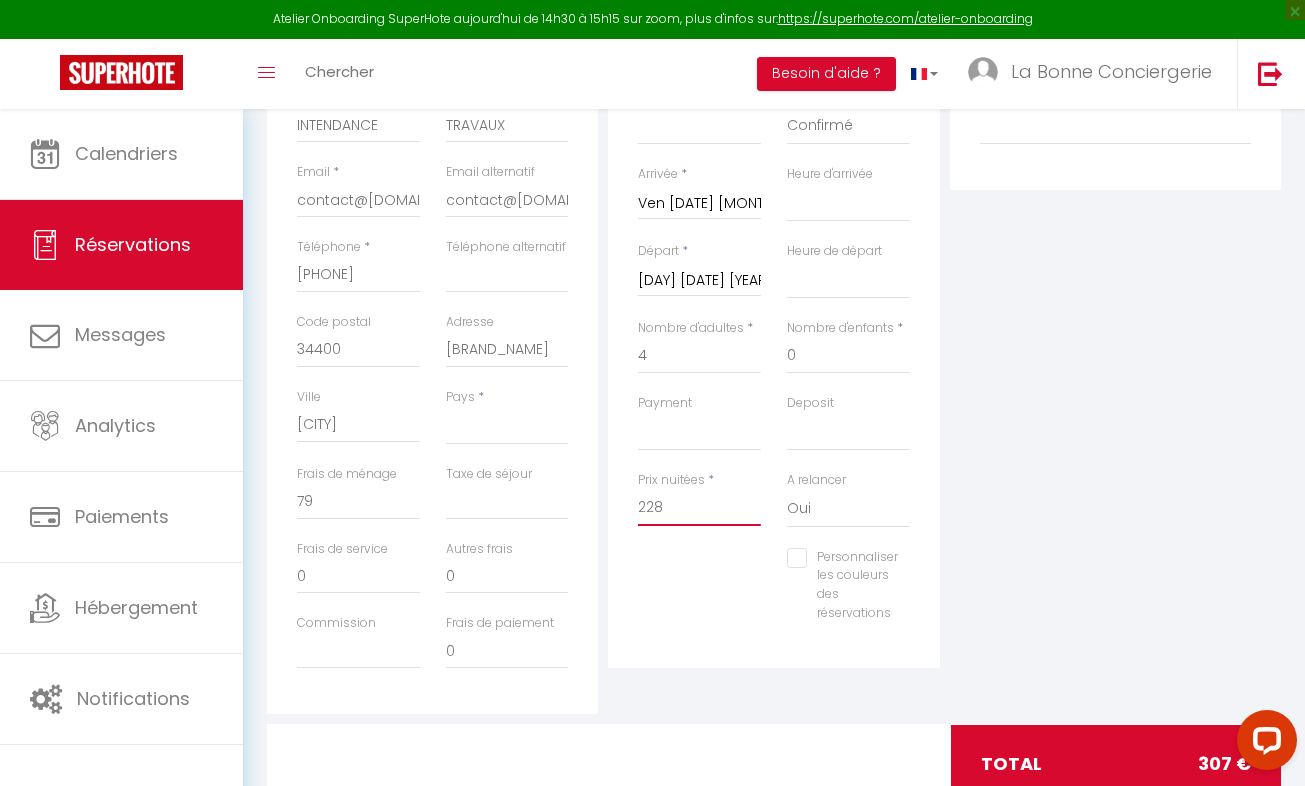 click on "228" at bounding box center [699, 508] 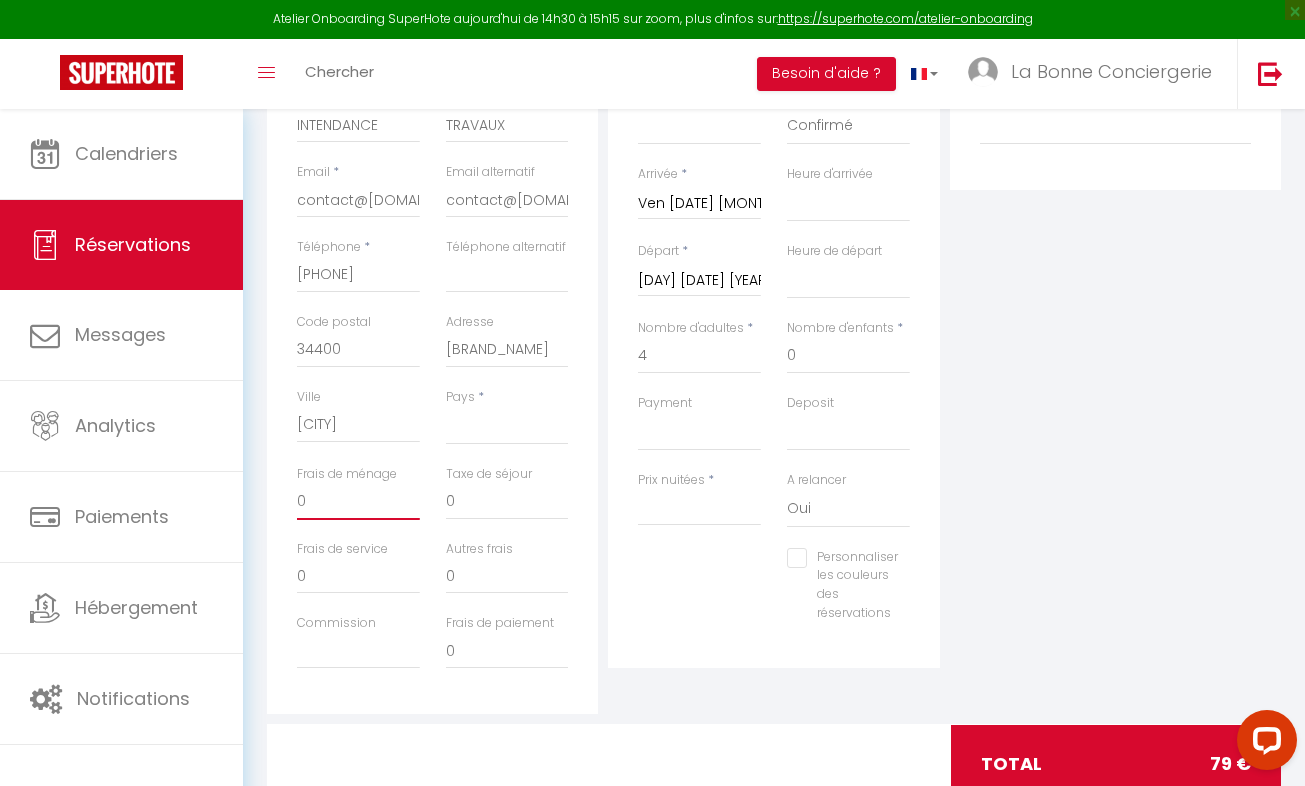 click on "0" at bounding box center [358, 502] 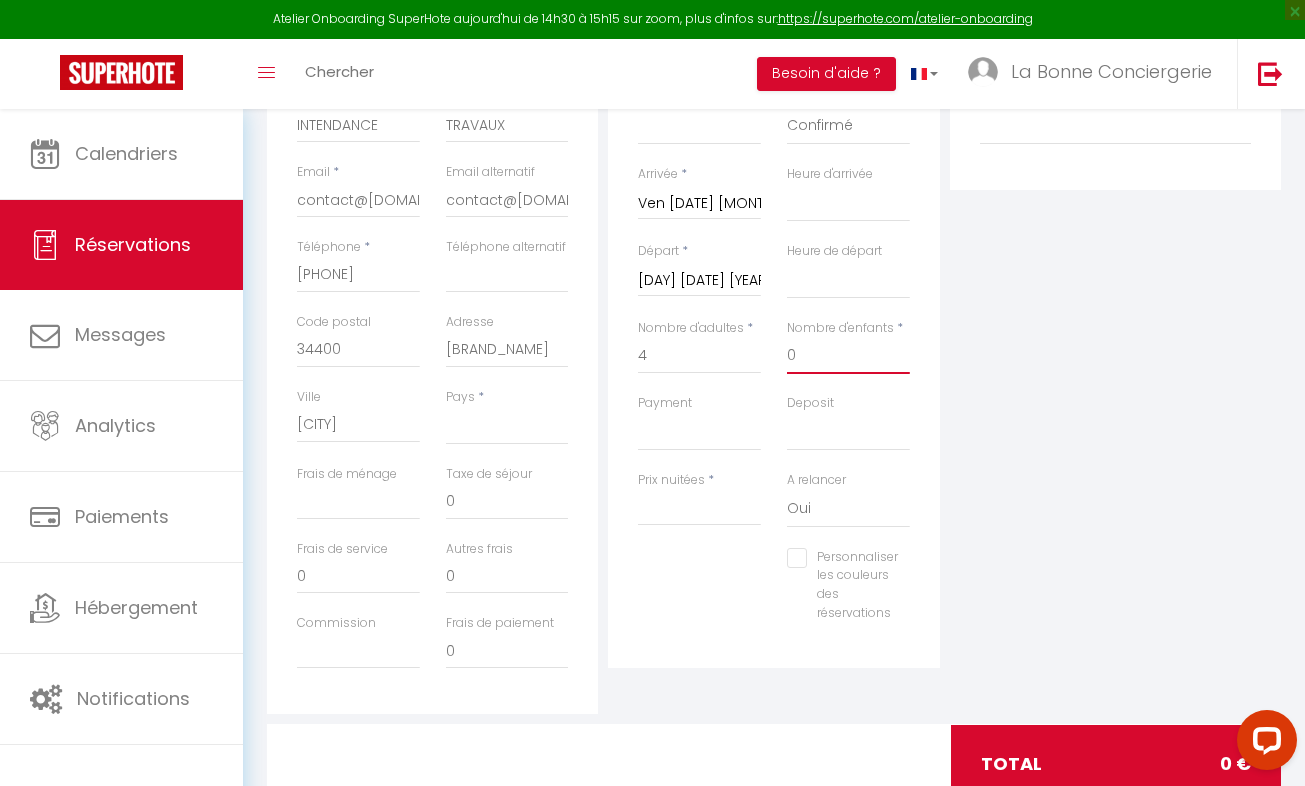 click on "0" at bounding box center (848, 356) 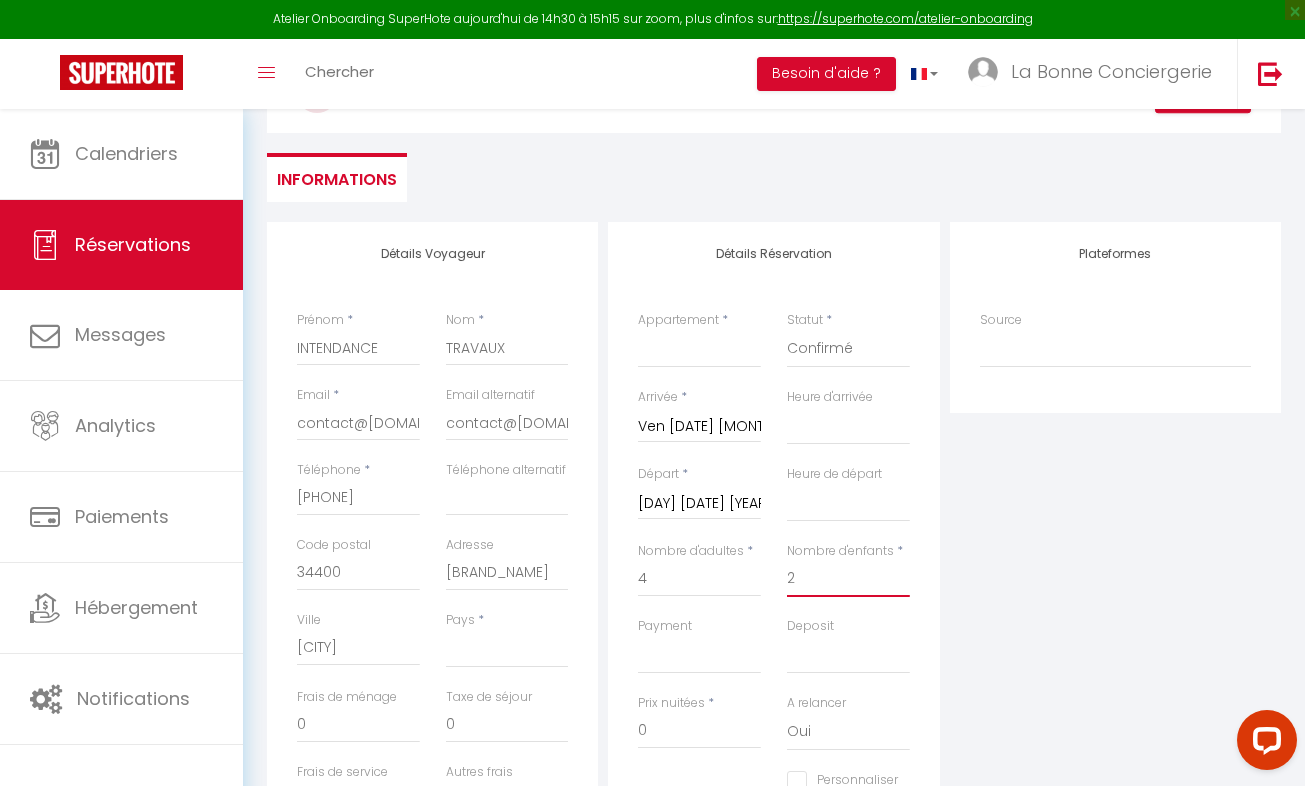scroll, scrollTop: 217, scrollLeft: 0, axis: vertical 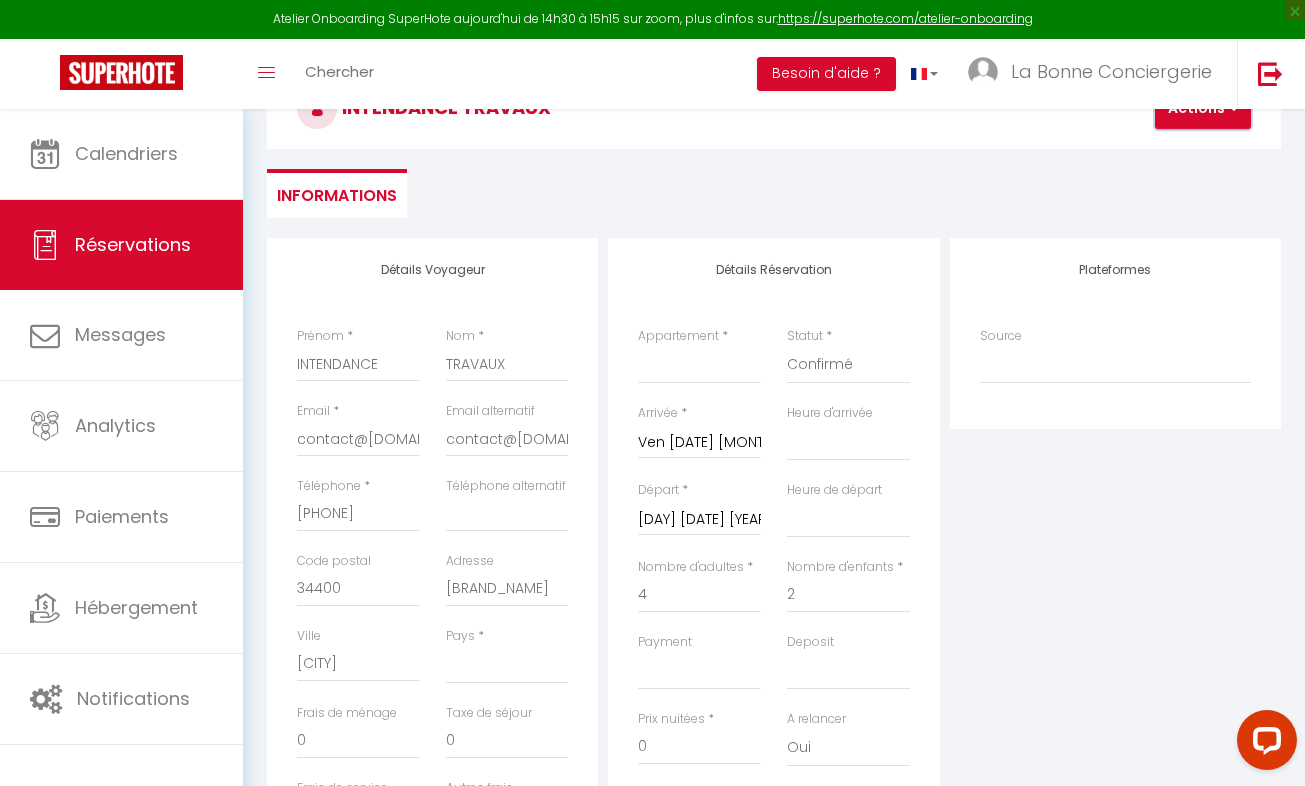 click on "Actions" at bounding box center [1203, 109] 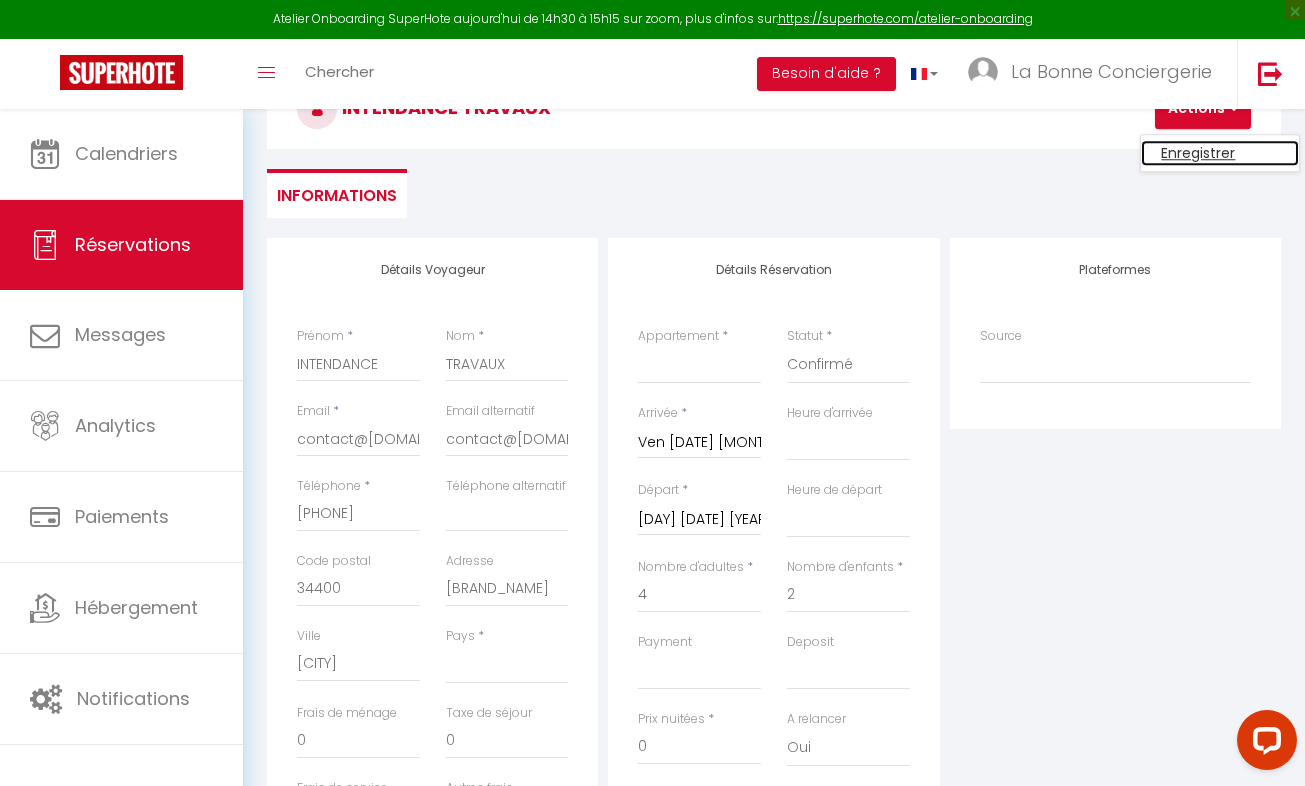 click on "Enregistrer" at bounding box center (1220, 153) 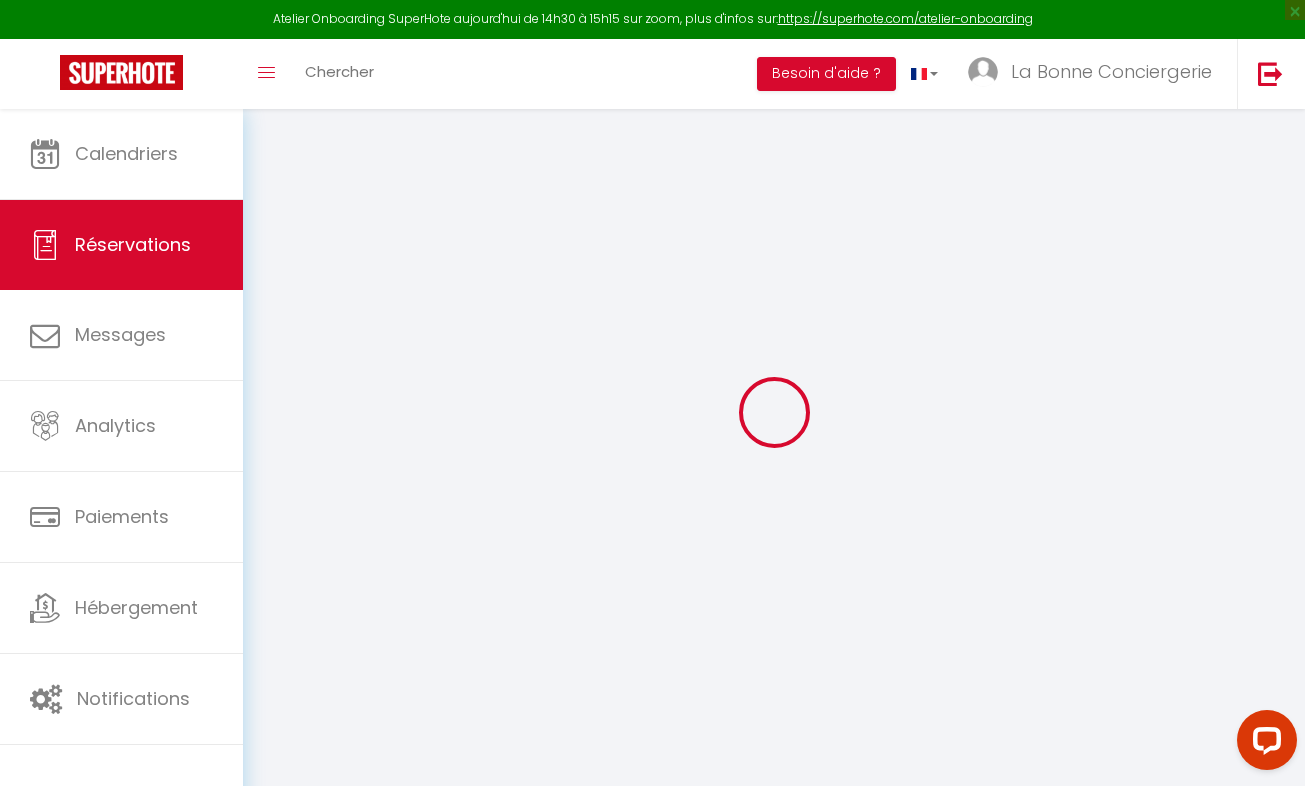 scroll, scrollTop: 109, scrollLeft: 0, axis: vertical 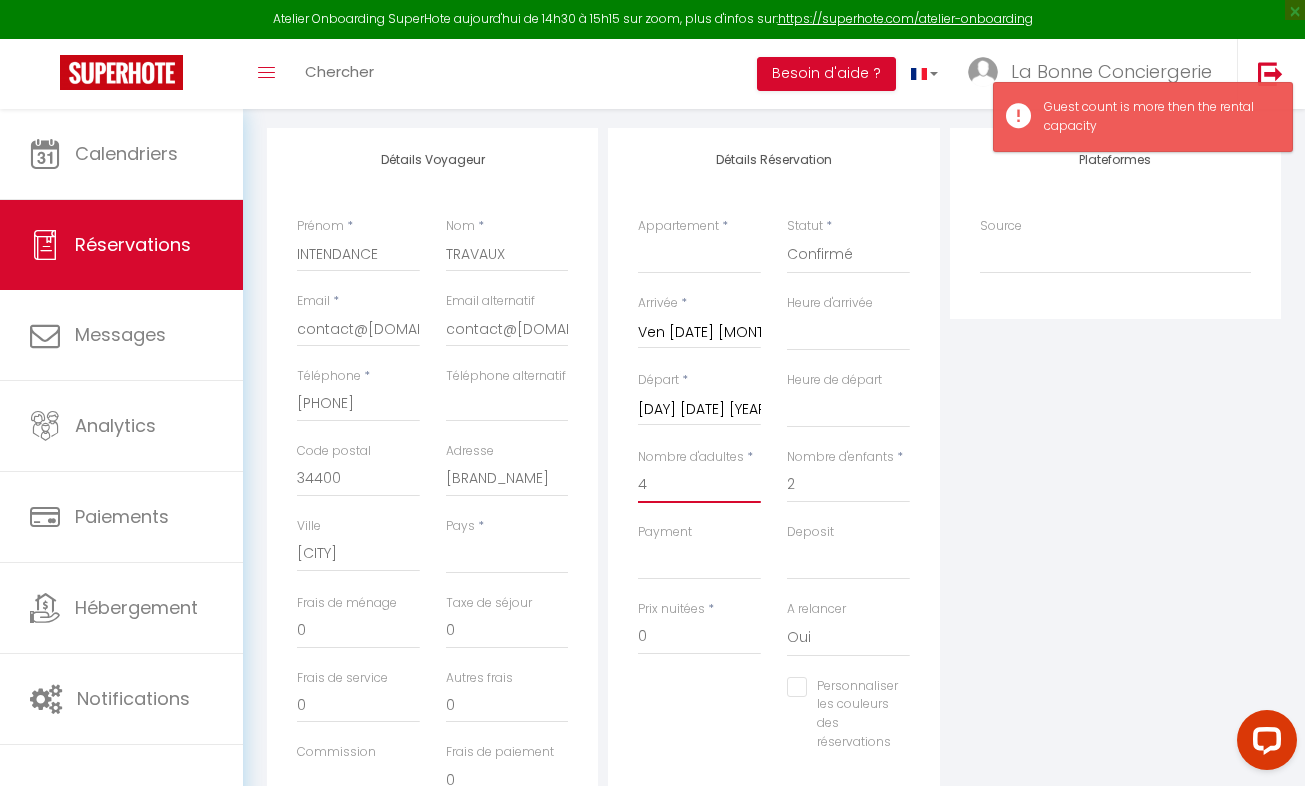 click on "4" at bounding box center [699, 485] 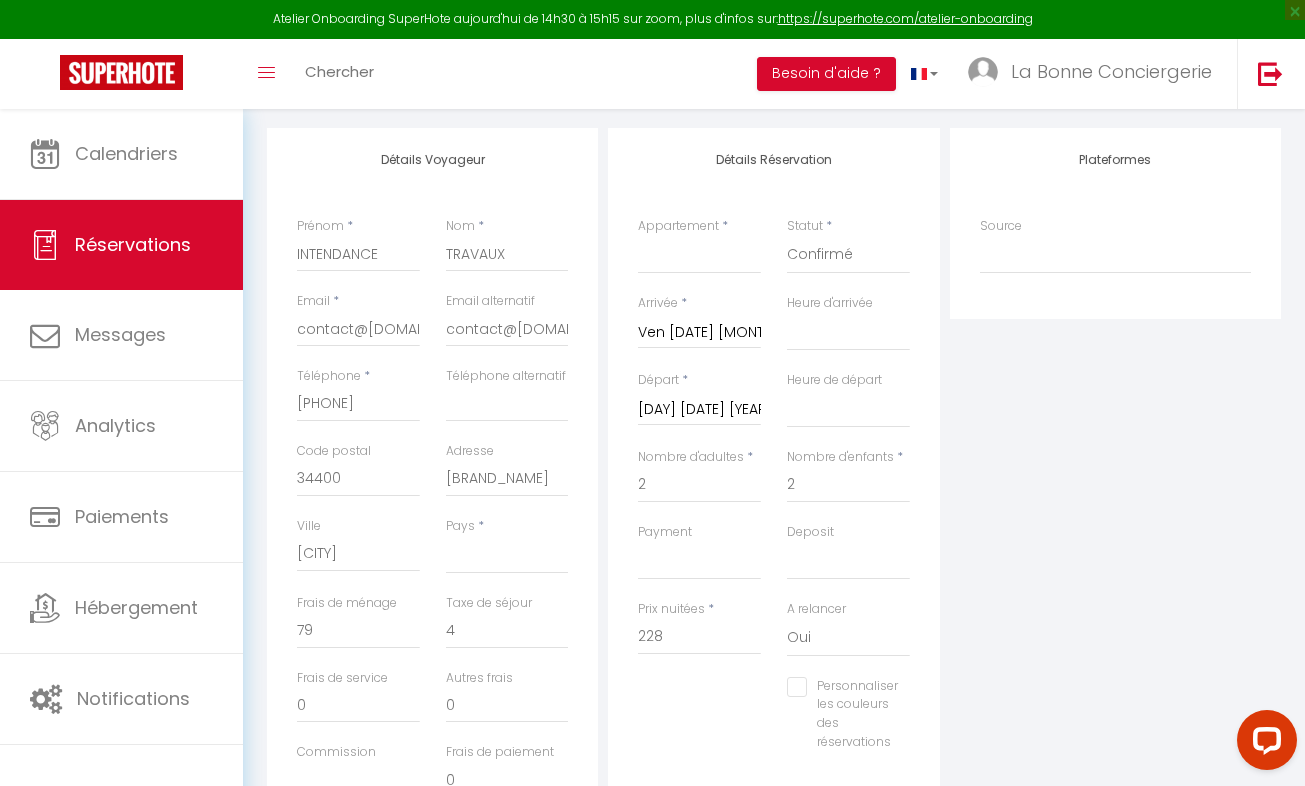 click on "Deposit   OK   KO" at bounding box center (848, 551) 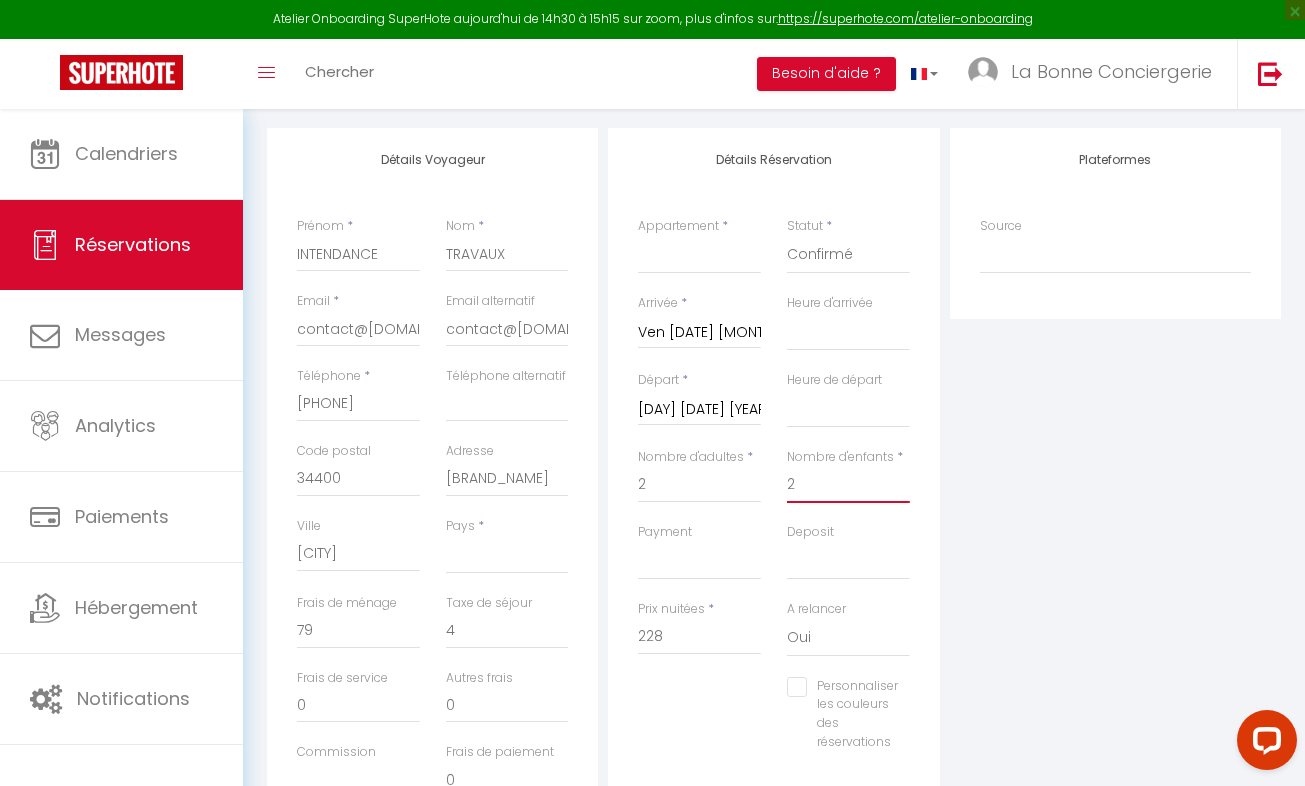 click on "2" at bounding box center [848, 485] 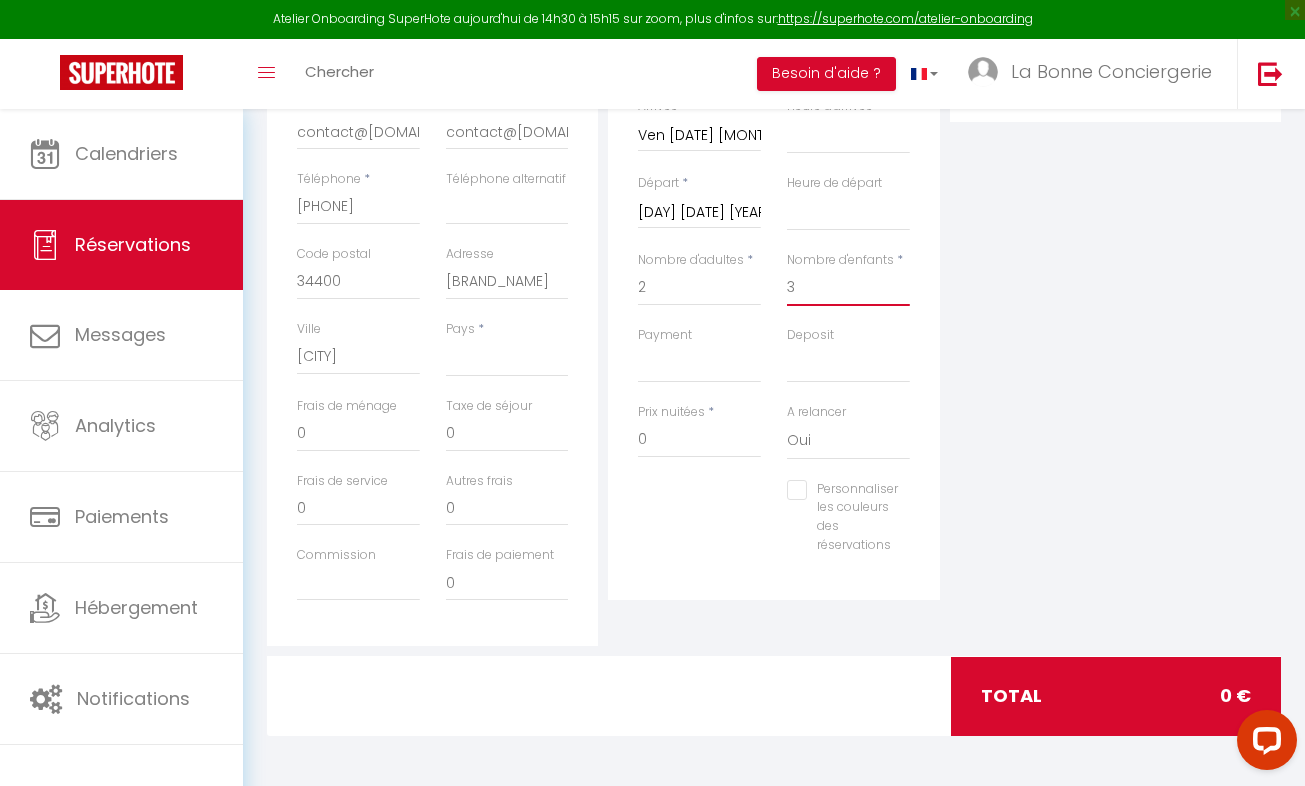 scroll, scrollTop: 137, scrollLeft: 0, axis: vertical 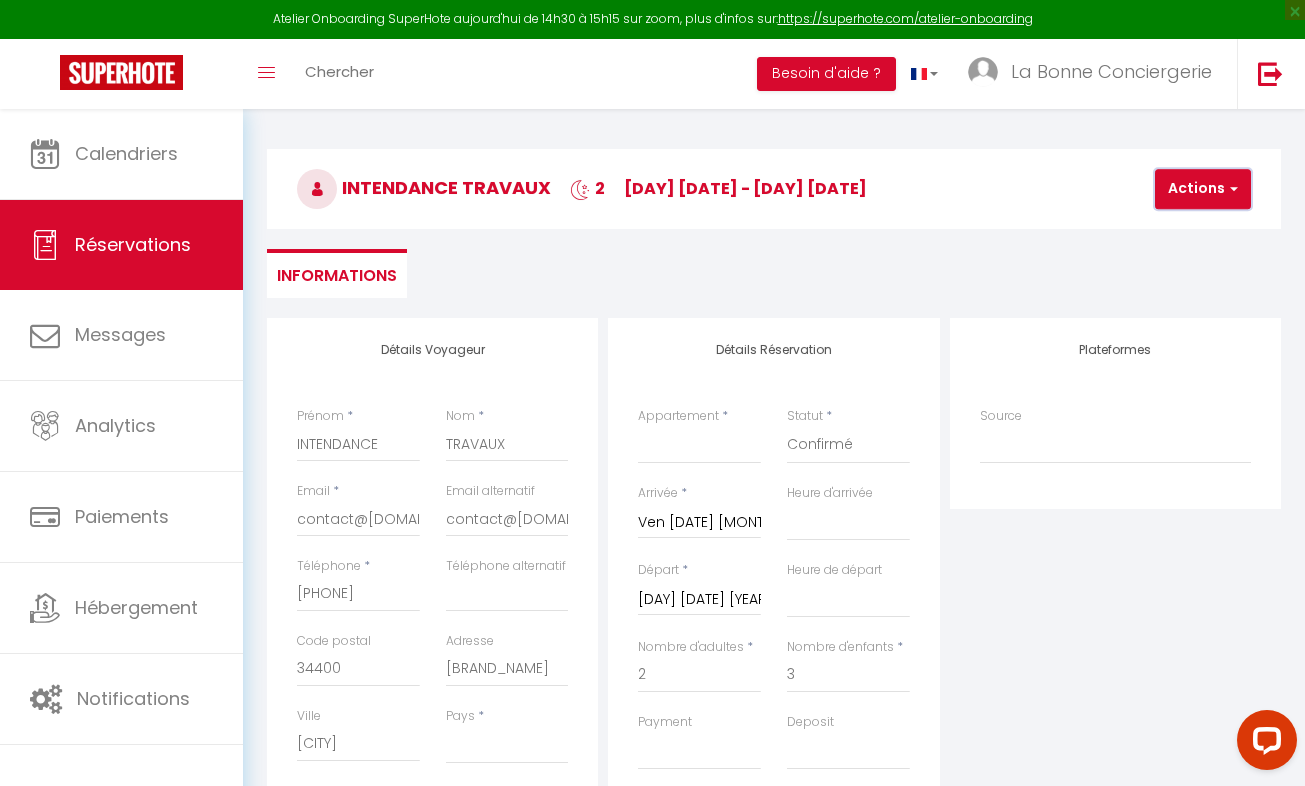 click on "Actions" at bounding box center [1203, 189] 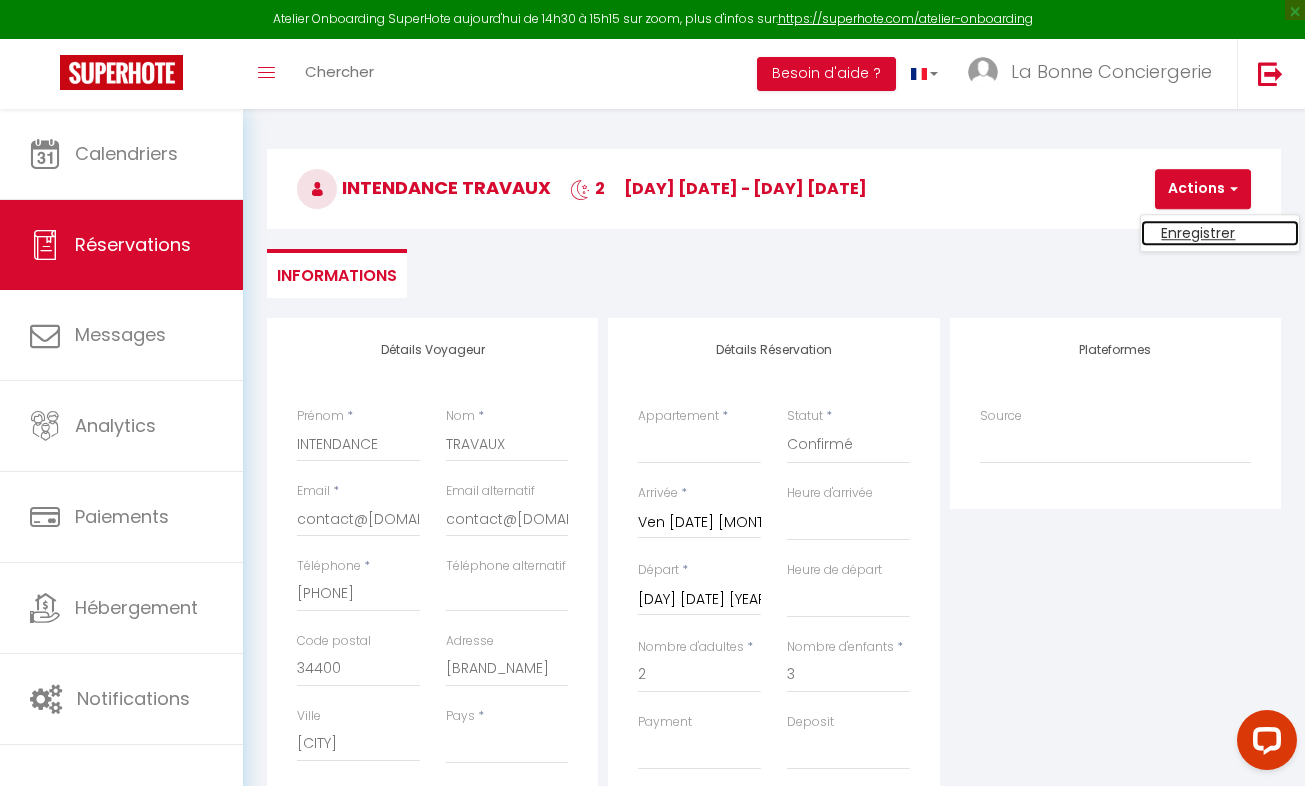 click on "Enregistrer" at bounding box center [1220, 233] 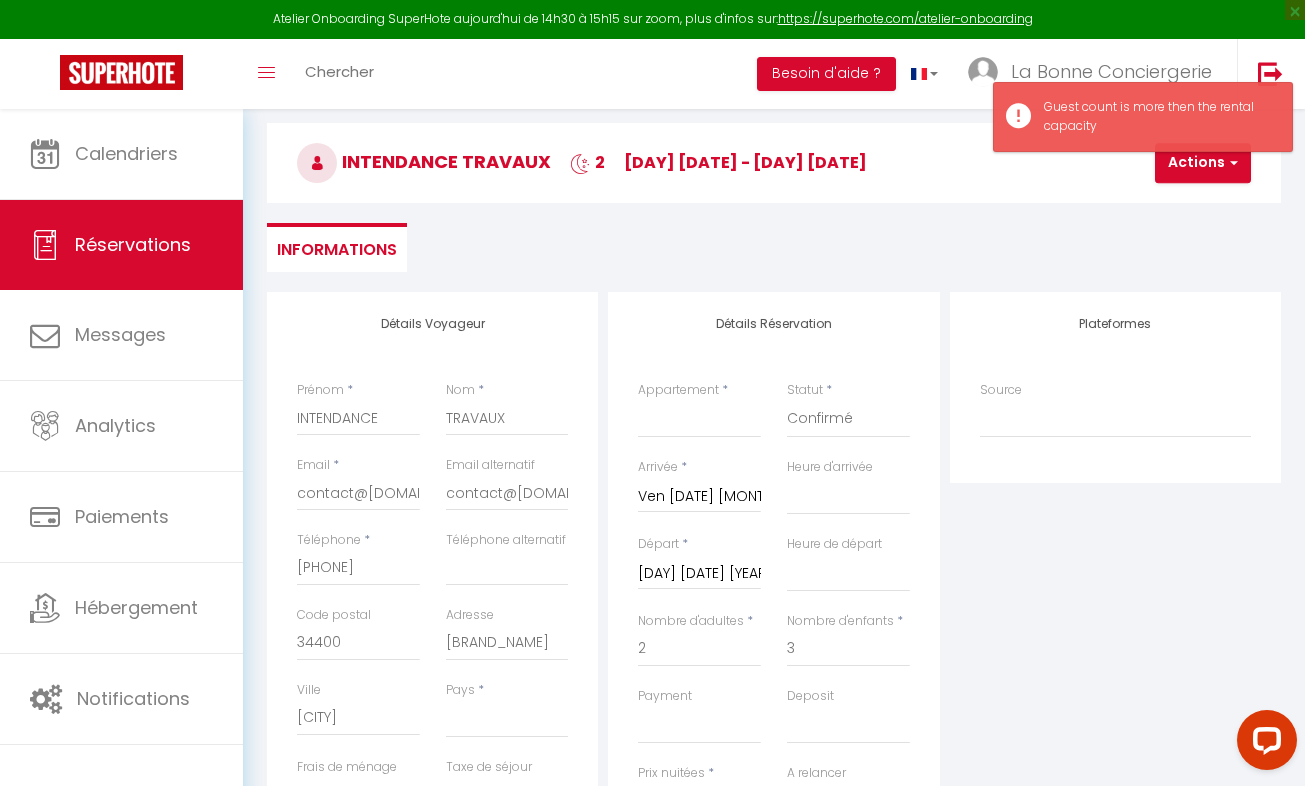 scroll, scrollTop: 283, scrollLeft: 0, axis: vertical 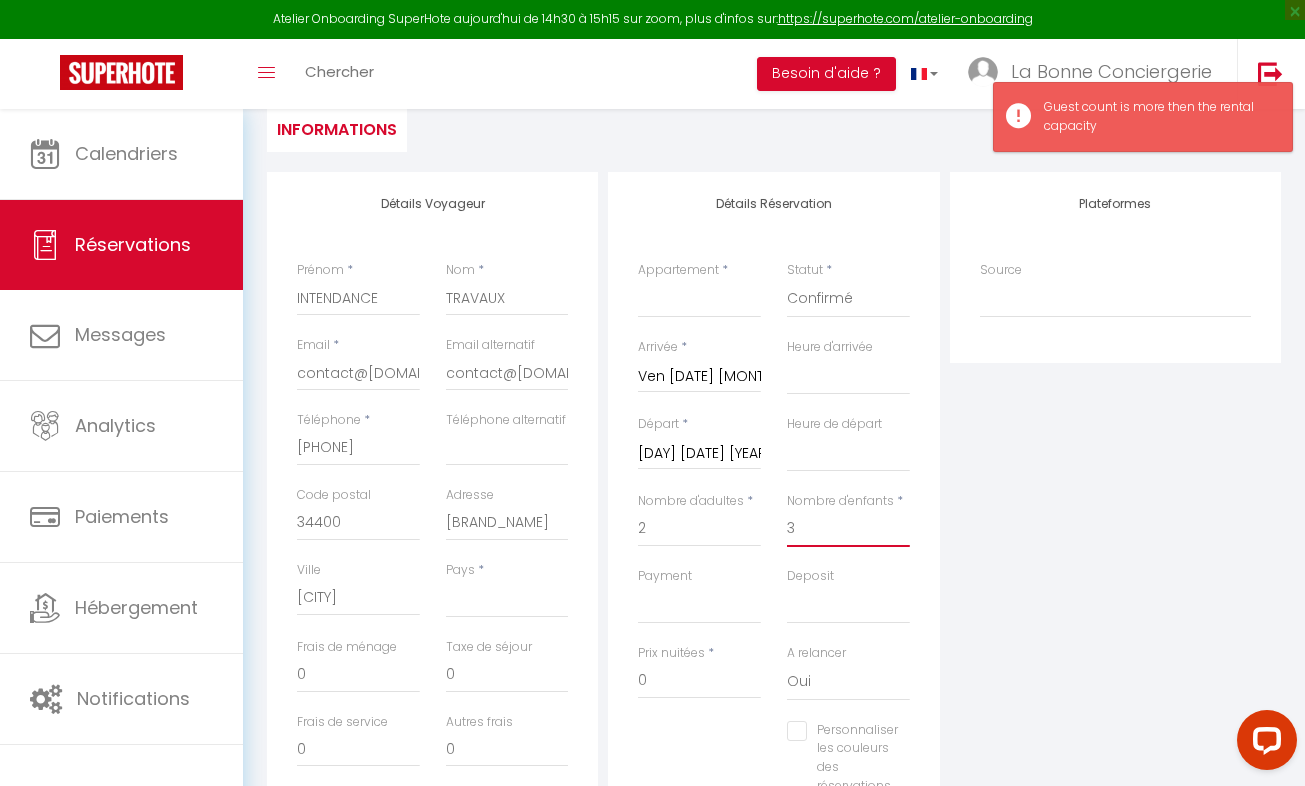 click on "3" at bounding box center [848, 529] 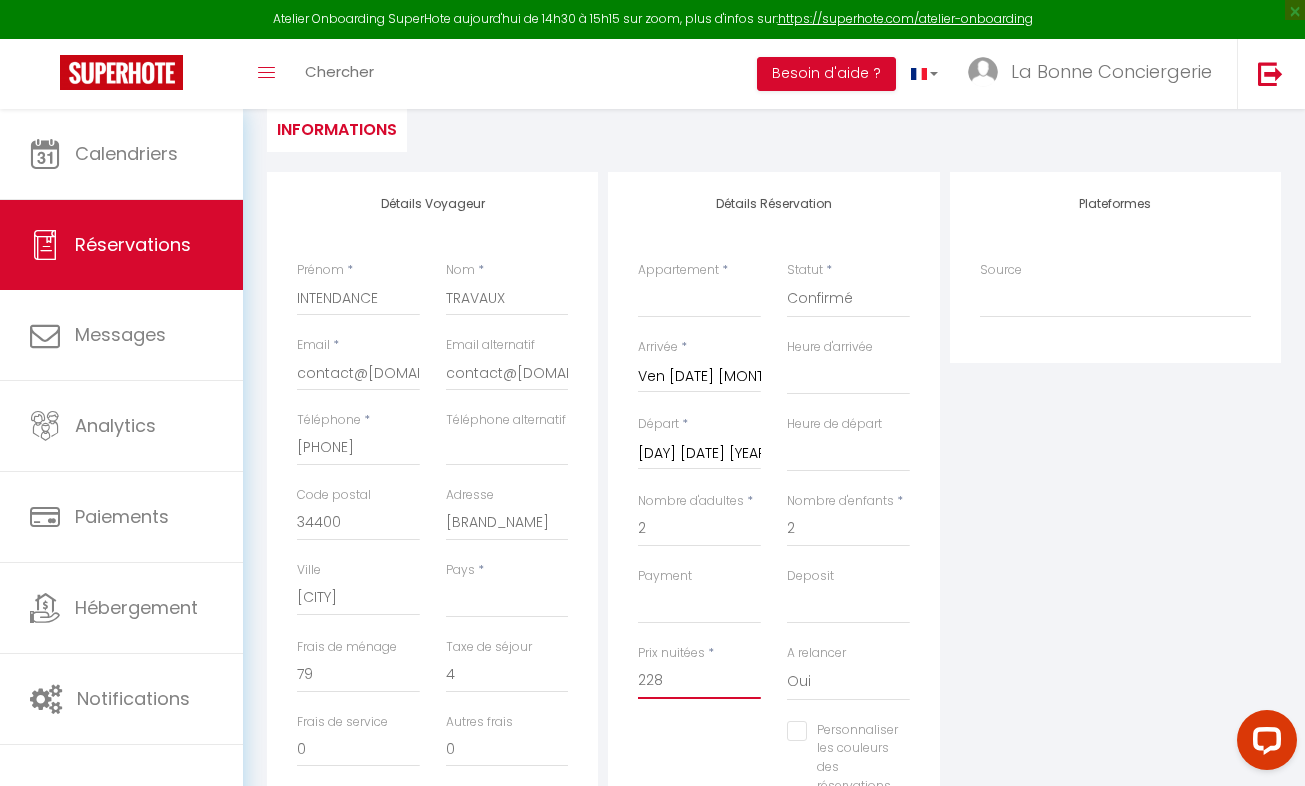 click on "228" at bounding box center [699, 681] 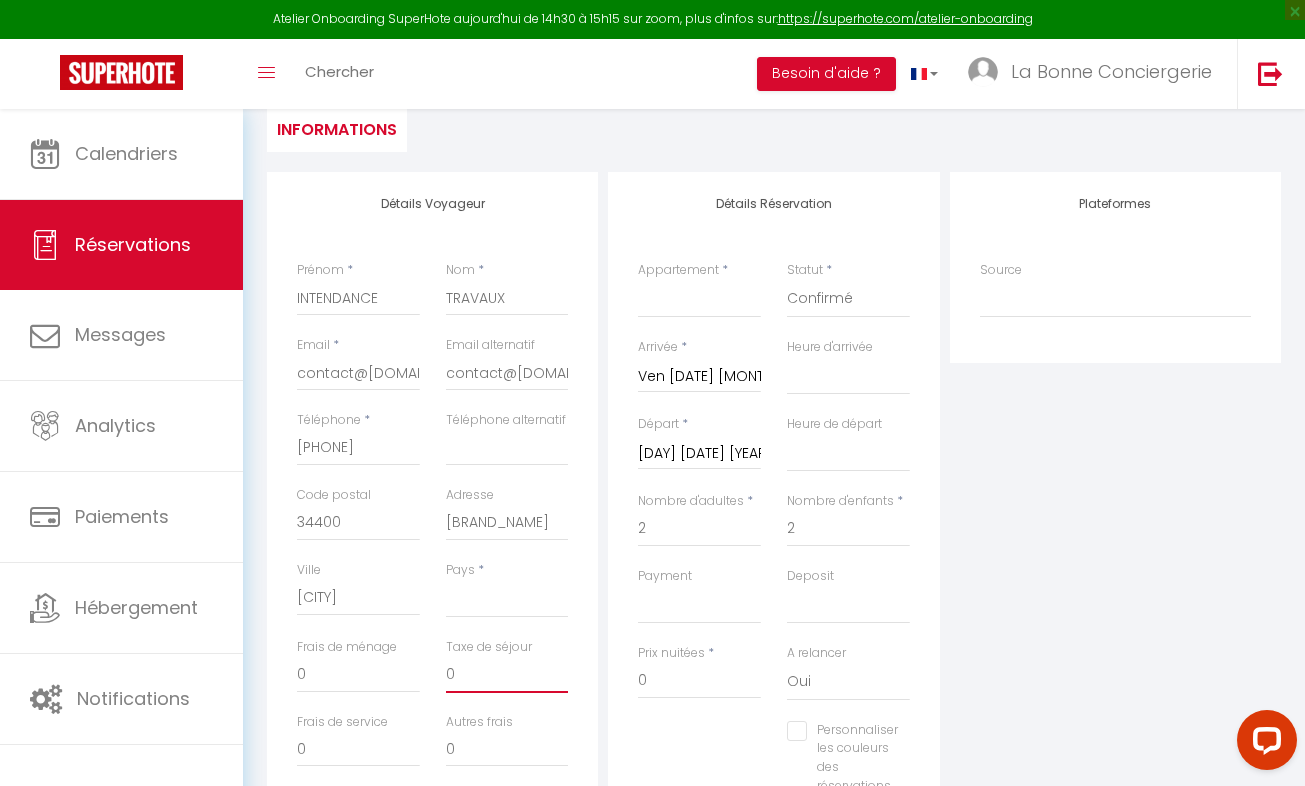 click on "0" at bounding box center [507, 675] 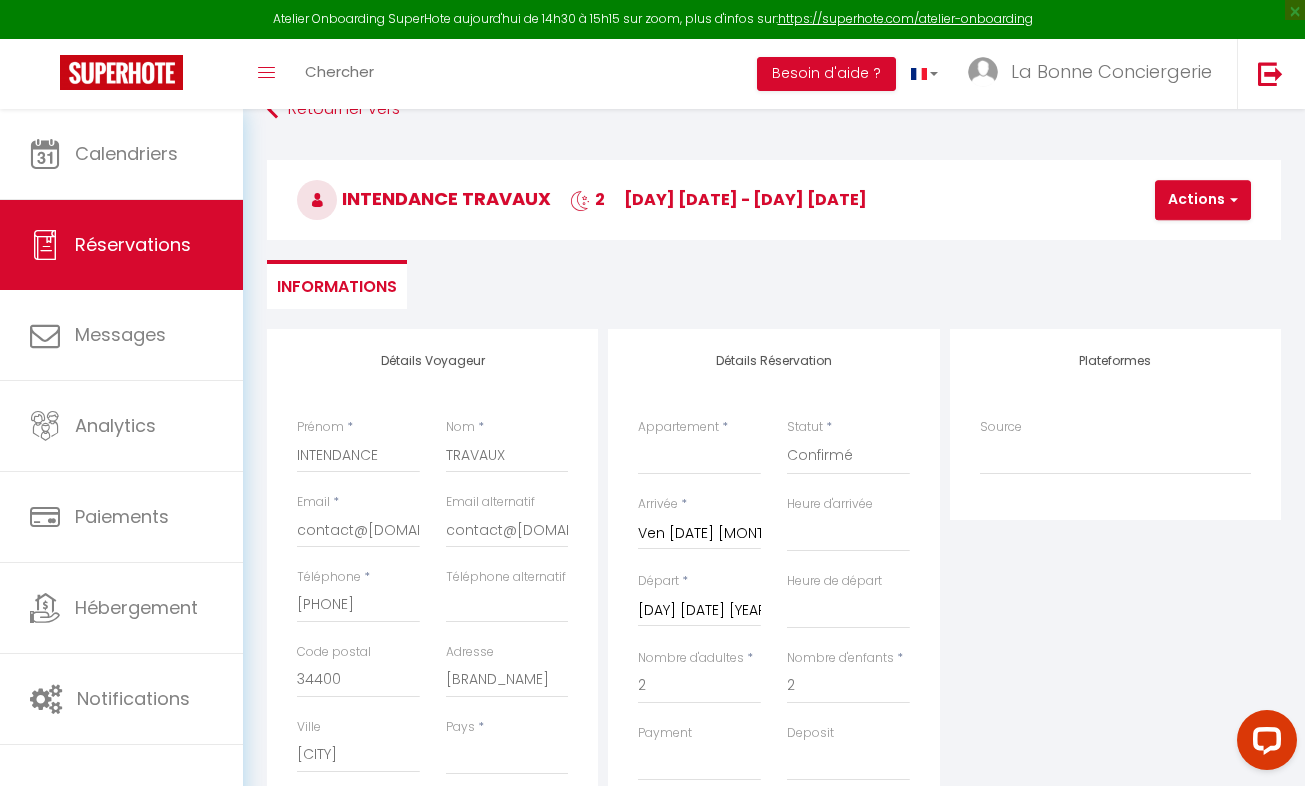 scroll, scrollTop: 118, scrollLeft: 0, axis: vertical 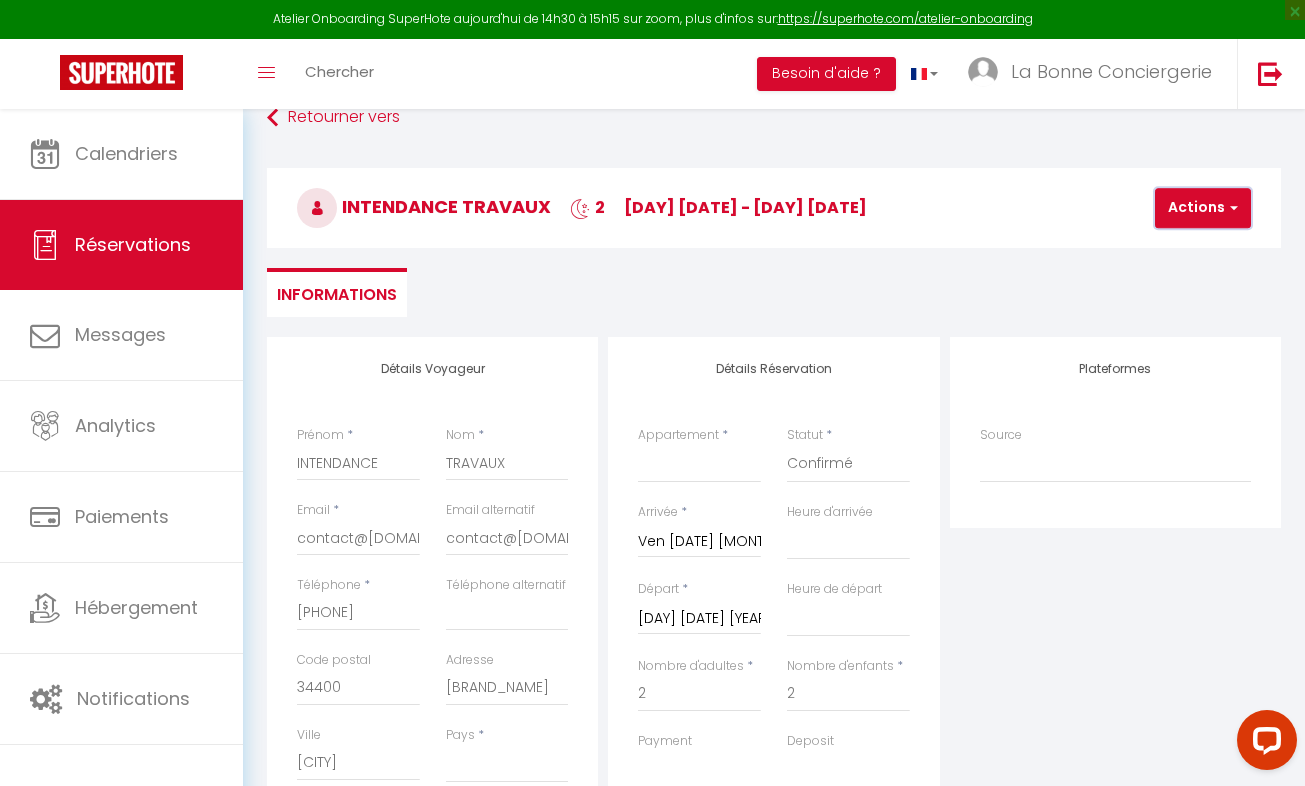 click on "Actions" at bounding box center [1203, 208] 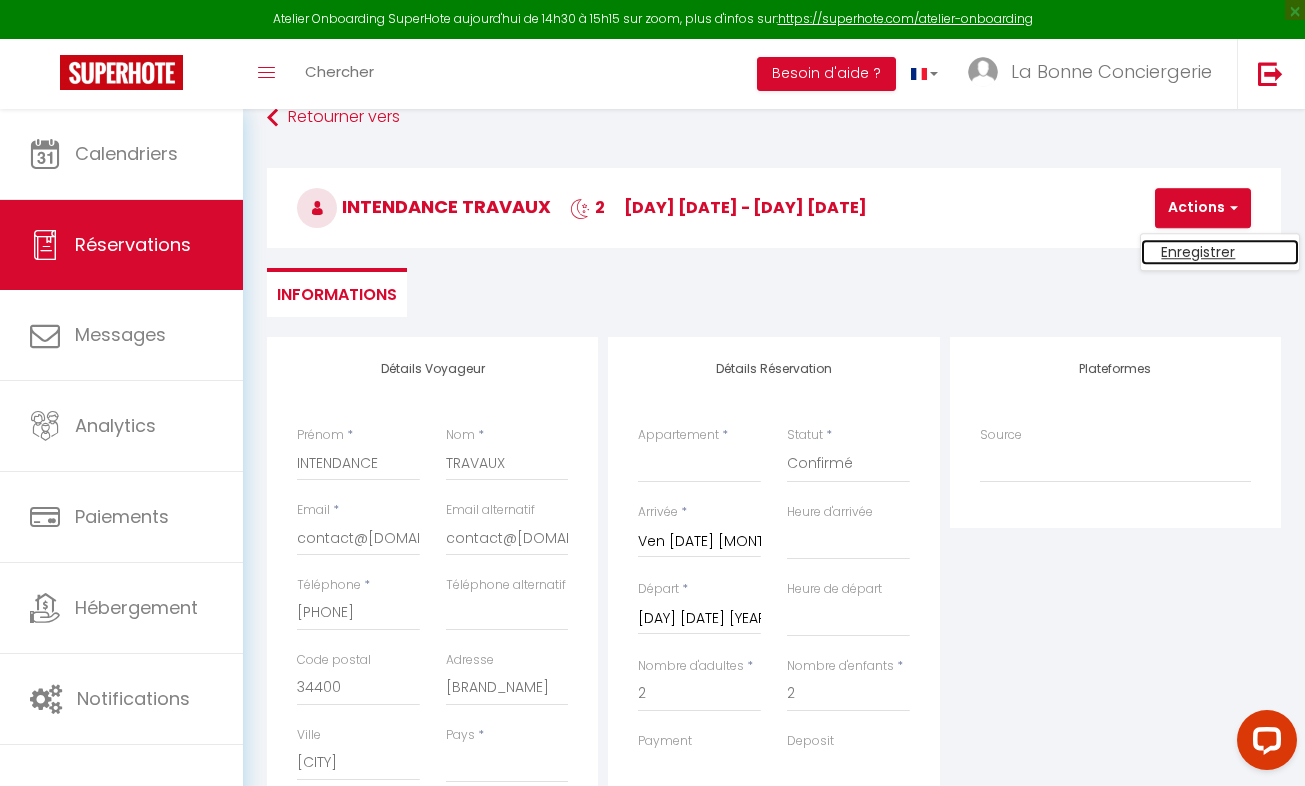 click on "Enregistrer" at bounding box center (1220, 252) 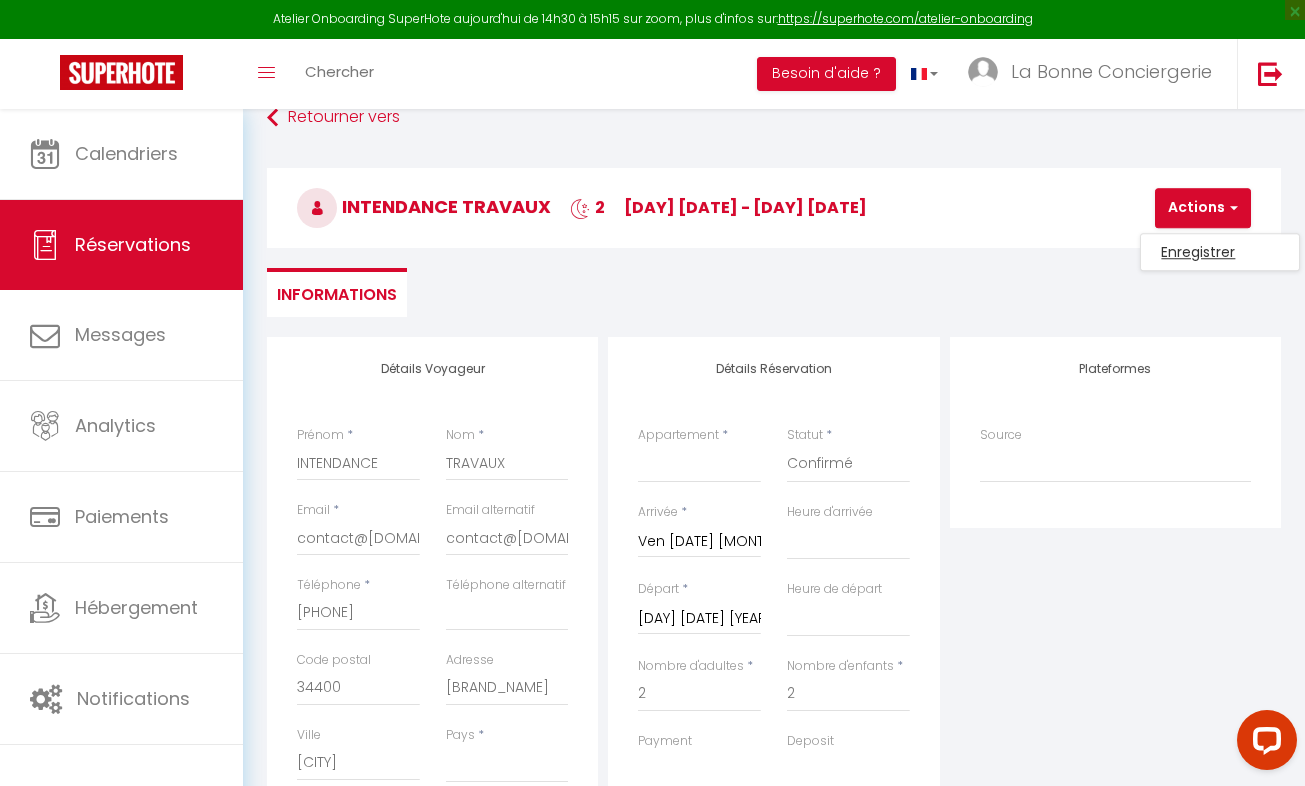 scroll, scrollTop: 109, scrollLeft: 0, axis: vertical 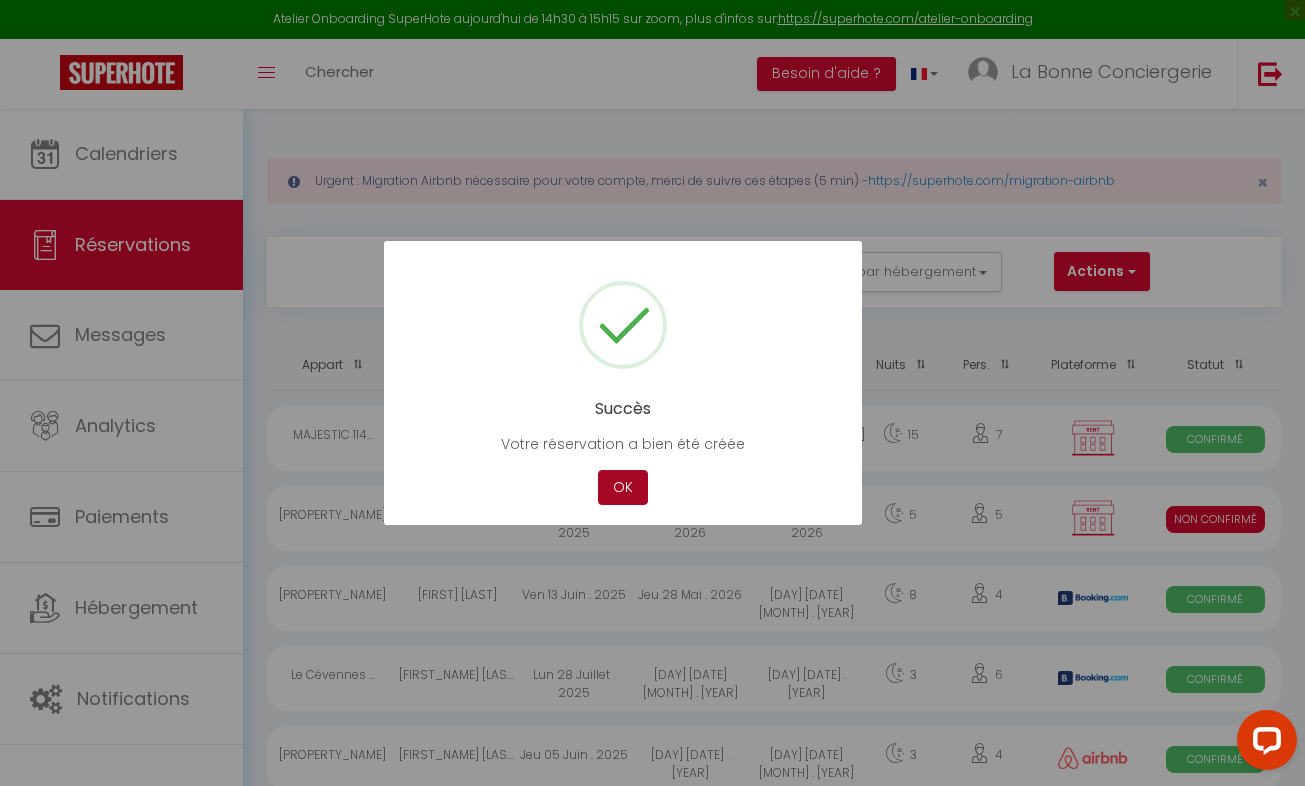 click on "OK" at bounding box center [623, 487] 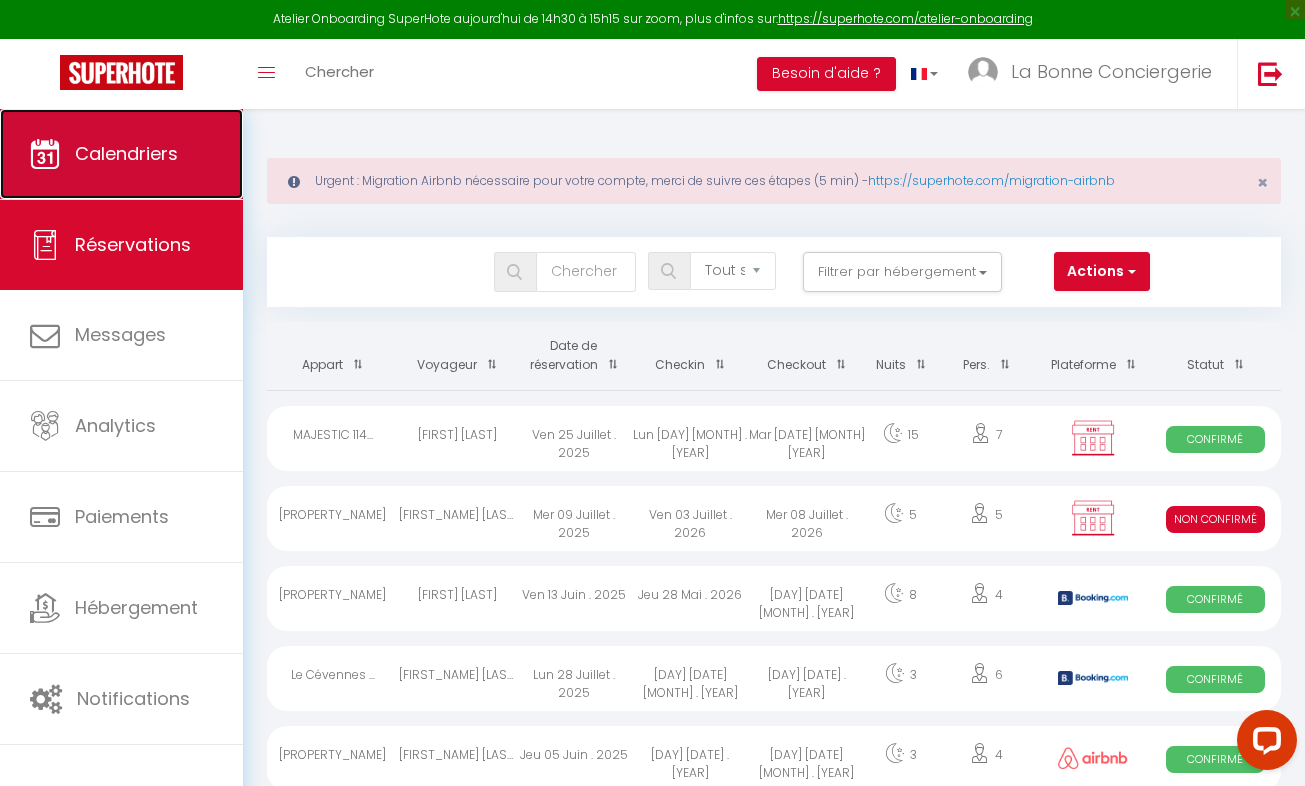 click on "Calendriers" at bounding box center (126, 153) 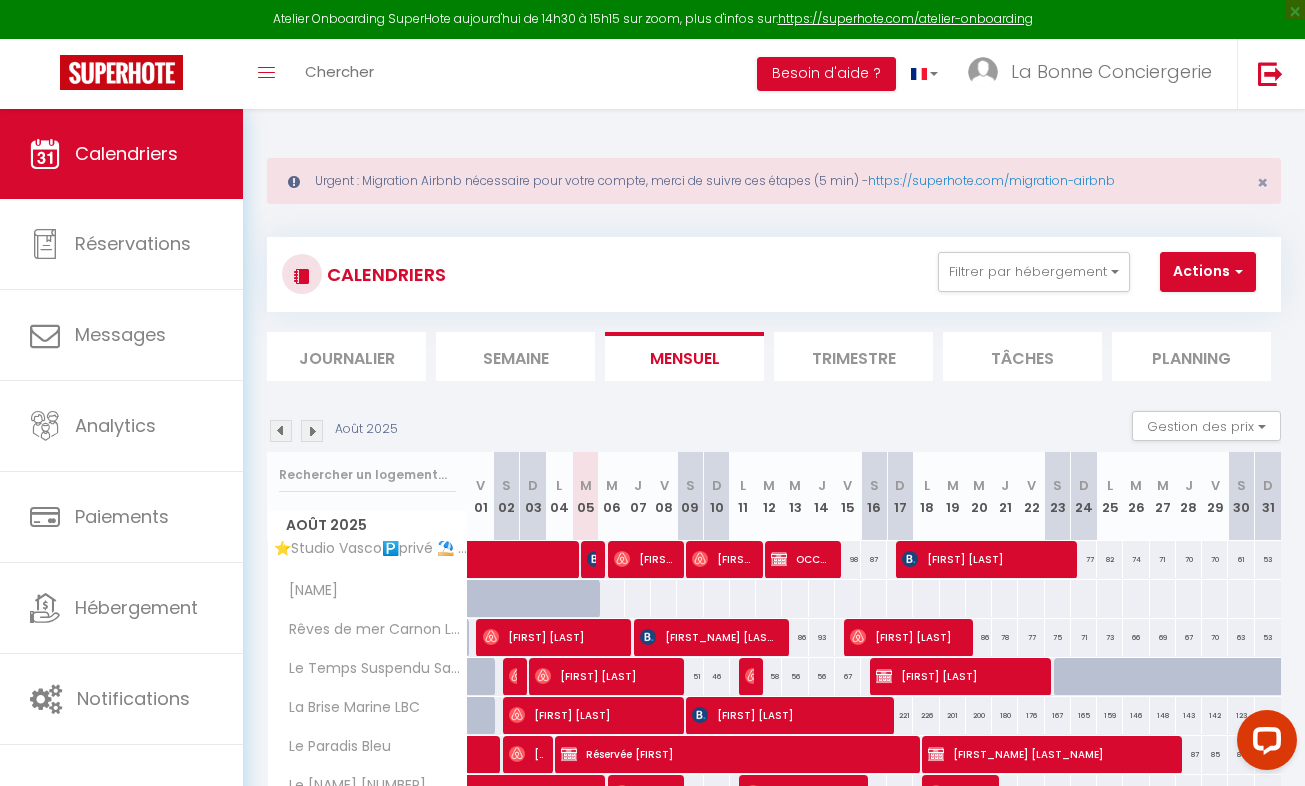 click at bounding box center [312, 431] 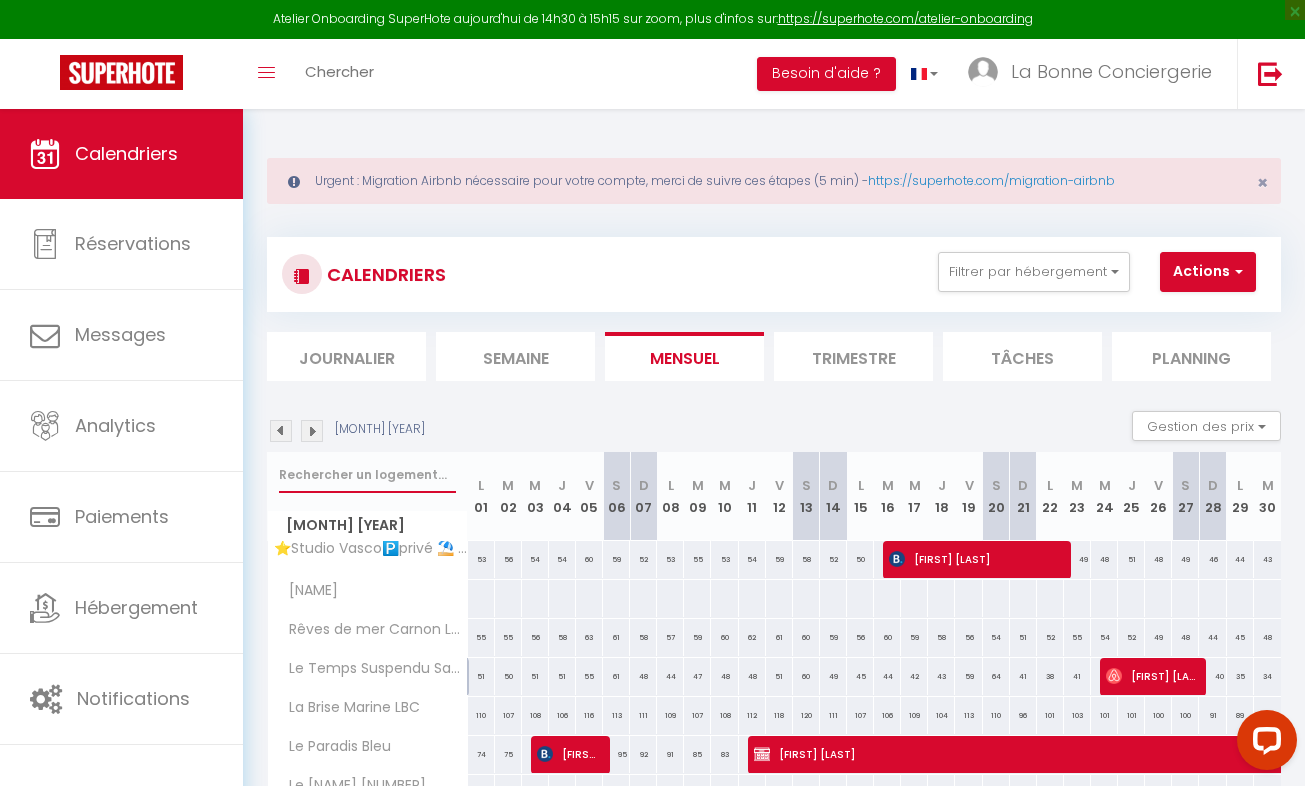 click at bounding box center (367, 475) 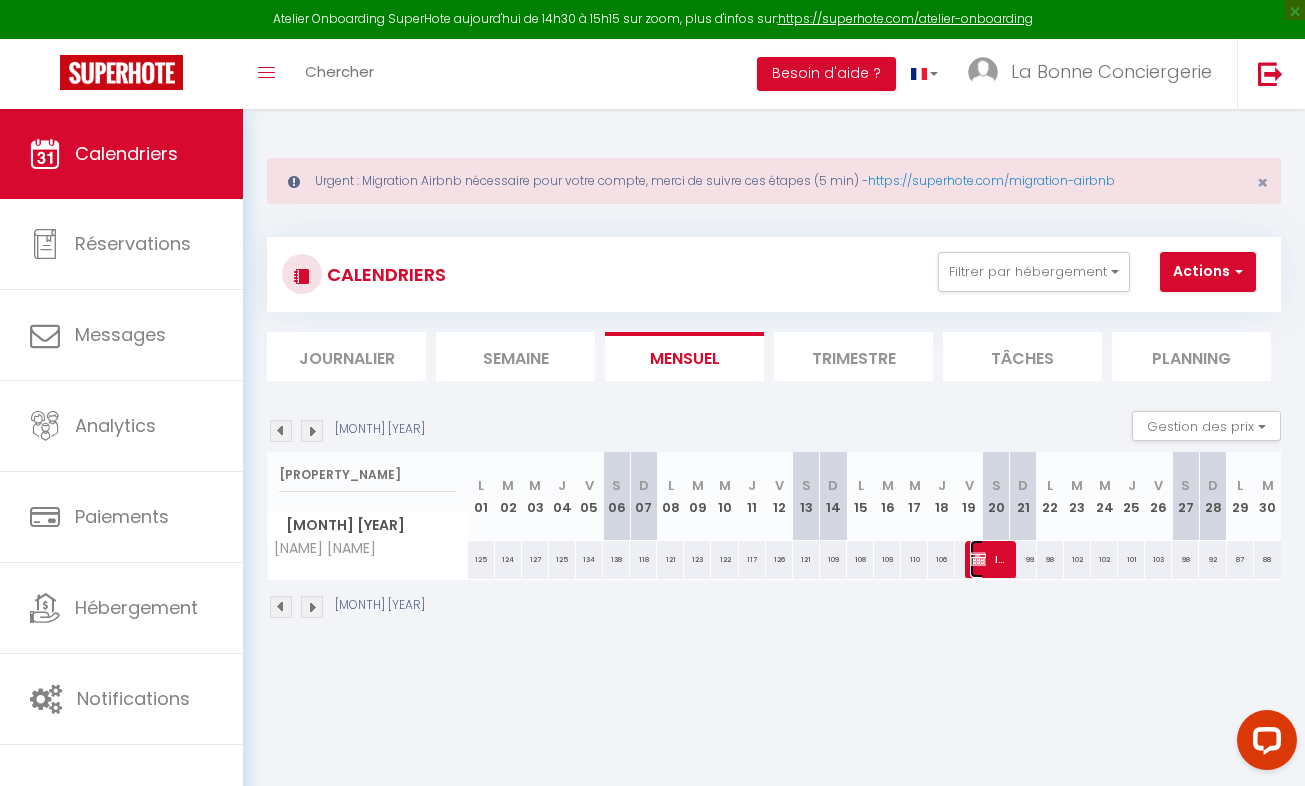 click on "INTENDANCE TRAVAUX" at bounding box center [988, 559] 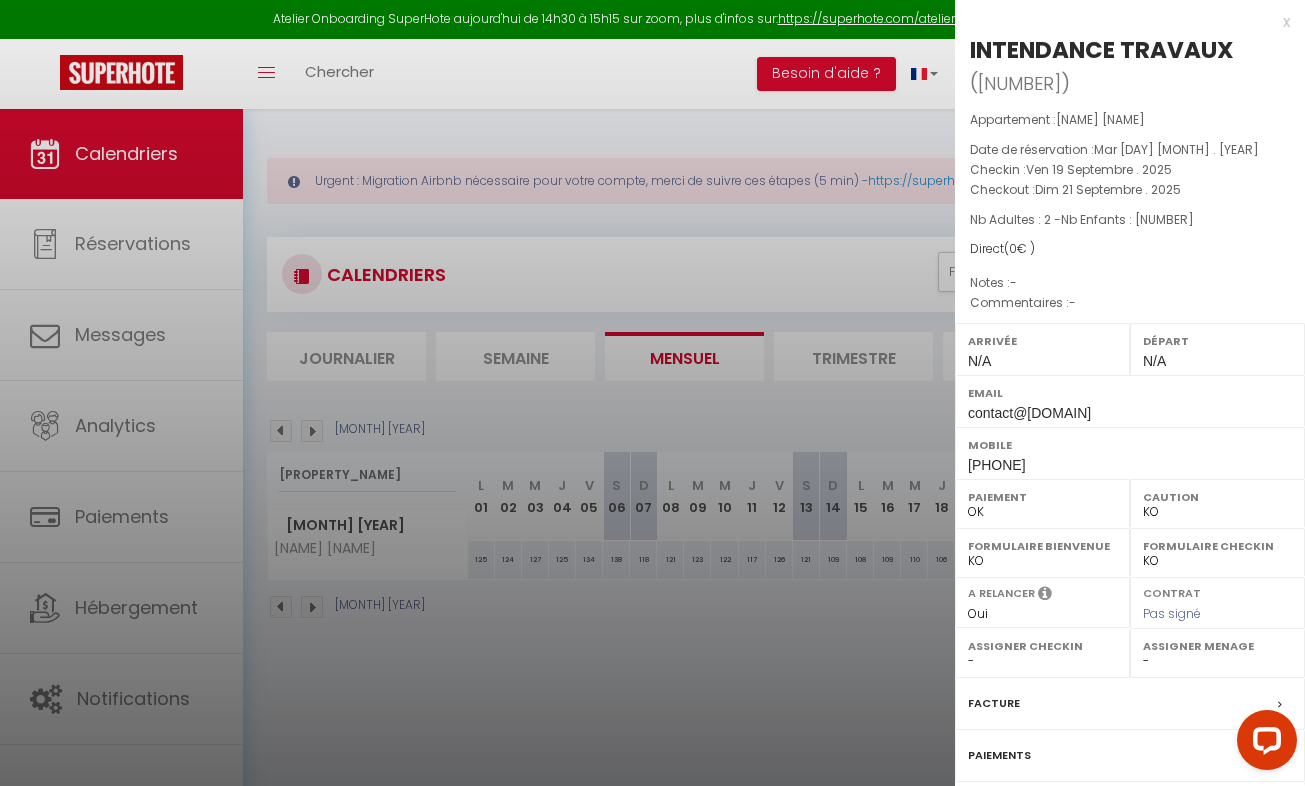 scroll, scrollTop: 178, scrollLeft: 0, axis: vertical 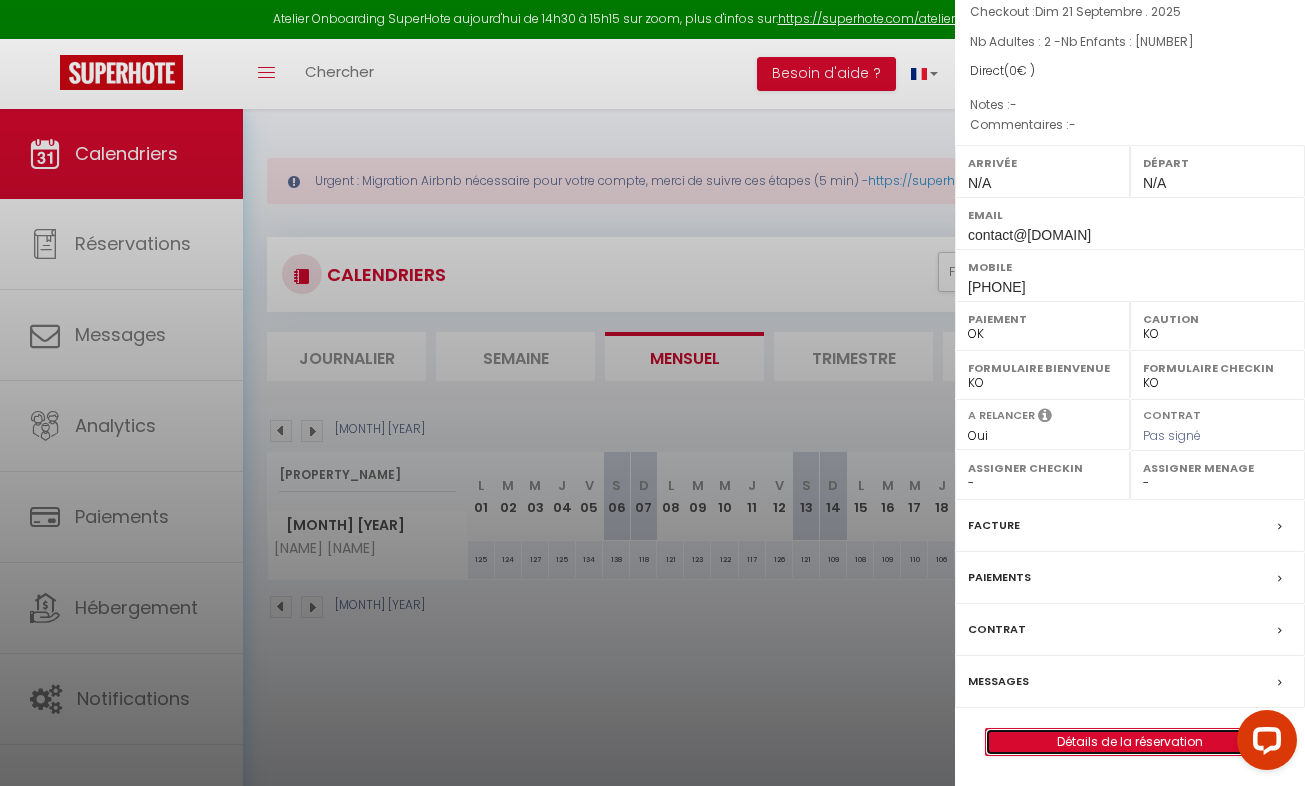 click on "Détails de la réservation" at bounding box center (1130, 742) 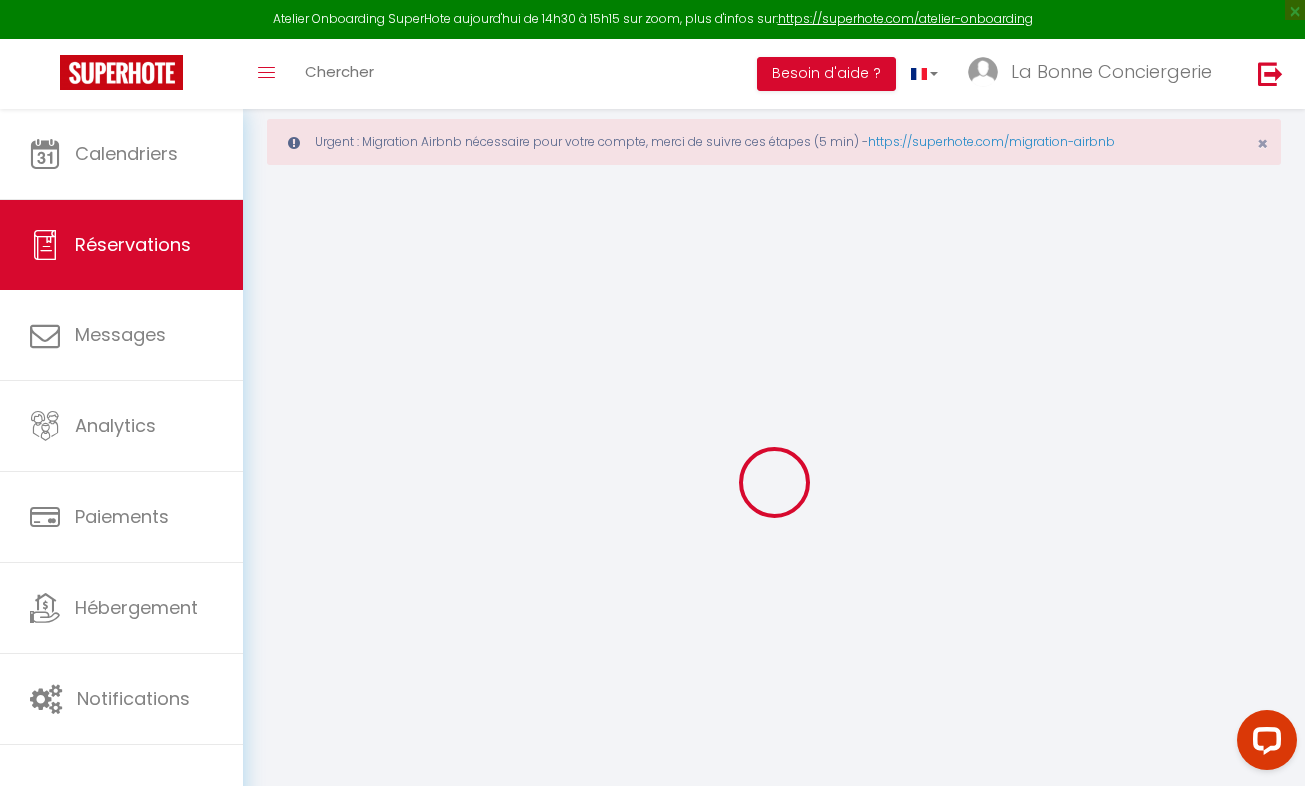 scroll, scrollTop: 109, scrollLeft: 0, axis: vertical 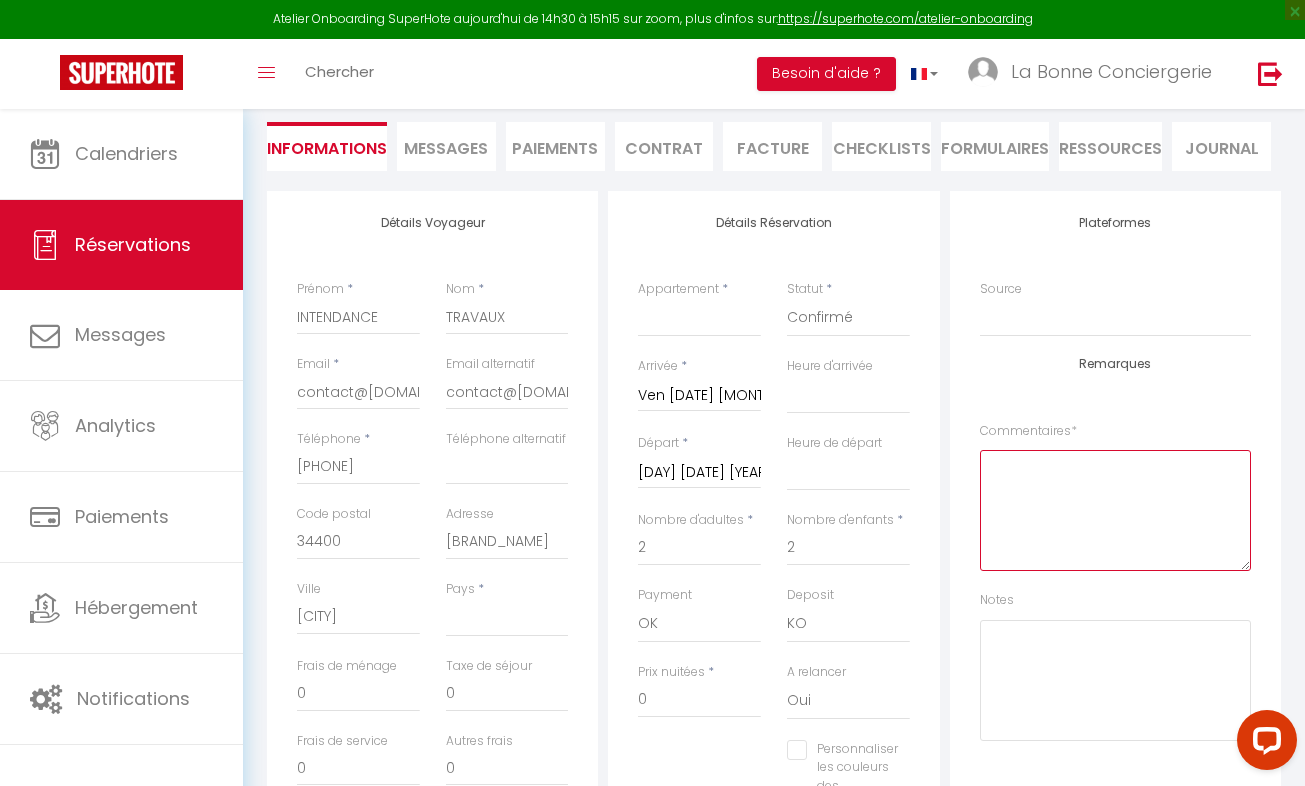 click at bounding box center (1115, 510) 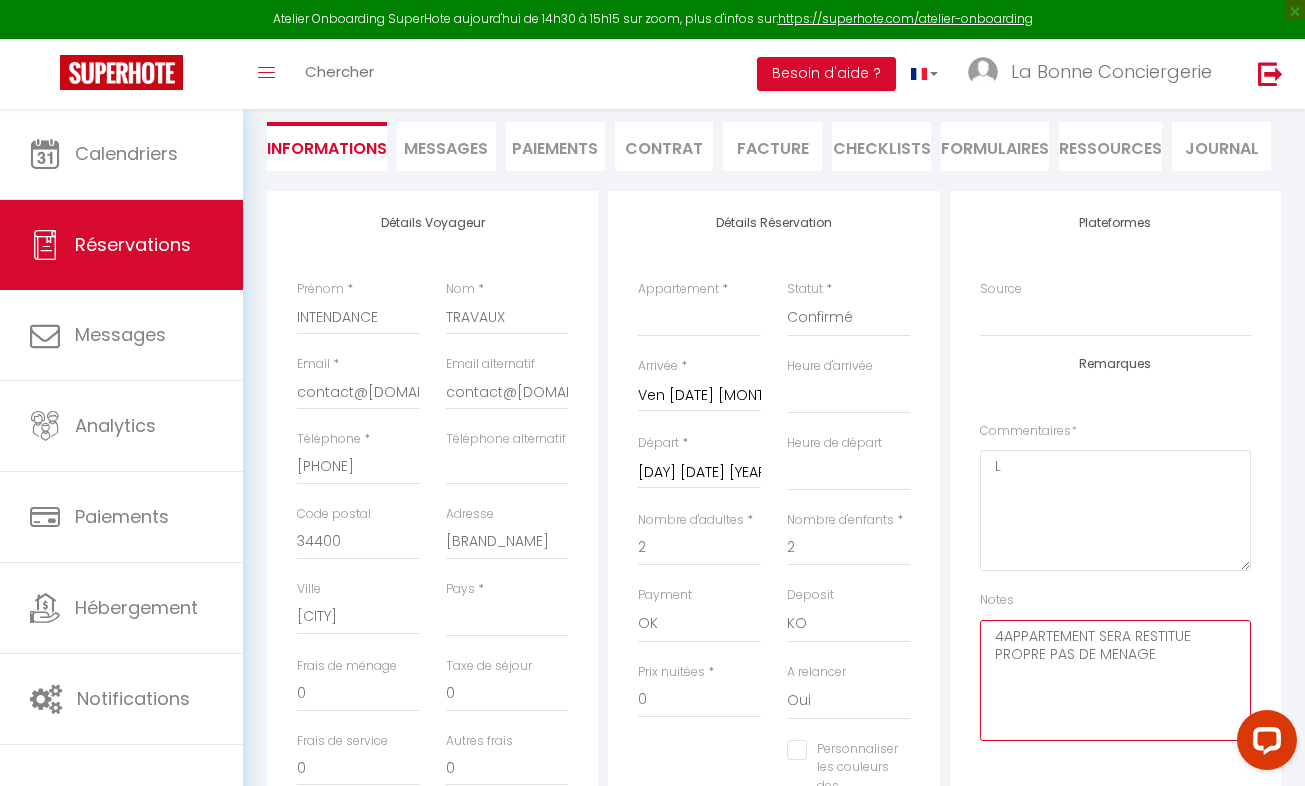 click on "4APPARTEMENT SERA RESTITUE PROPRE PAS DE MENAGE" at bounding box center [1115, 680] 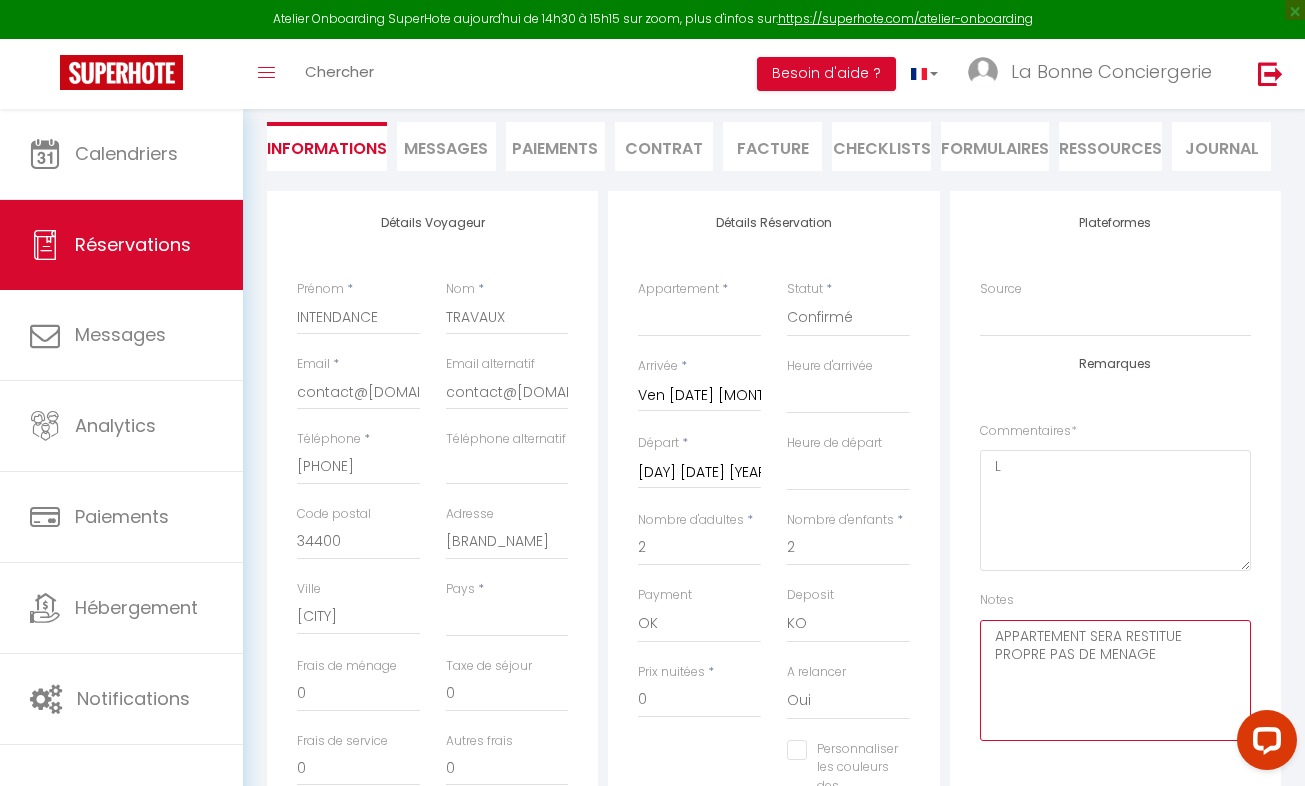 click on "APPARTEMENT SERA RESTITUE PROPRE PAS DE MENAGE" at bounding box center [1115, 680] 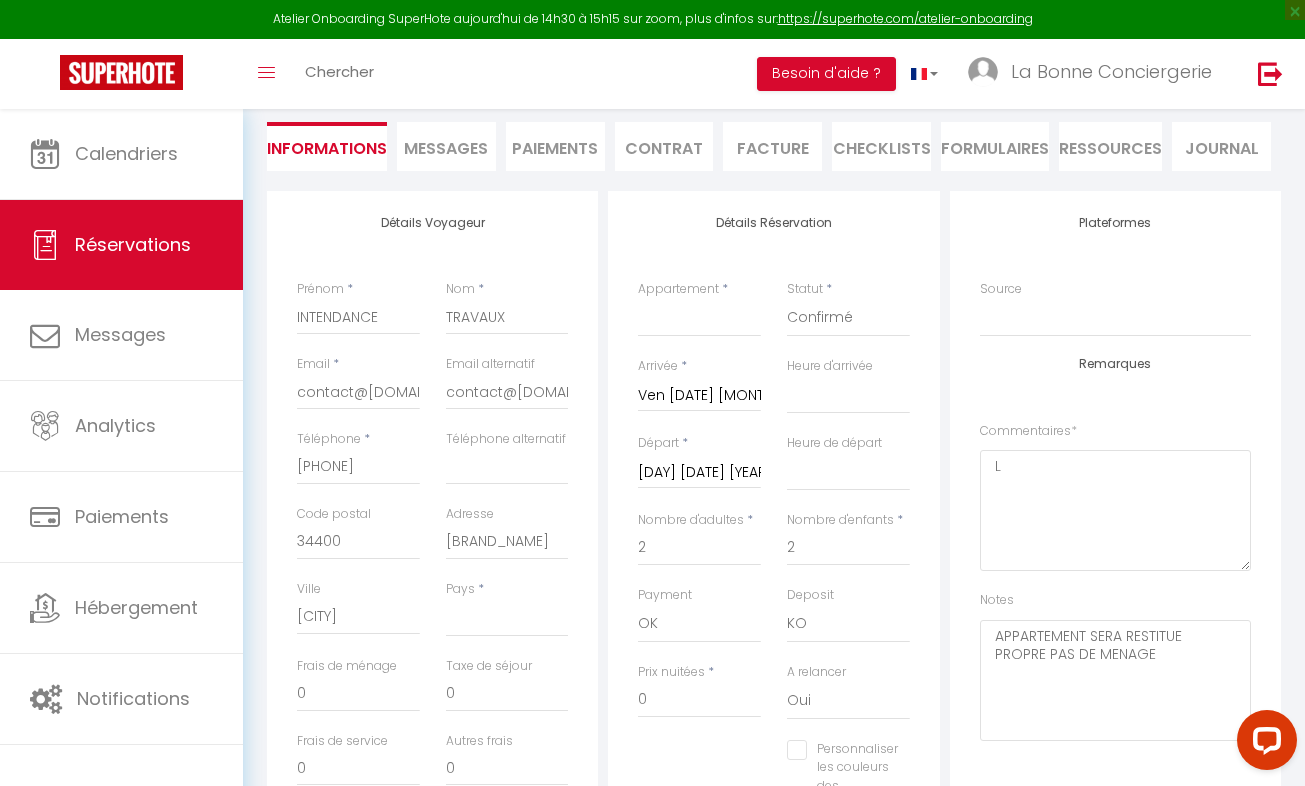 click on "Commentaires
*   L" at bounding box center [1115, 497] 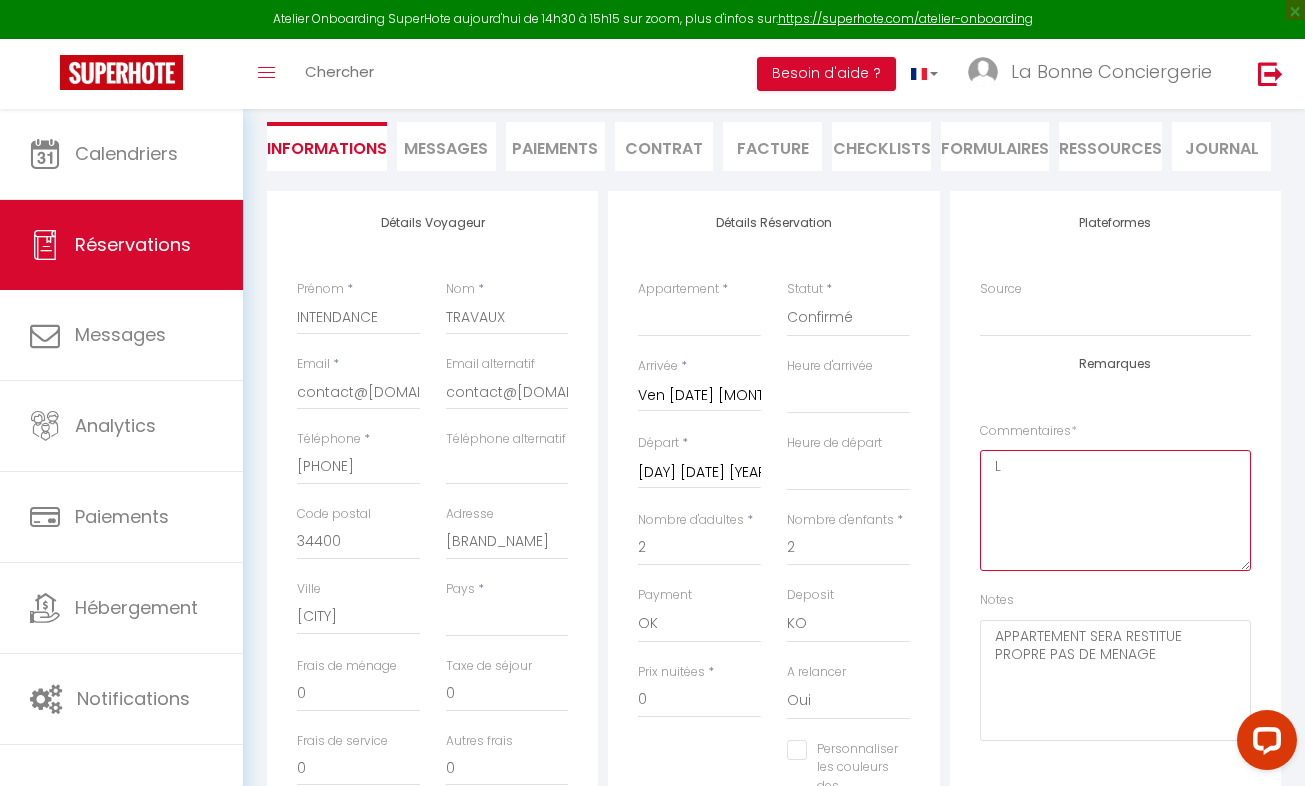 click on "L" at bounding box center [1115, 510] 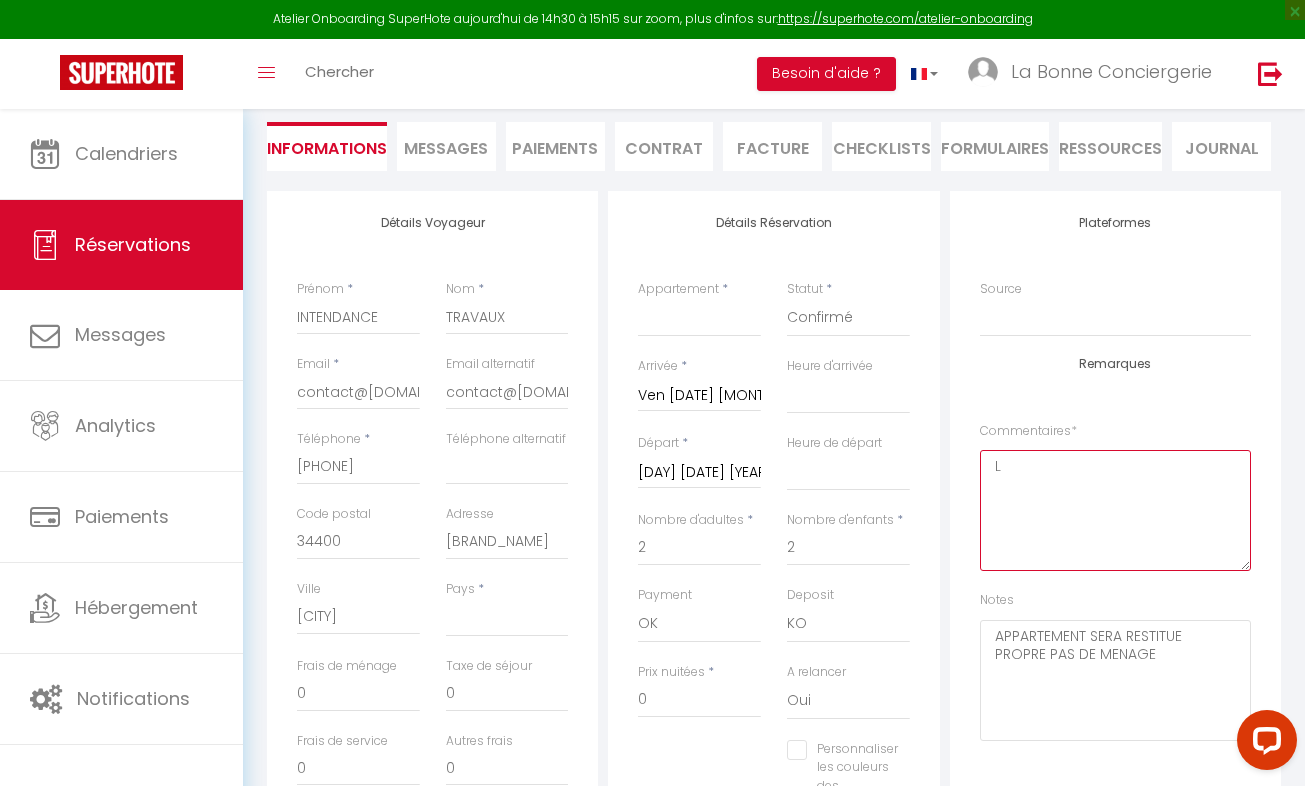 paste on "APPARTEMENT SERA RESTITUE PROPRE PAS DE MENAGE" 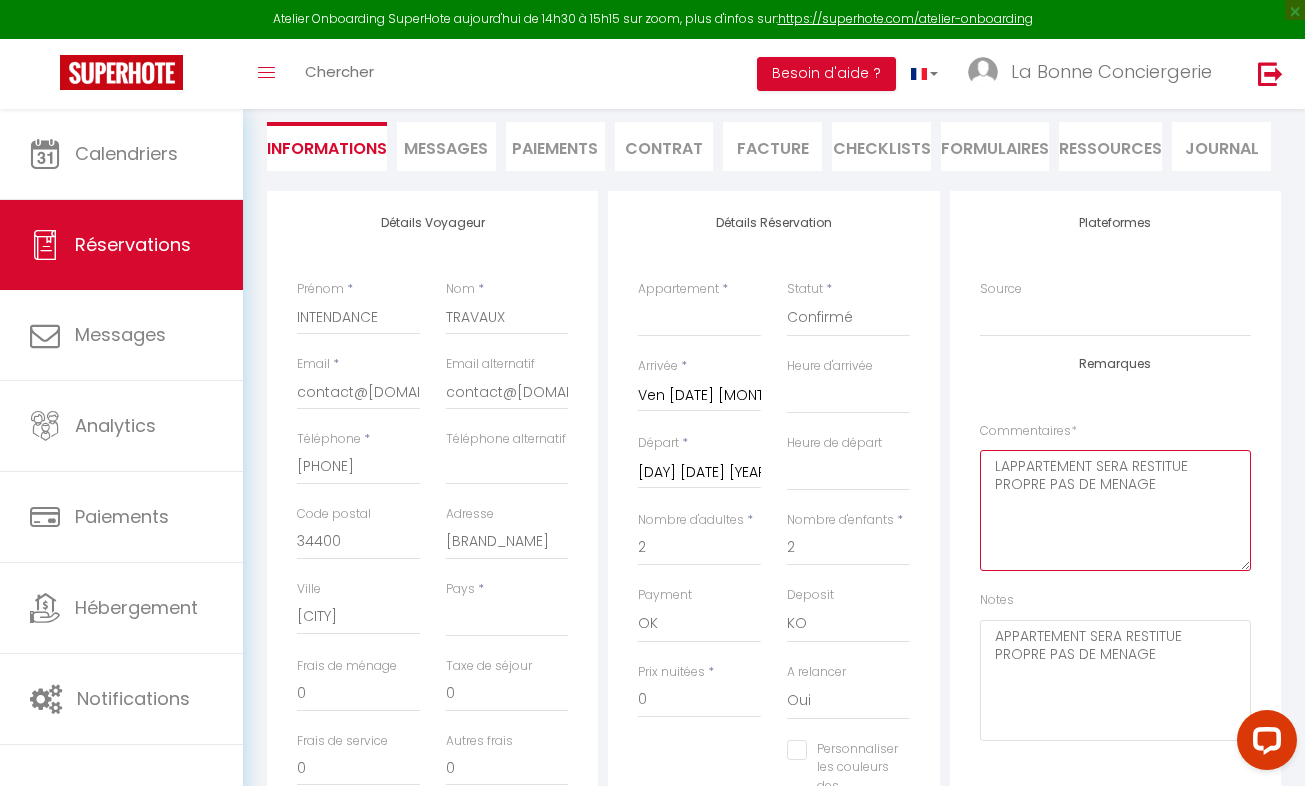 click on "LAPPARTEMENT SERA RESTITUE PROPRE PAS DE MENAGE" at bounding box center (1115, 510) 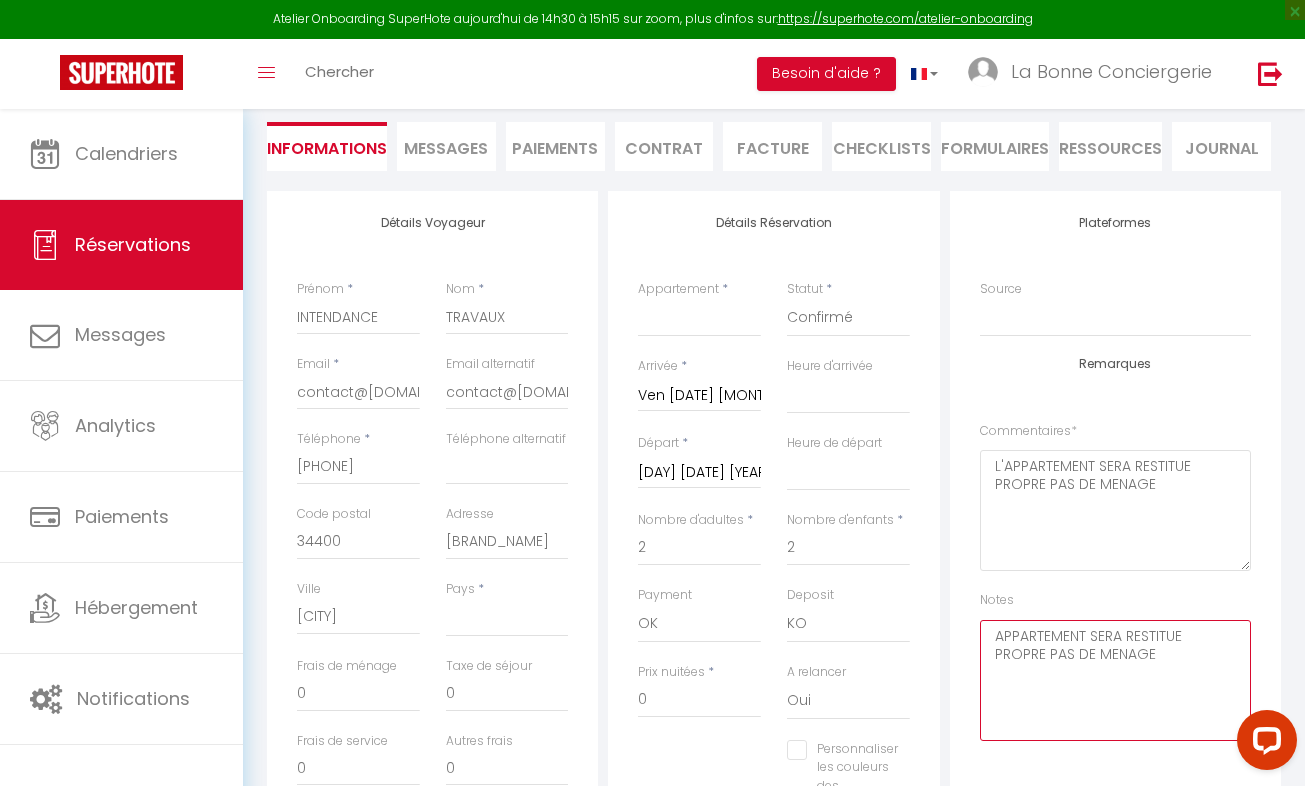 drag, startPoint x: 1181, startPoint y: 662, endPoint x: 939, endPoint y: 597, distance: 250.57733 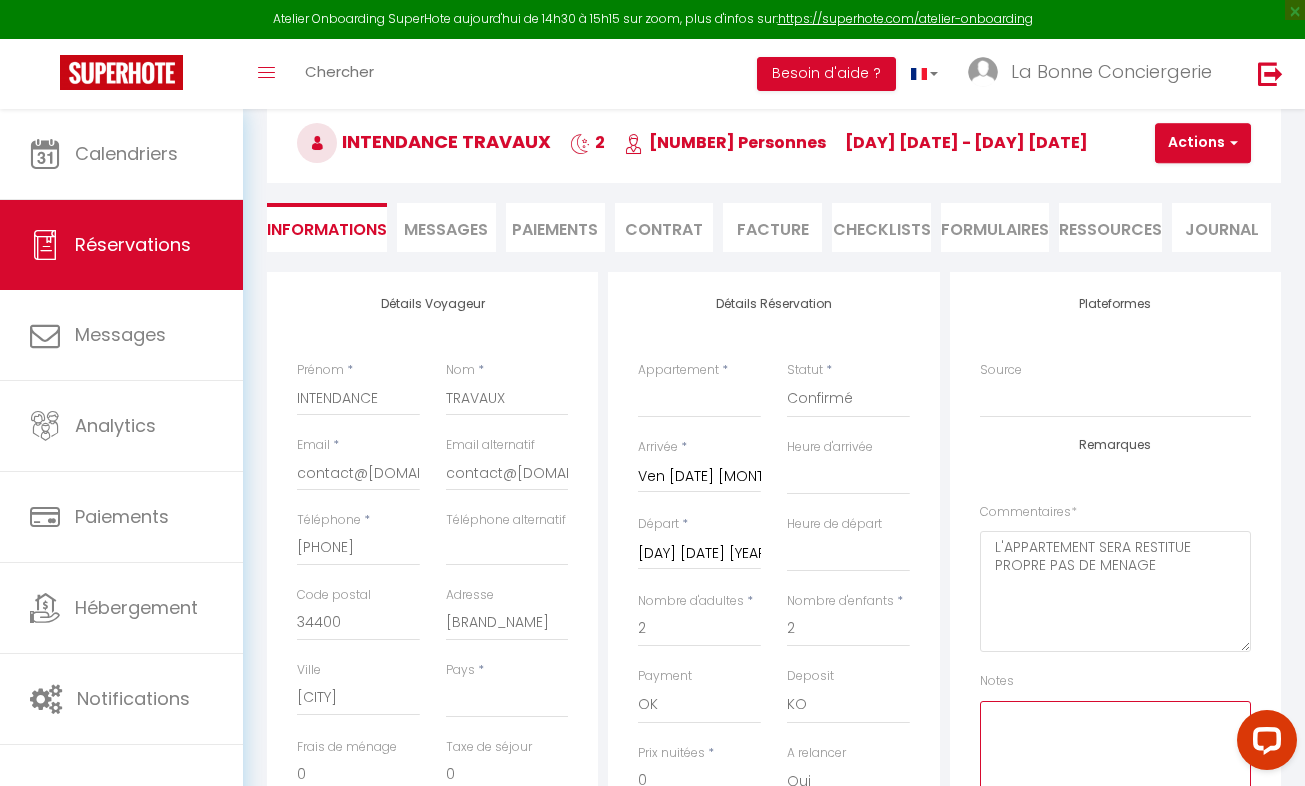 scroll, scrollTop: 166, scrollLeft: 0, axis: vertical 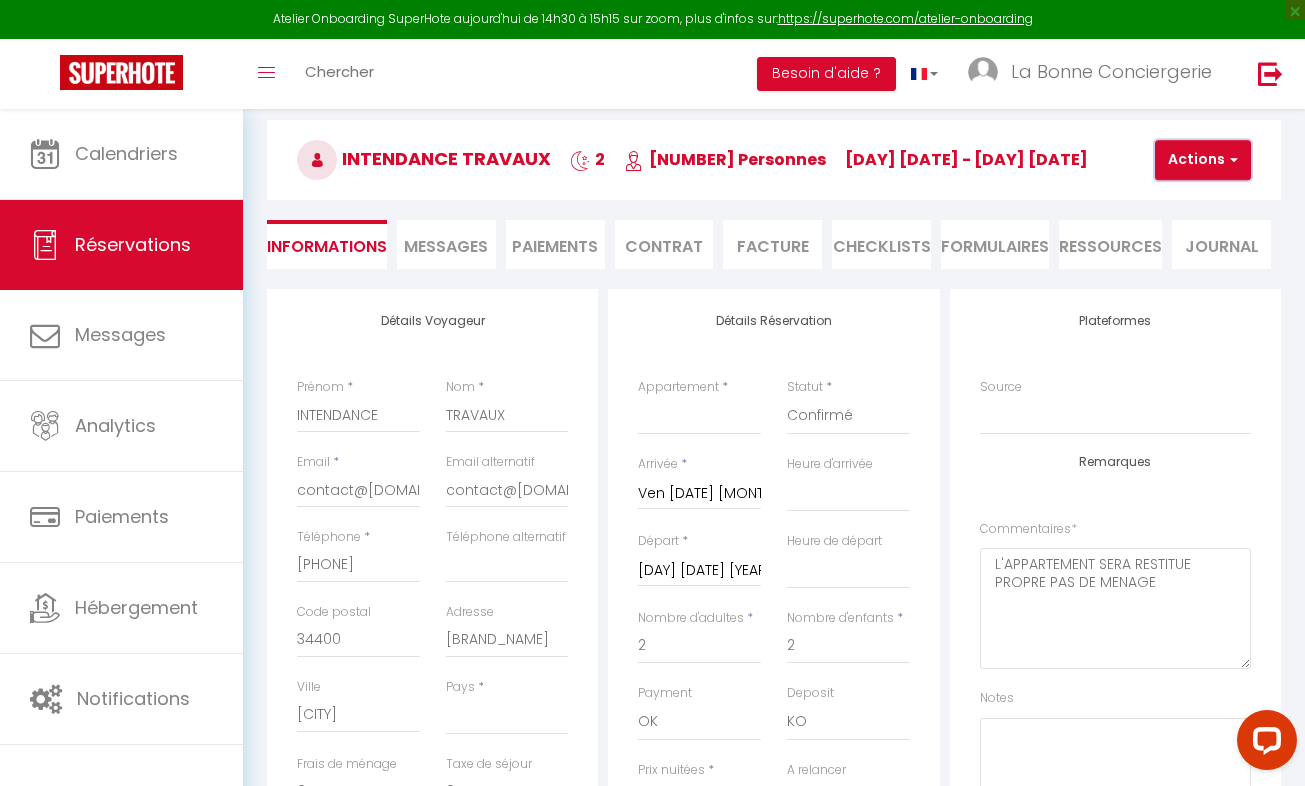 click on "Actions" at bounding box center [1203, 160] 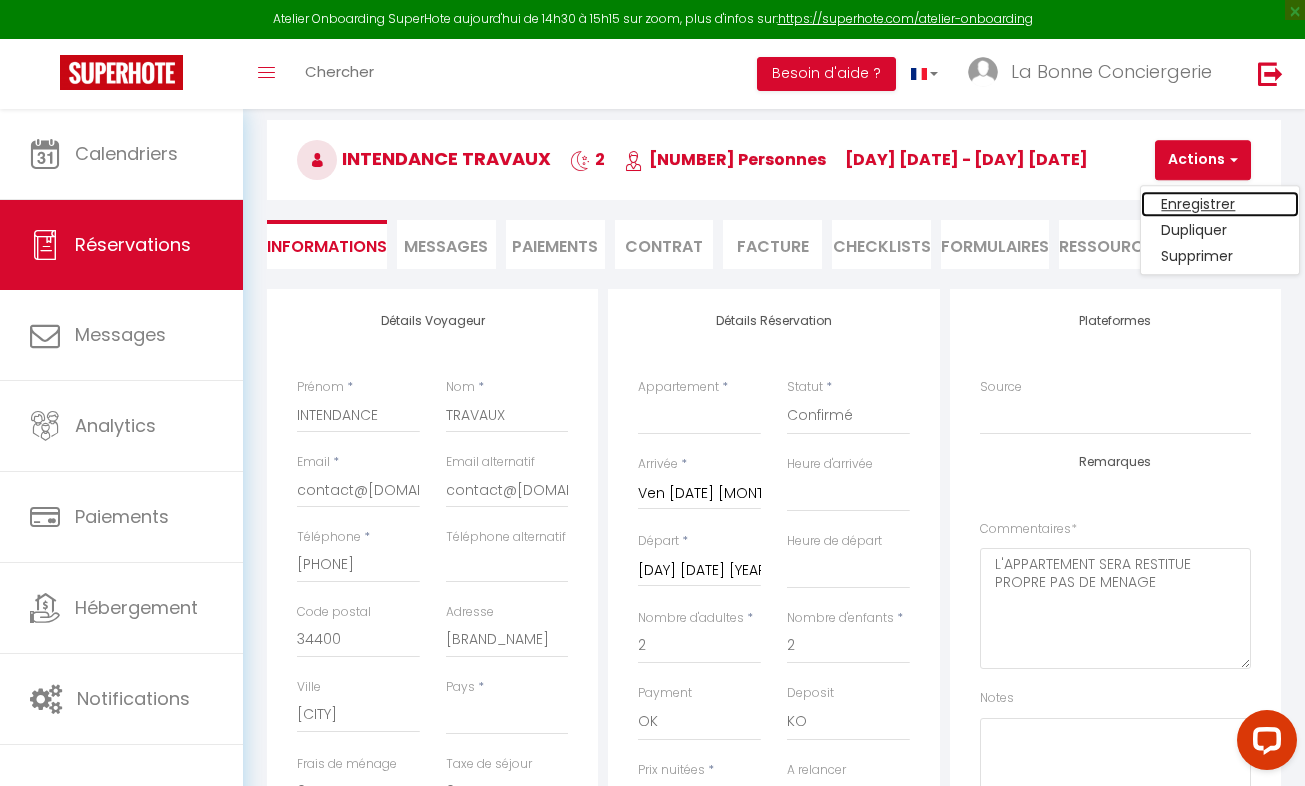 click on "Enregistrer" at bounding box center (1220, 204) 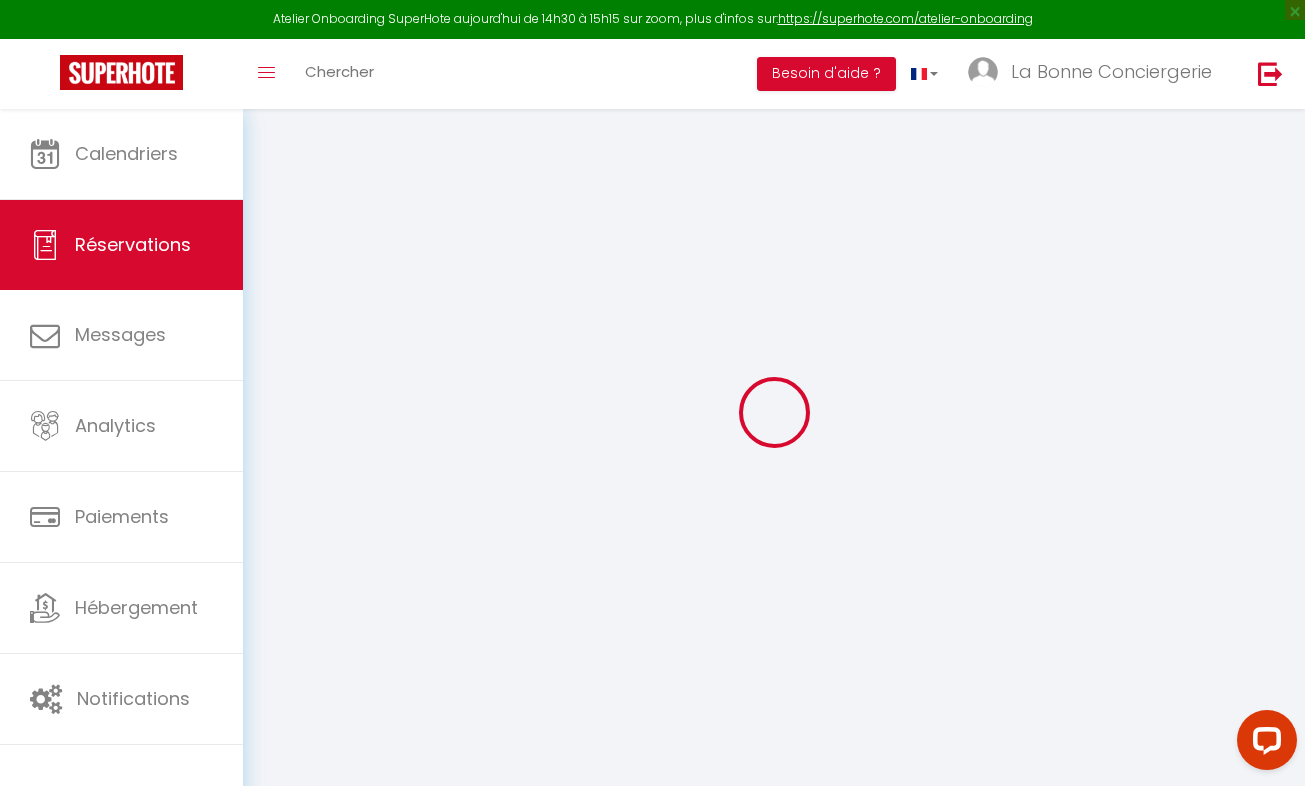scroll, scrollTop: 109, scrollLeft: 0, axis: vertical 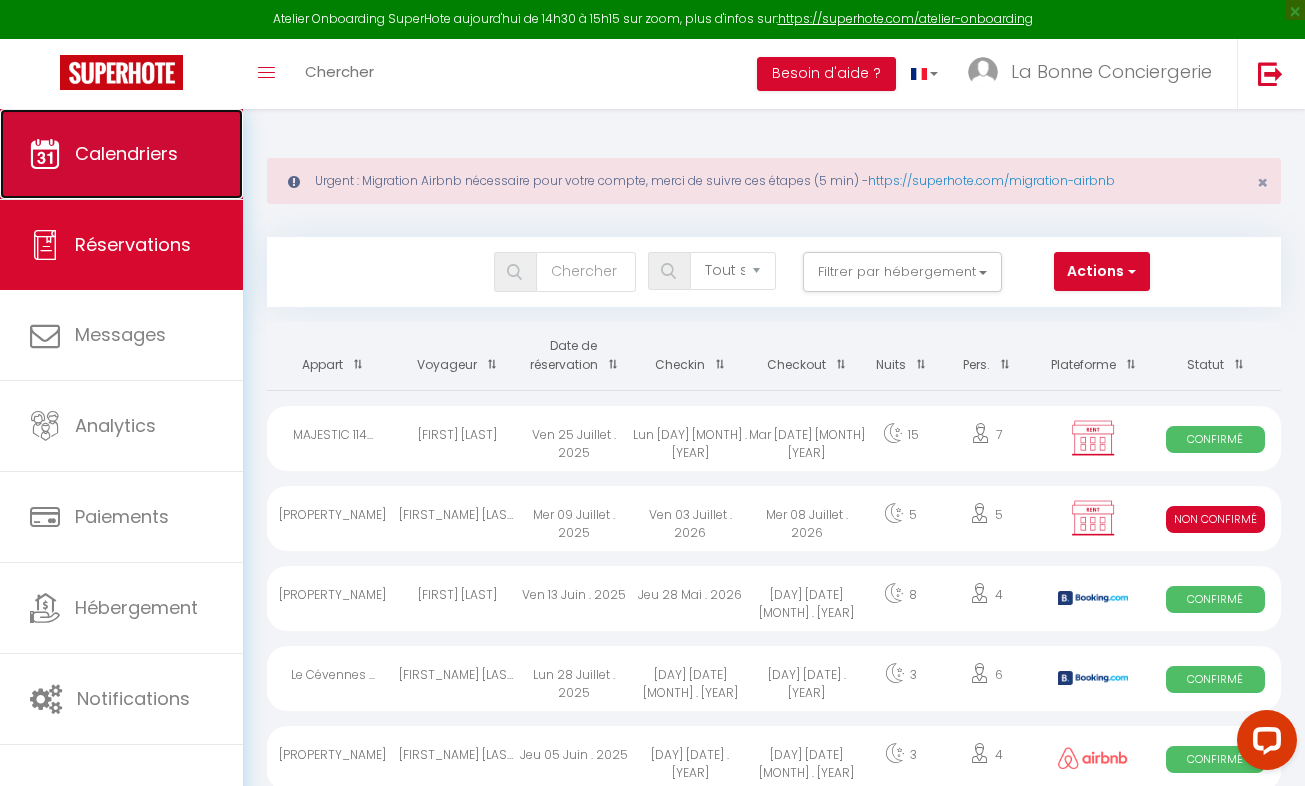 click on "Calendriers" at bounding box center [126, 153] 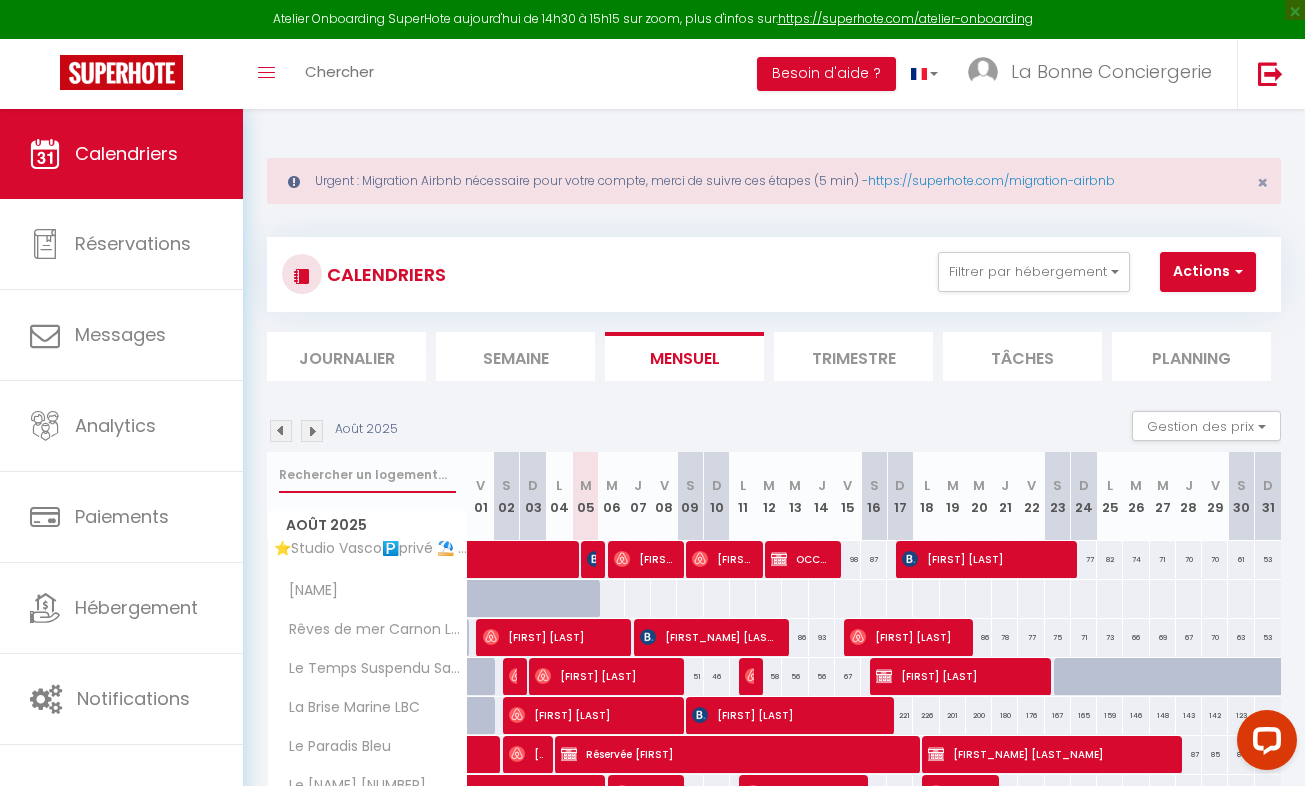 click at bounding box center [367, 475] 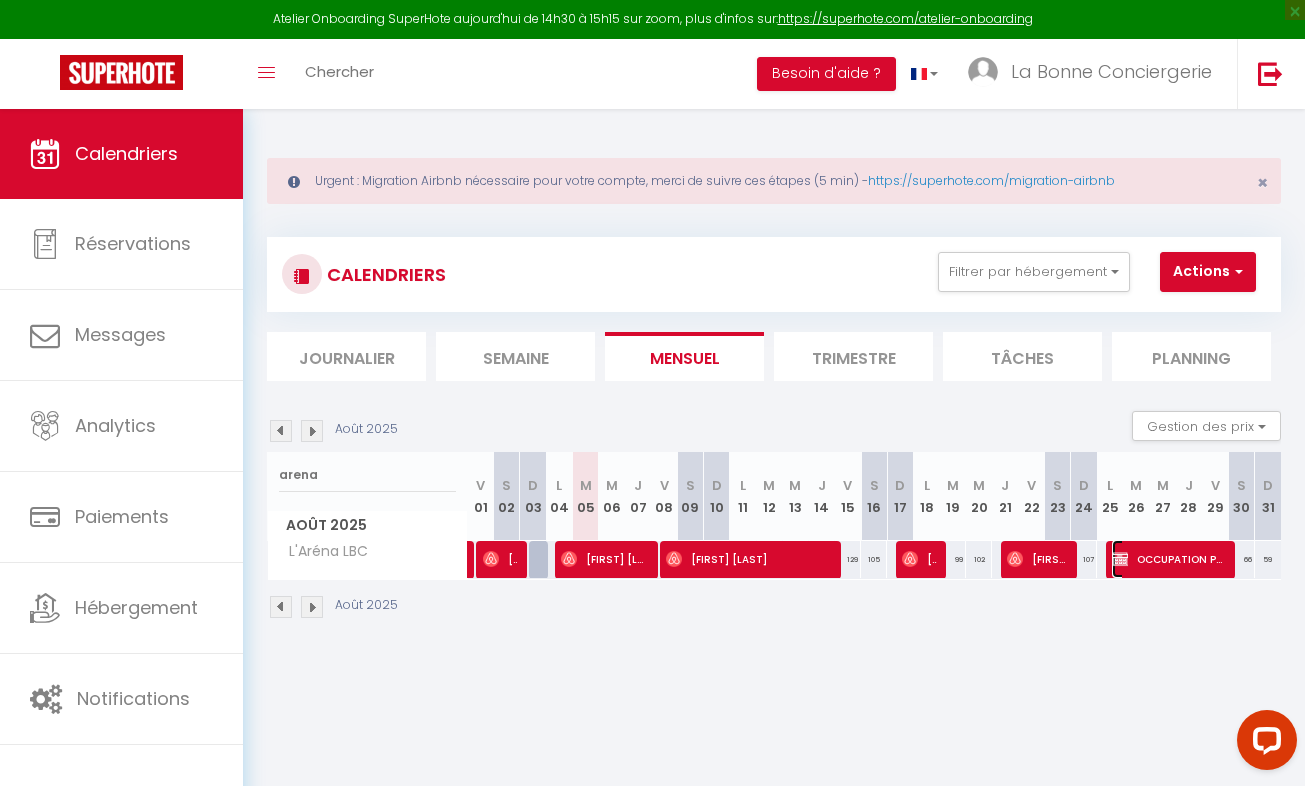 click on "OCCUPATION PROPRIETAIRE" at bounding box center [1168, 559] 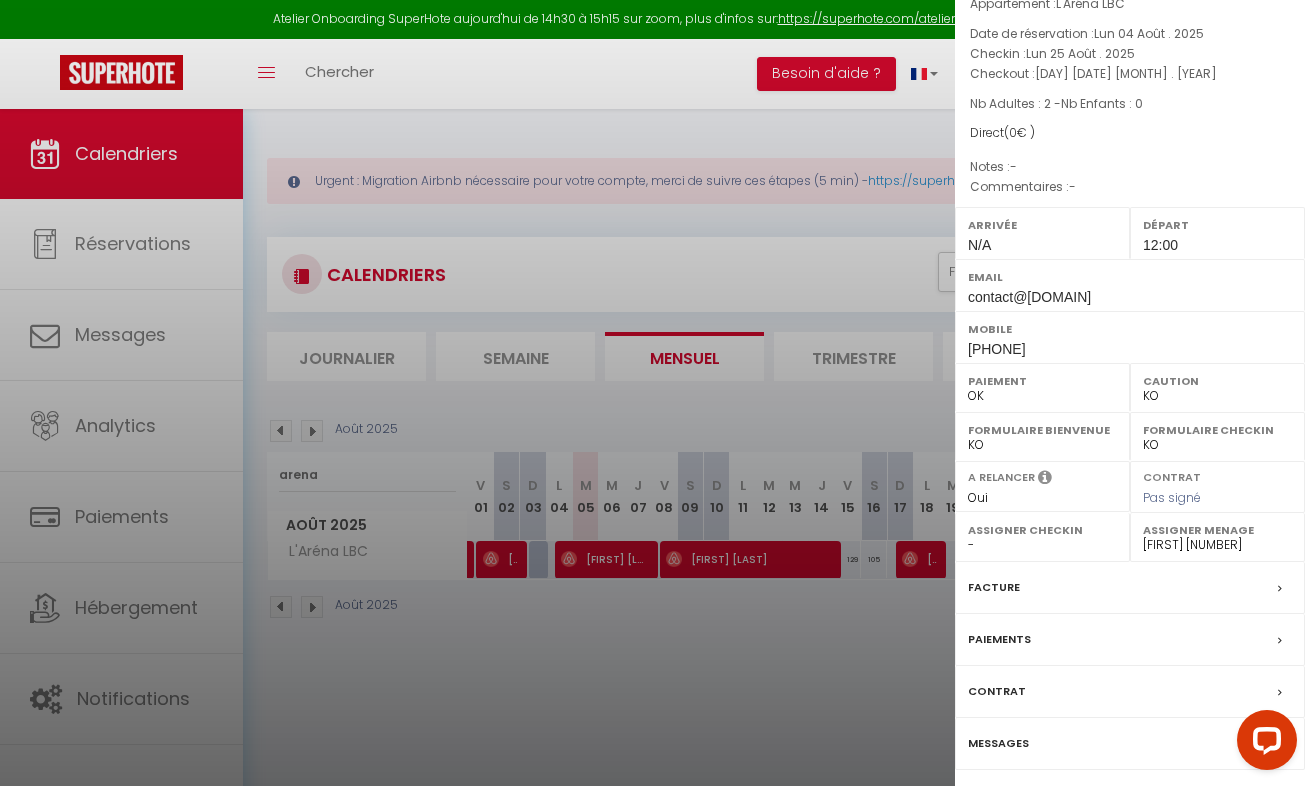 scroll, scrollTop: 159, scrollLeft: 0, axis: vertical 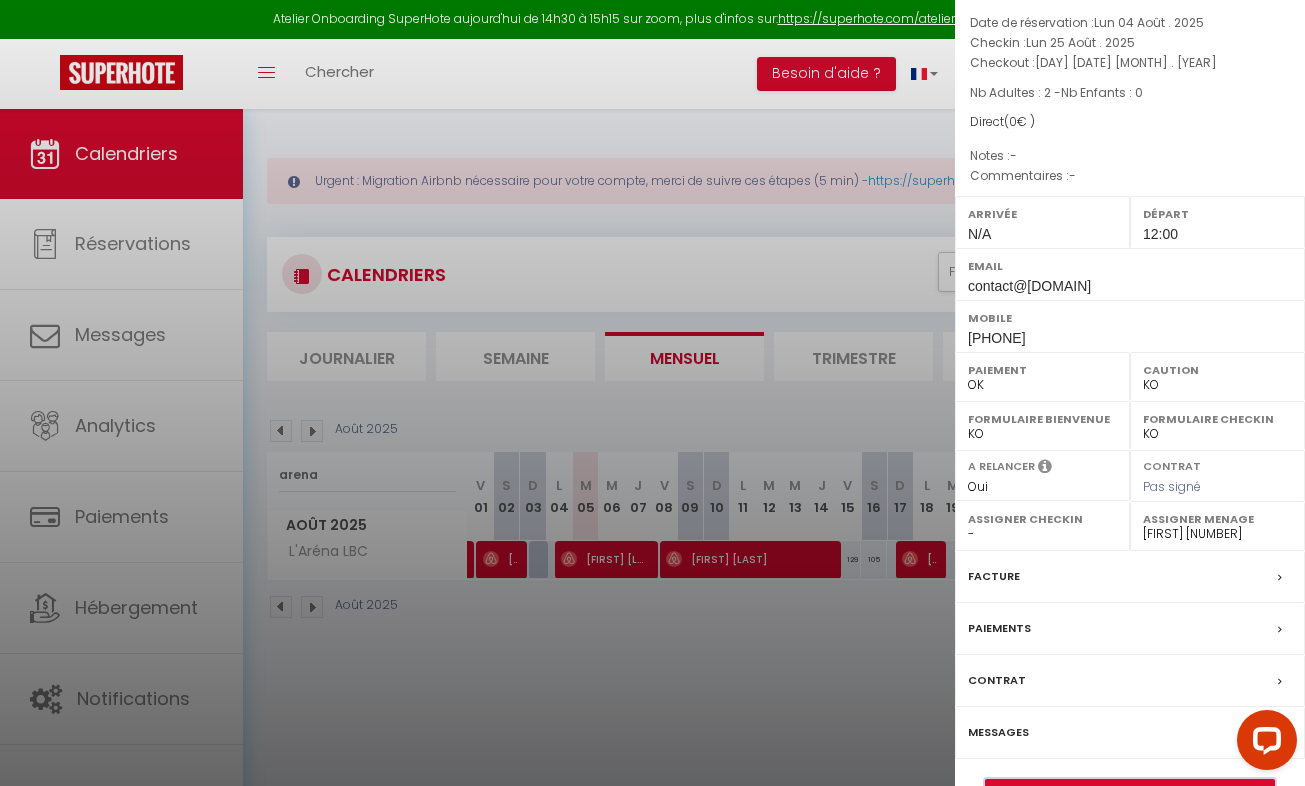 click on "Détails de la réservation" at bounding box center [1130, 793] 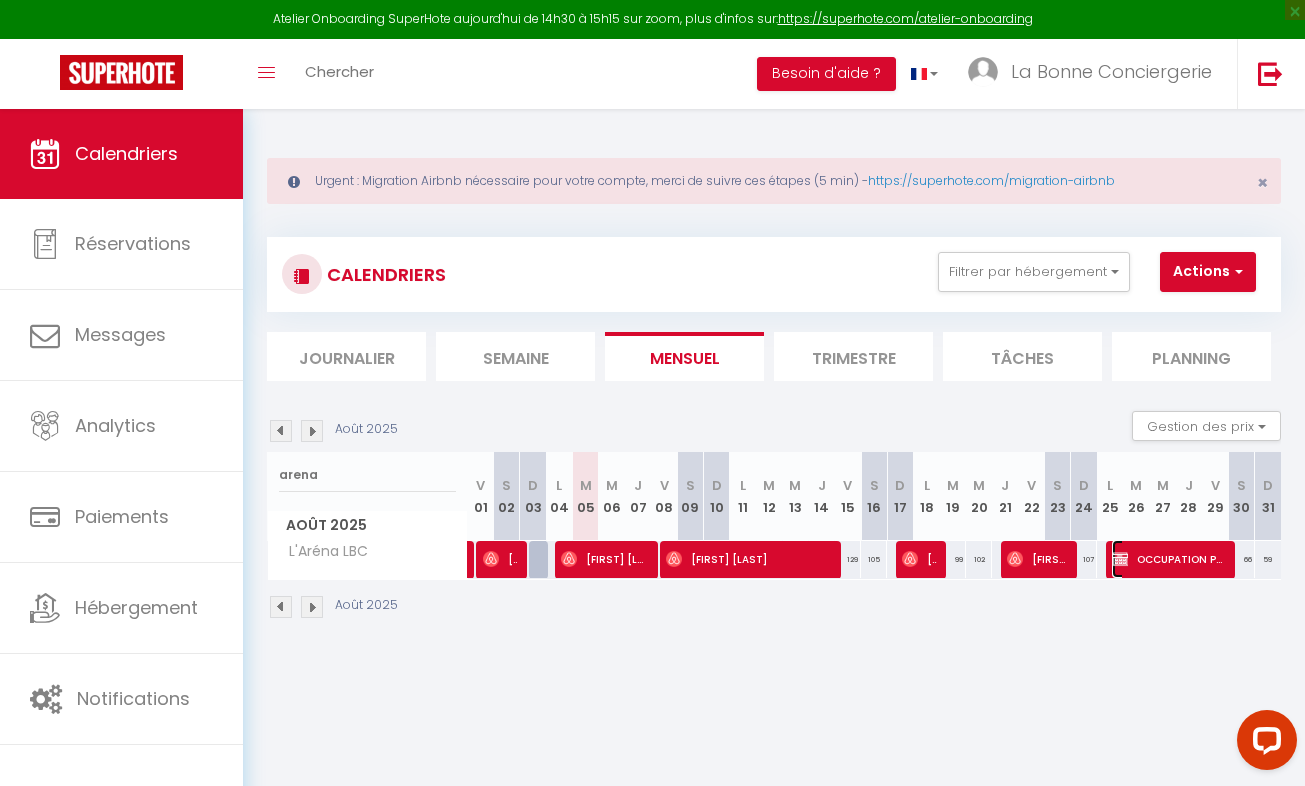 click on "OCCUPATION PROPRIETAIRE" at bounding box center (1168, 559) 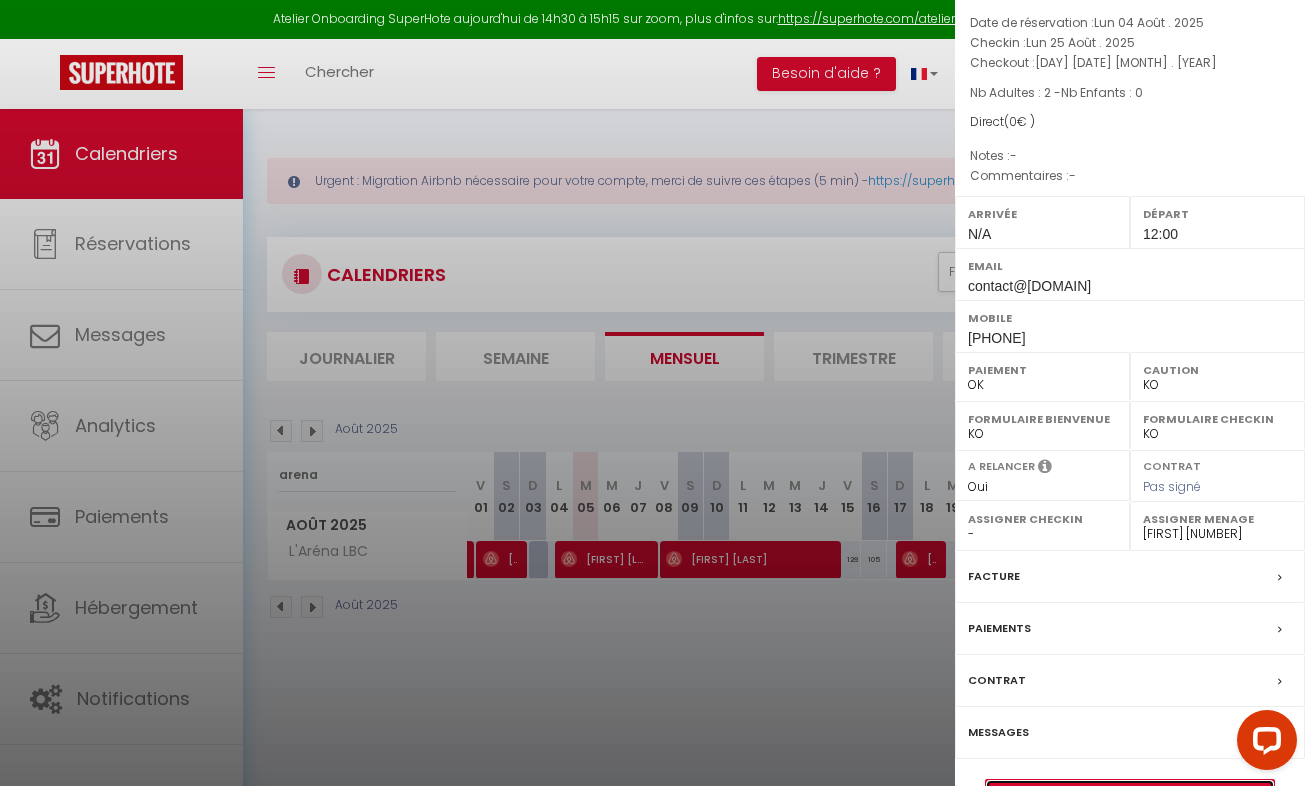 click on "Détails de la réservation" at bounding box center (1130, 793) 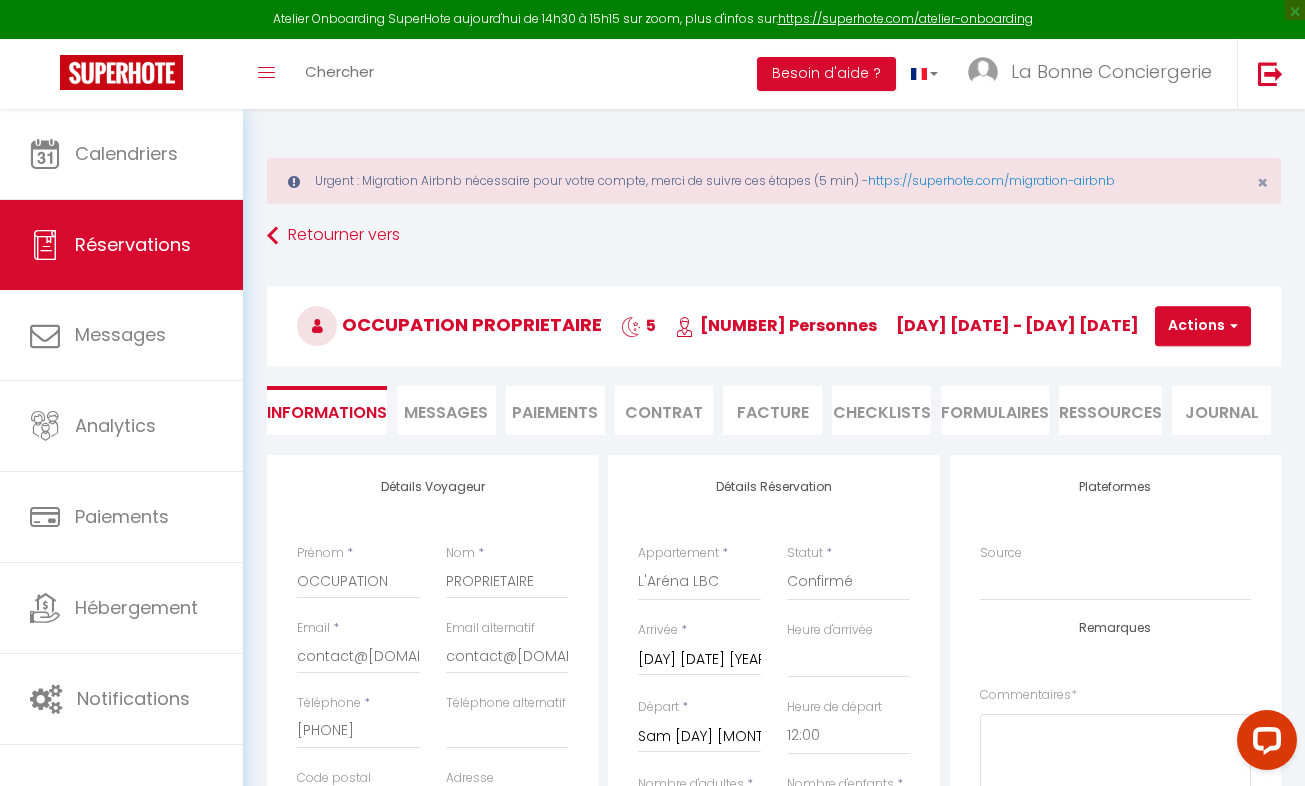 scroll, scrollTop: 687, scrollLeft: 0, axis: vertical 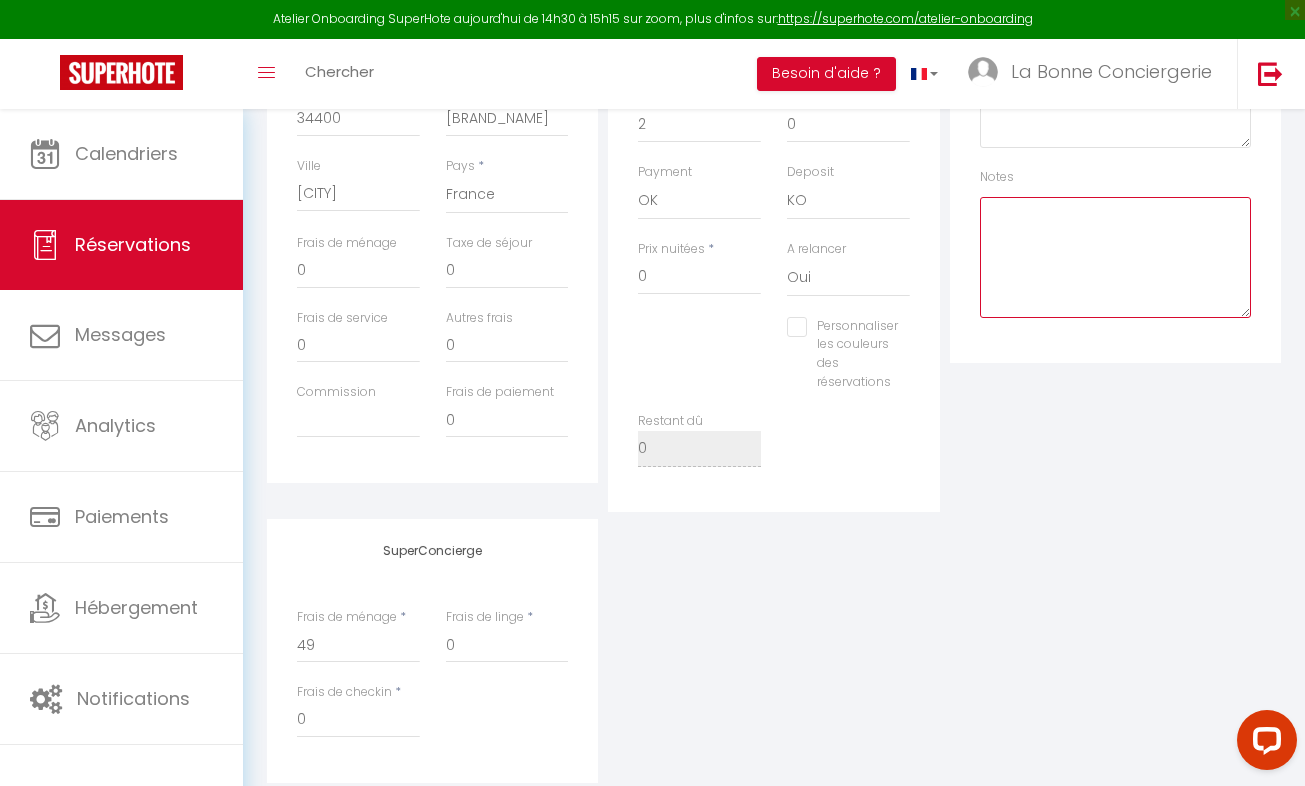 click at bounding box center [1115, 257] 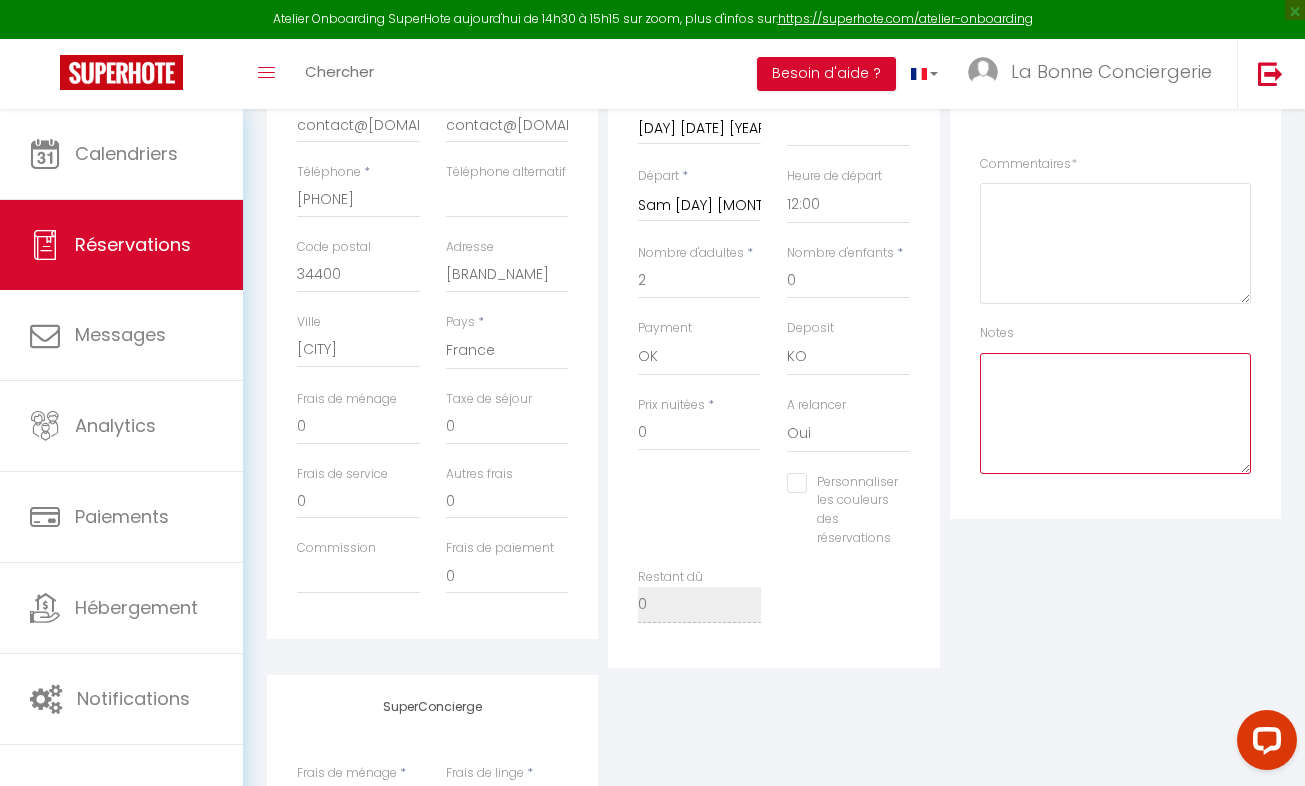scroll, scrollTop: 458, scrollLeft: 0, axis: vertical 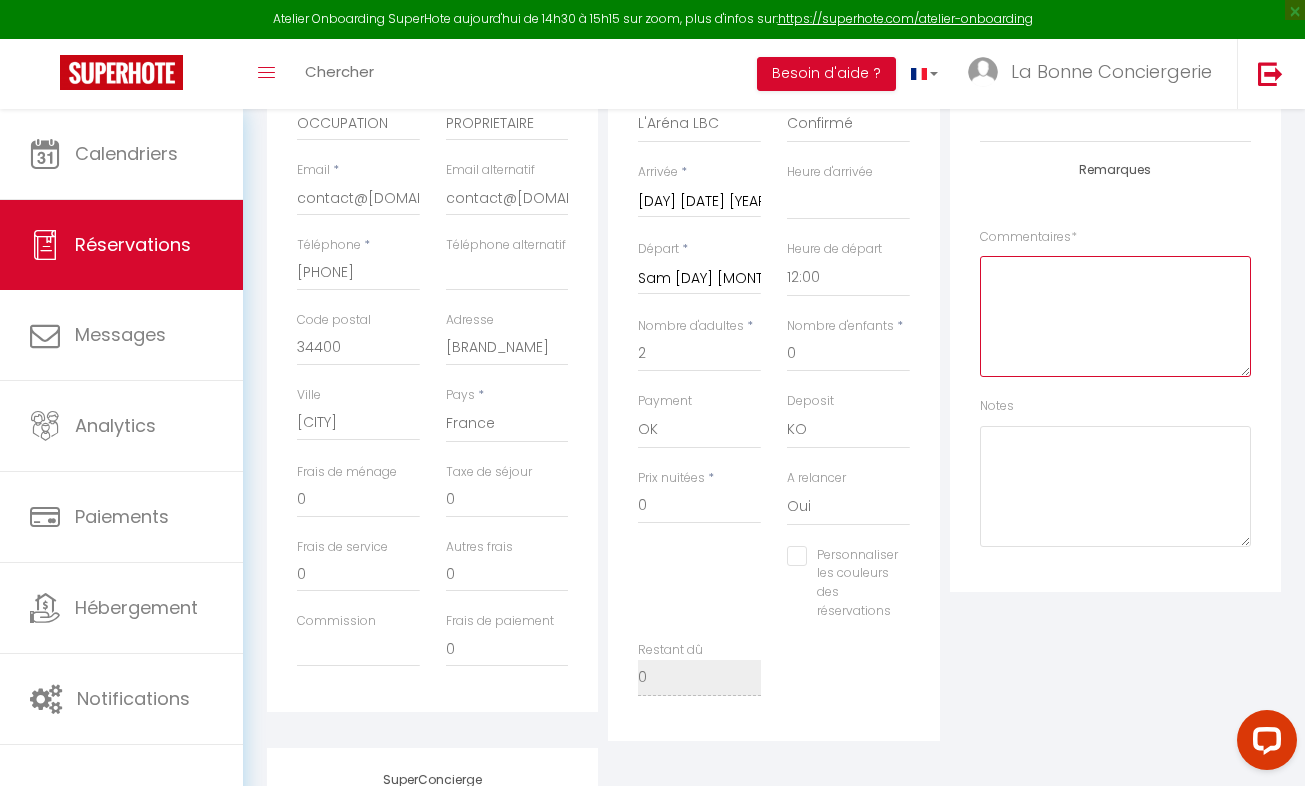 click at bounding box center (1115, 316) 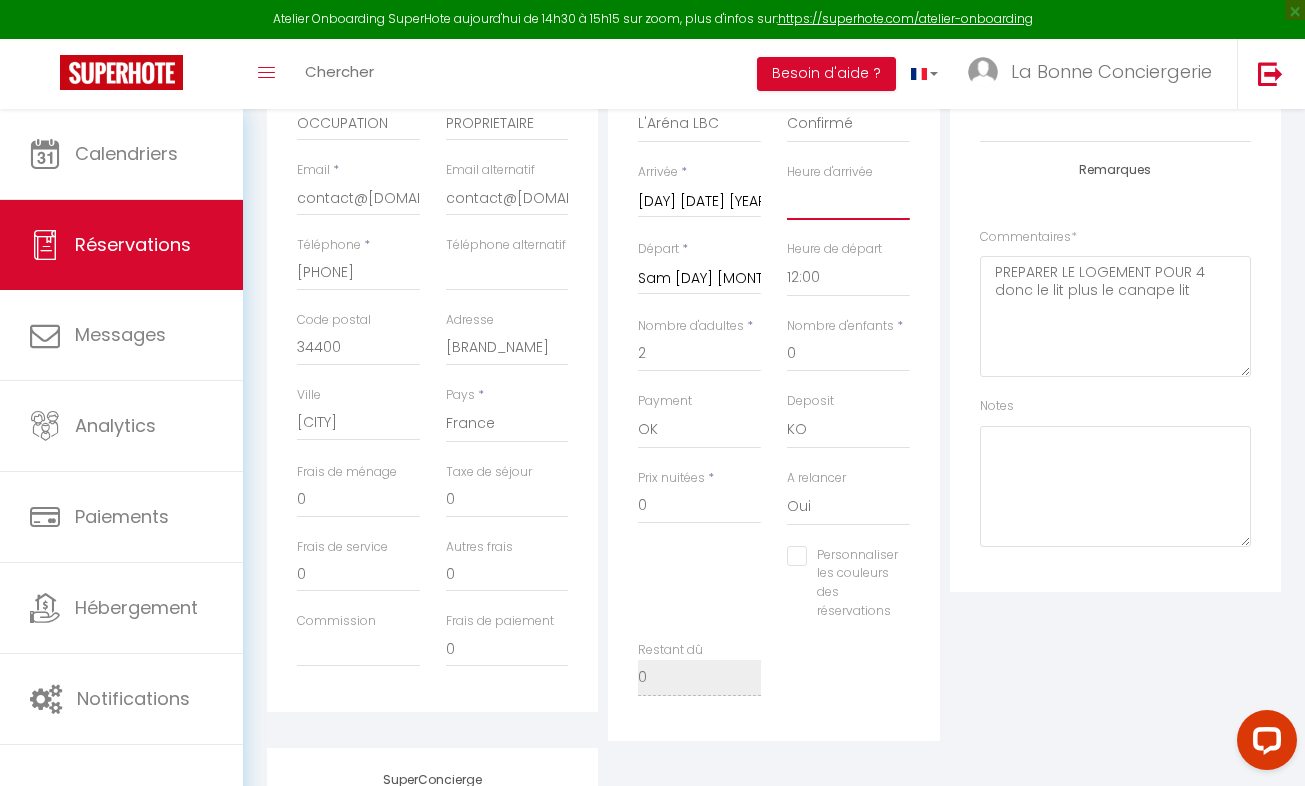 click on "00:00 00:30 01:00 01:30 02:00 02:30 03:00 03:30 04:00 04:30 05:00 05:30 06:00 06:30 07:00 07:30 08:00 08:30 09:00 09:30 10:00 10:30 11:00 11:30 12:00 12:30 13:00 13:30 14:00 14:30 15:00 15:30 16:00 16:30 17:00 17:30 18:00 18:30 19:00 19:30 20:00 20:30 21:00 21:30 22:00 22:30 23:00 23:30" at bounding box center (848, 201) 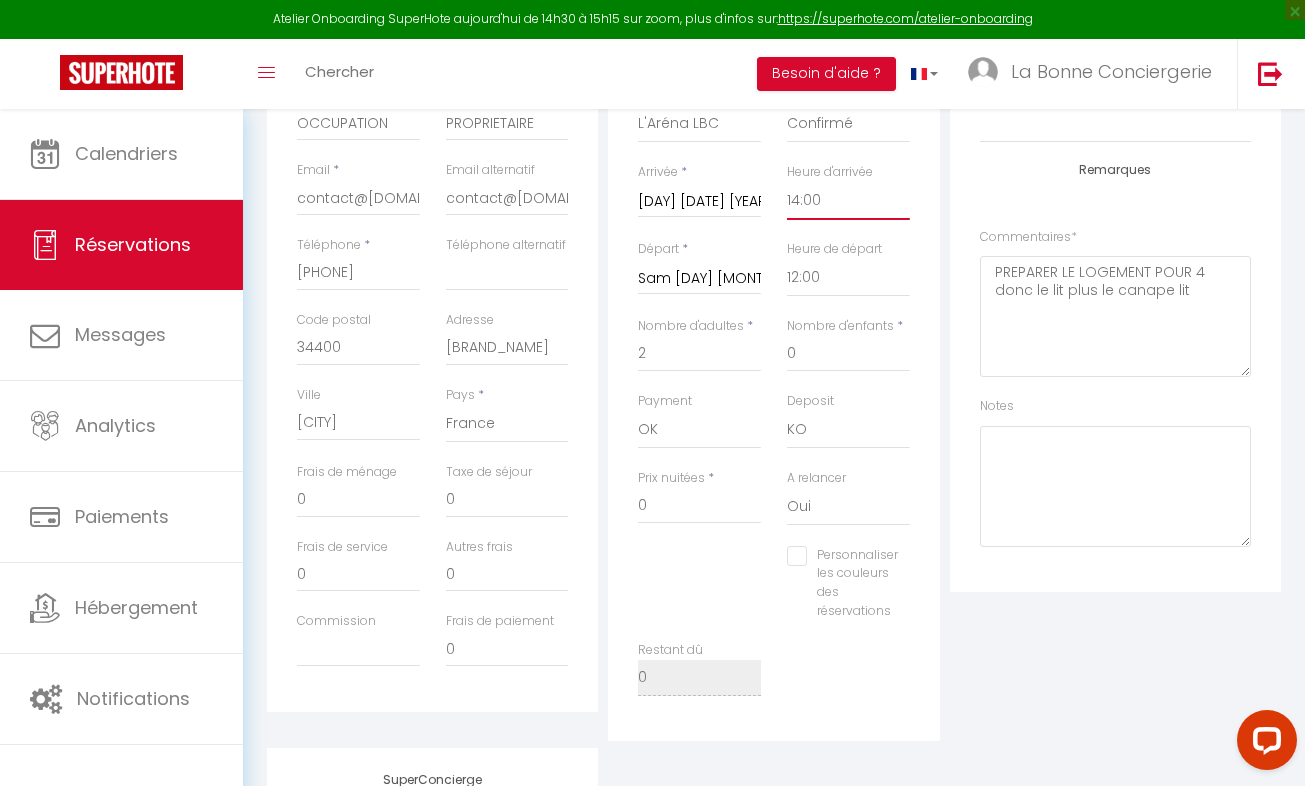 click on "00:00 00:30 01:00 01:30 02:00 02:30 03:00 03:30 04:00 04:30 05:00 05:30 06:00 06:30 07:00 07:30 08:00 08:30 09:00 09:30 10:00 10:30 11:00 11:30 12:00 12:30 13:00 13:30 14:00 14:30 15:00 15:30 16:00 16:30 17:00 17:30 18:00 18:30 19:00 19:30 20:00 20:30 21:00 21:30 22:00 22:30 23:00 23:30" at bounding box center [848, 201] 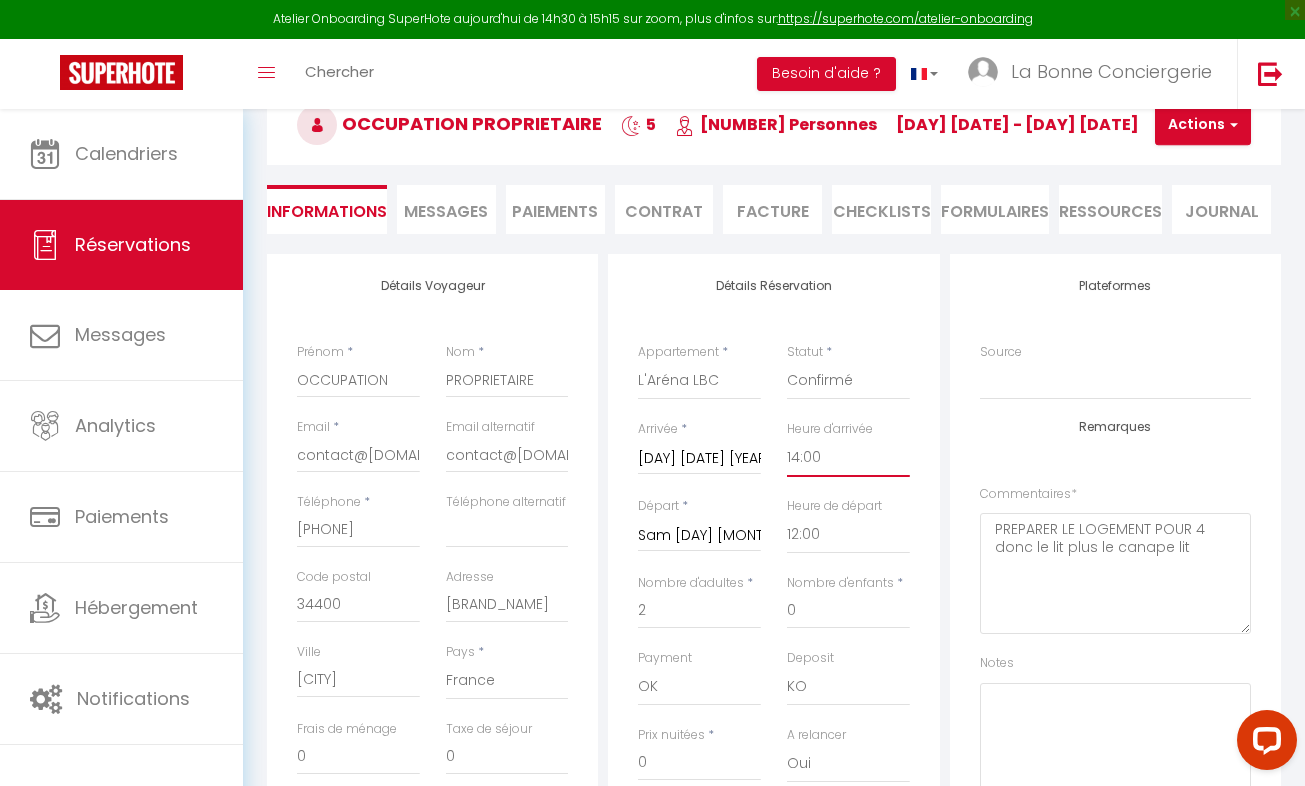 scroll, scrollTop: 0, scrollLeft: 0, axis: both 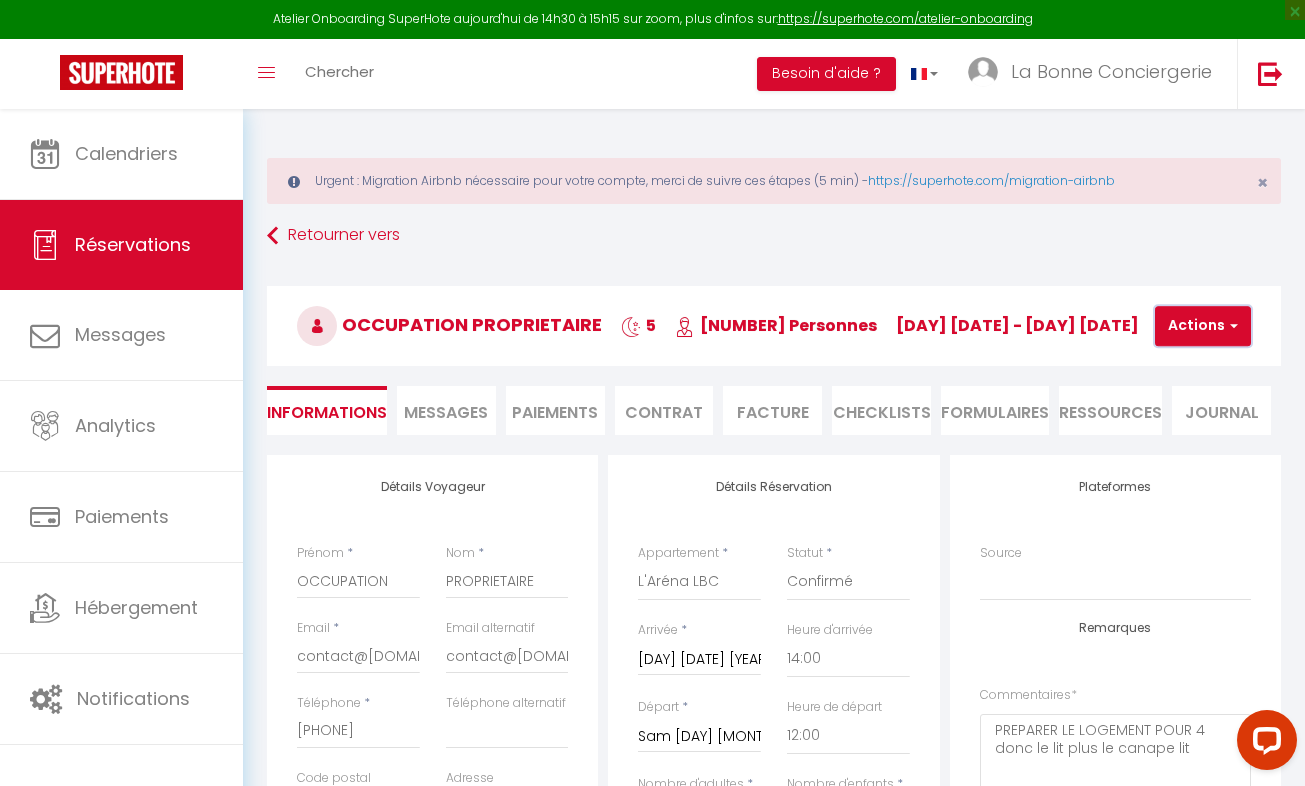 click on "Actions" at bounding box center (1203, 326) 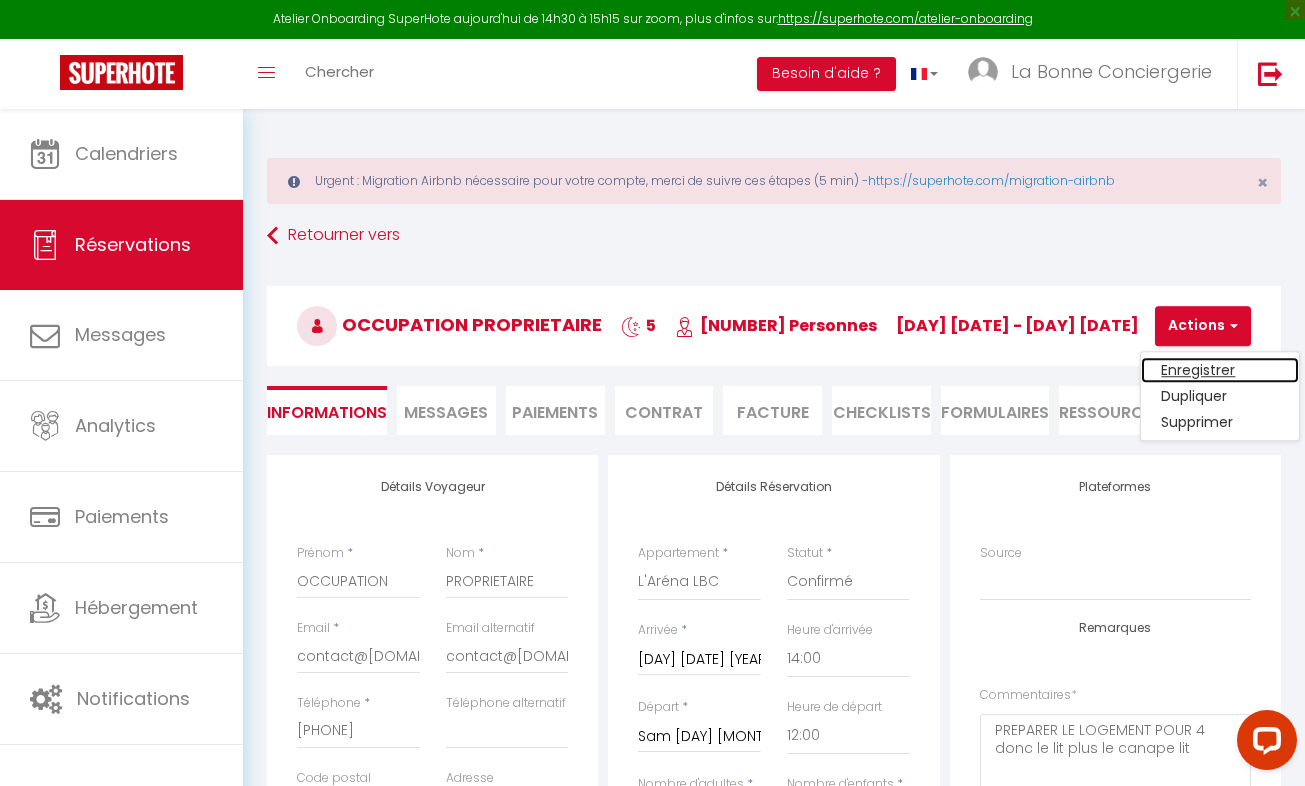 click on "Enregistrer" at bounding box center [1220, 370] 